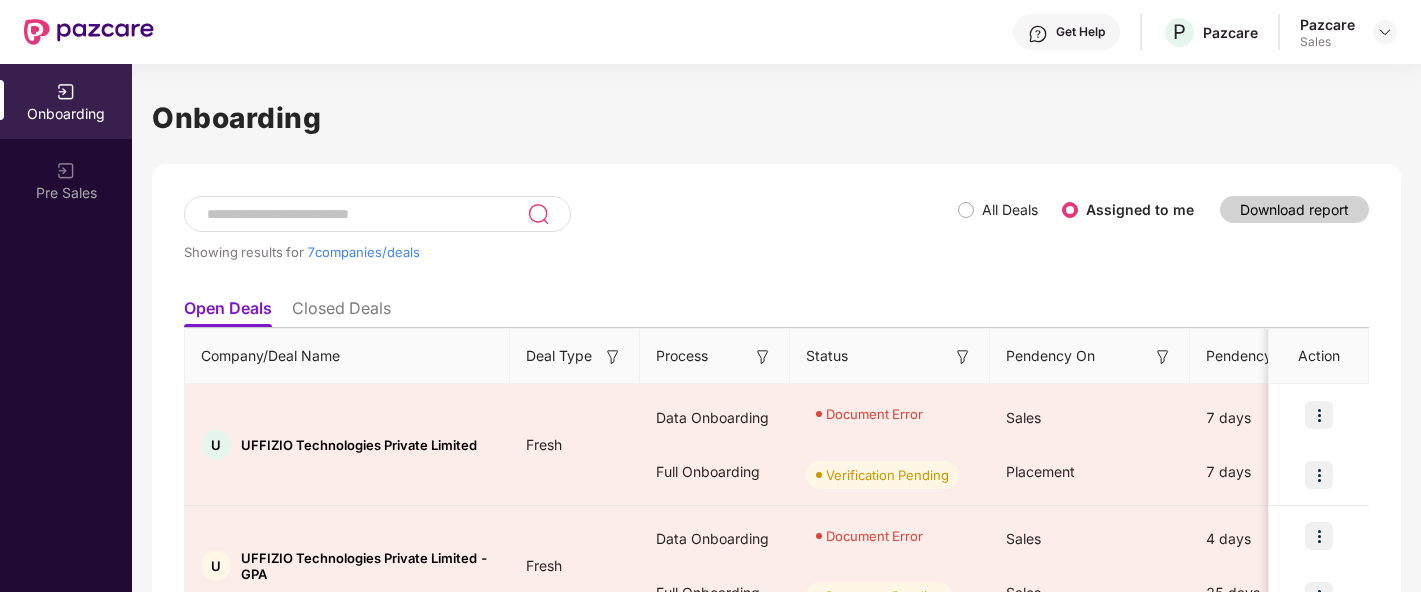 scroll, scrollTop: 0, scrollLeft: 0, axis: both 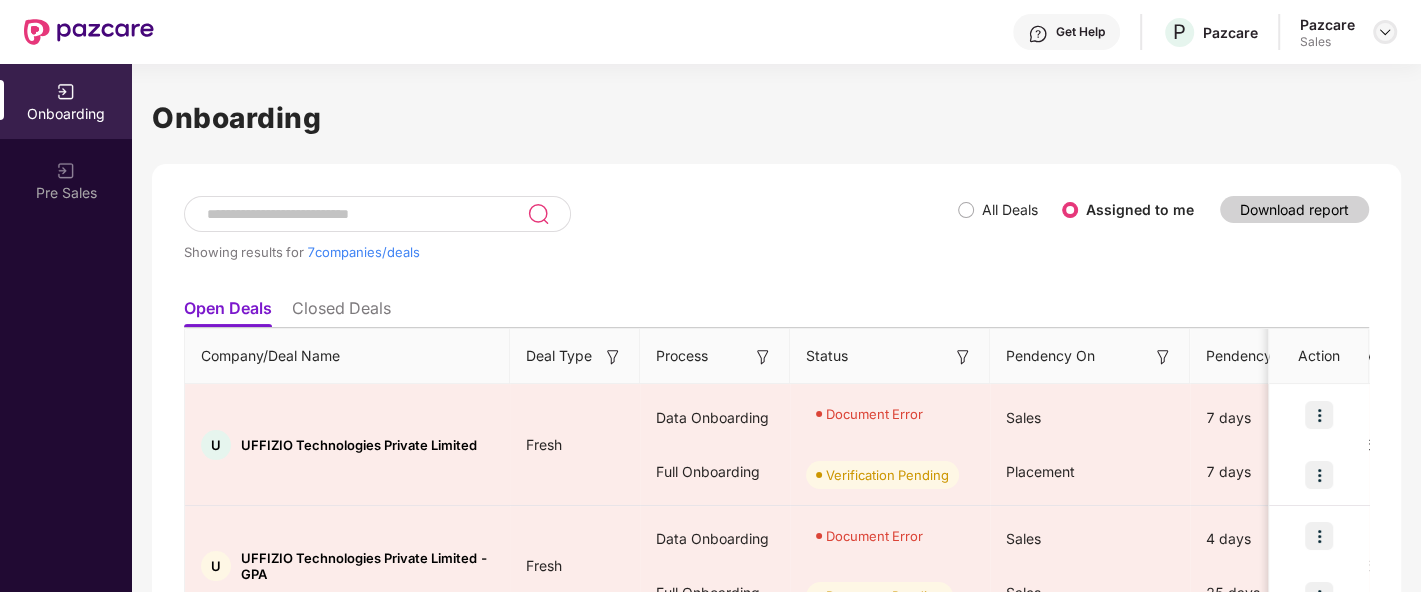 click at bounding box center (1385, 32) 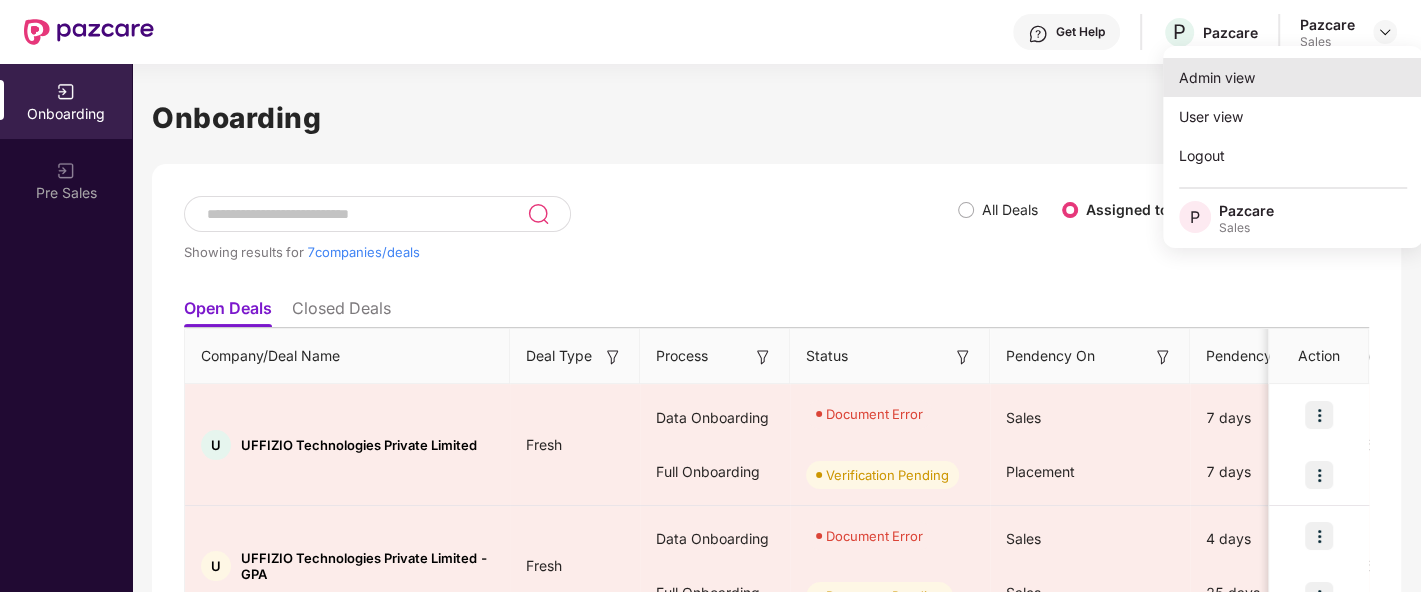 click on "Admin view" at bounding box center (1293, 77) 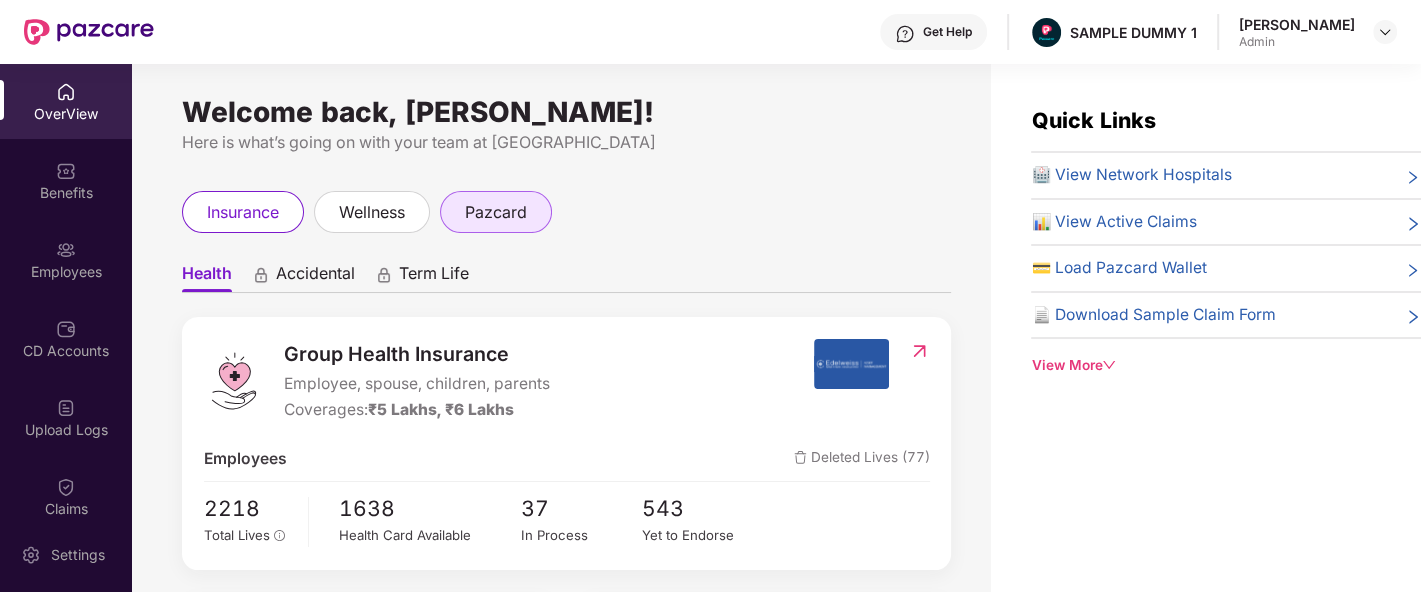 click on "pazcard" at bounding box center (496, 212) 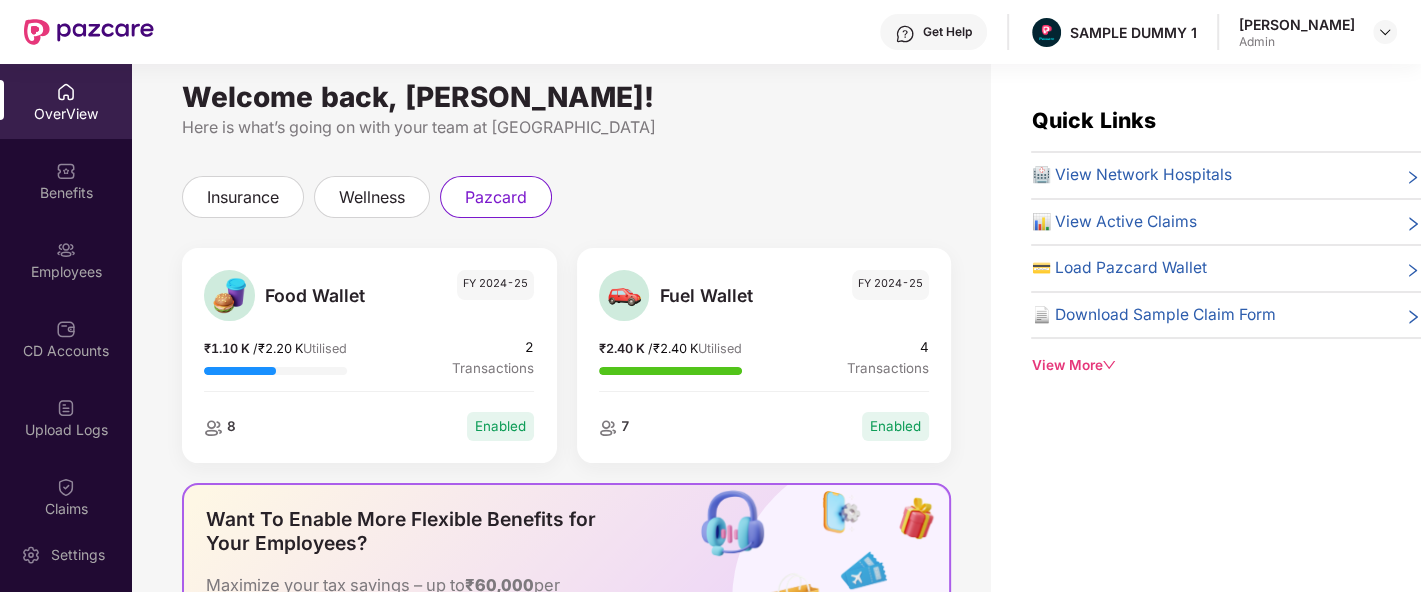 scroll, scrollTop: 14, scrollLeft: 0, axis: vertical 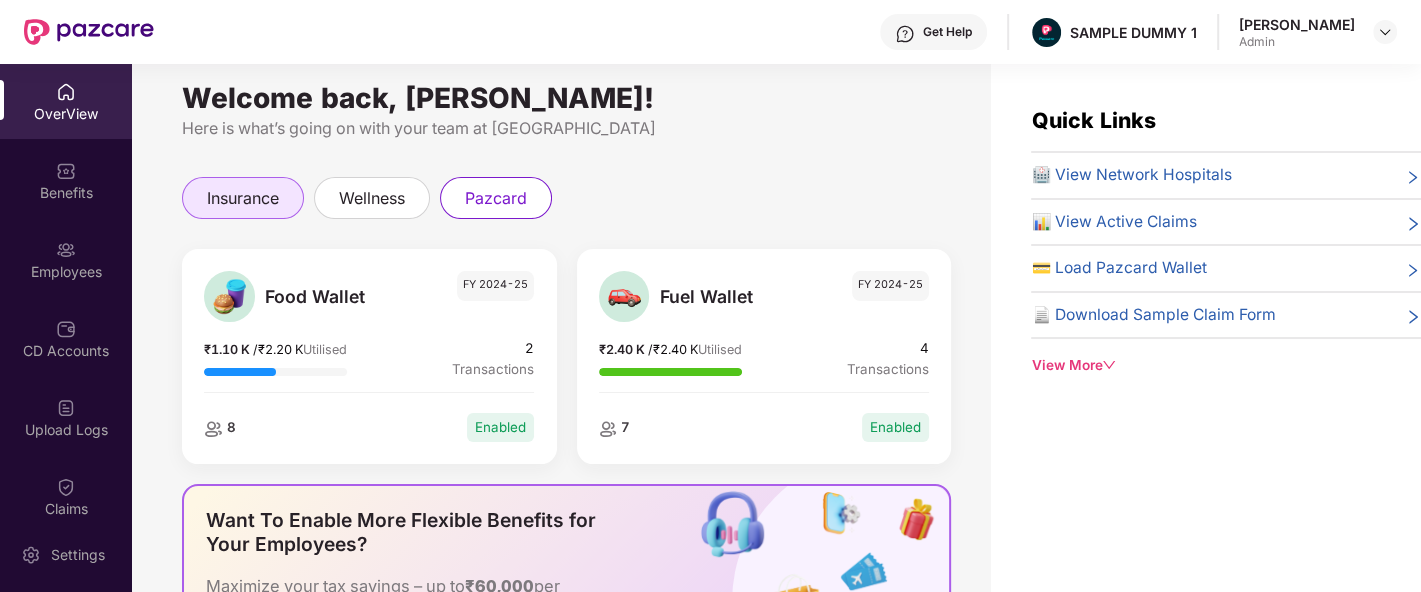 click on "insurance" at bounding box center (243, 198) 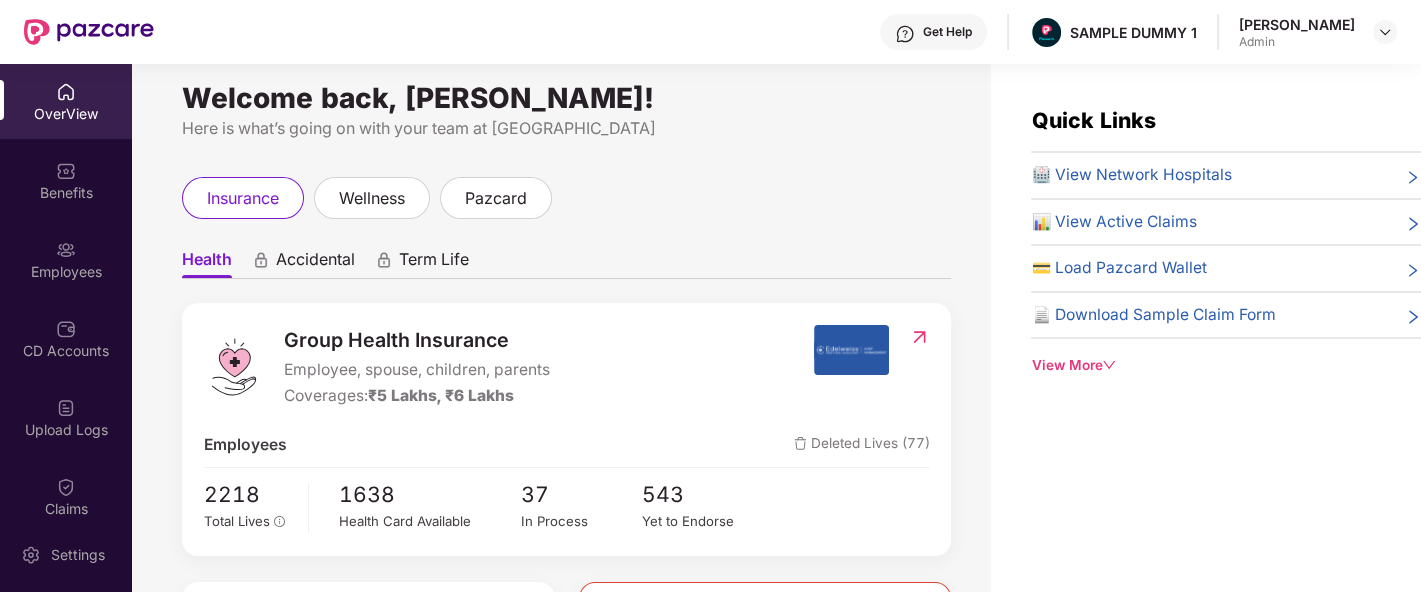 click on "Accidental" at bounding box center (315, 263) 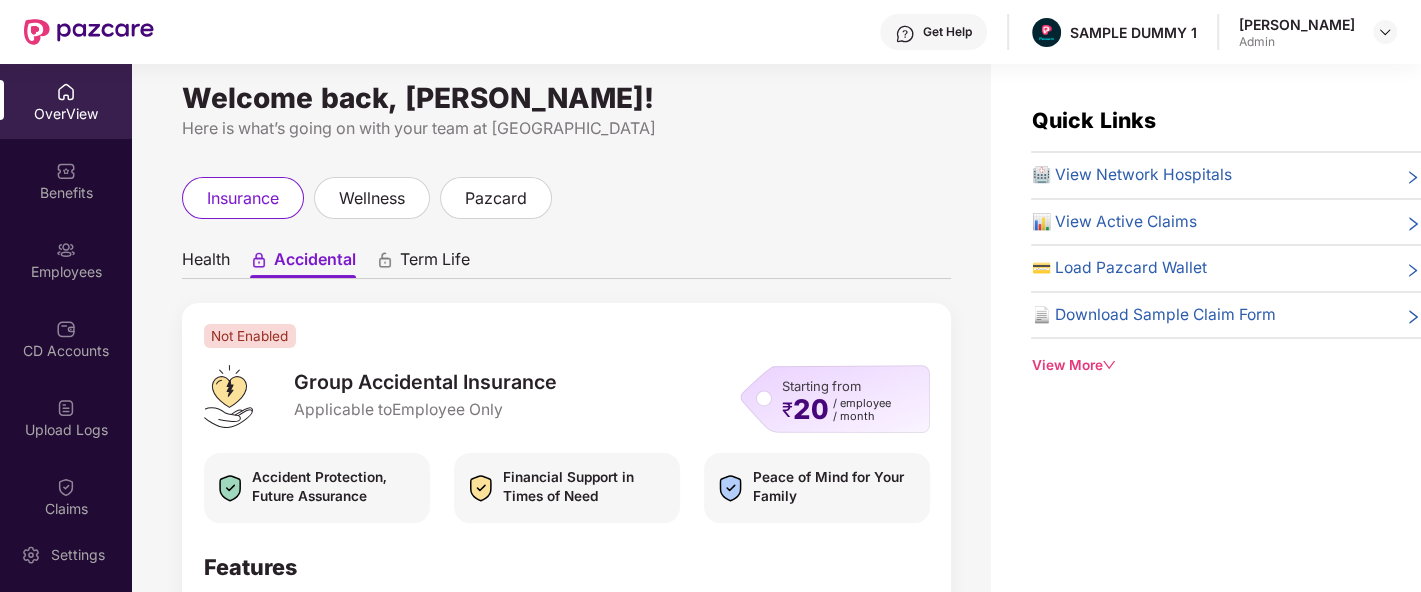 click on "Term Life" at bounding box center [435, 263] 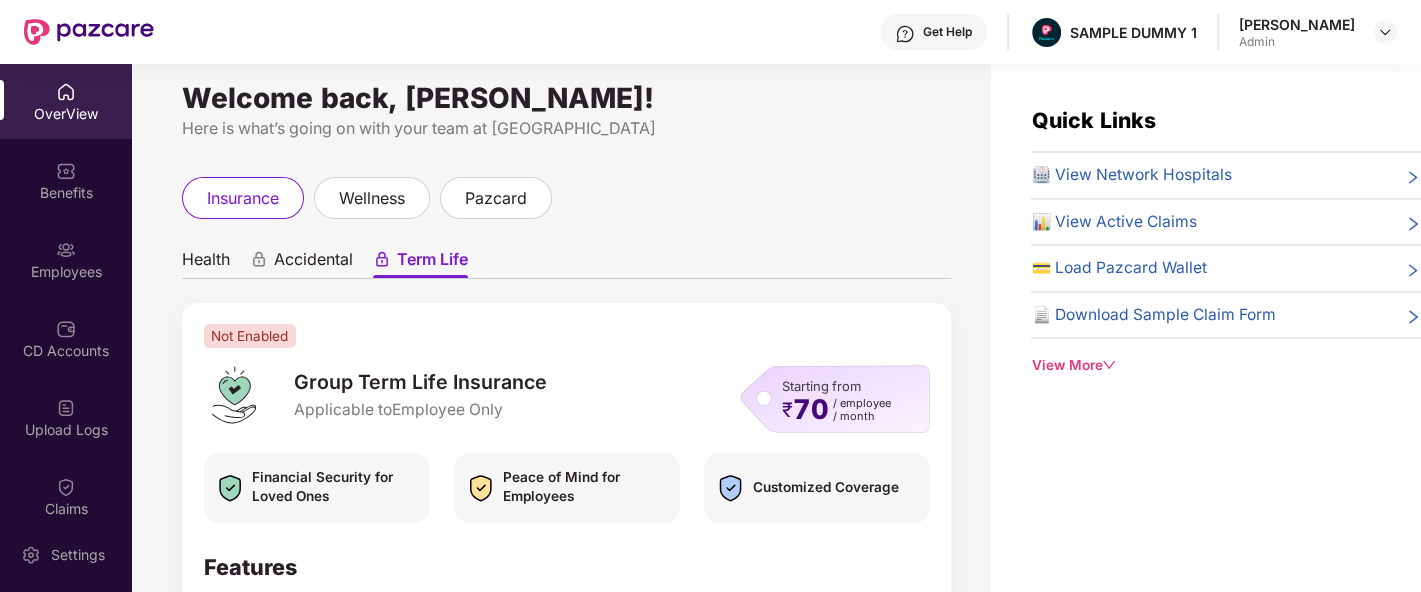 click on "Health" at bounding box center [206, 263] 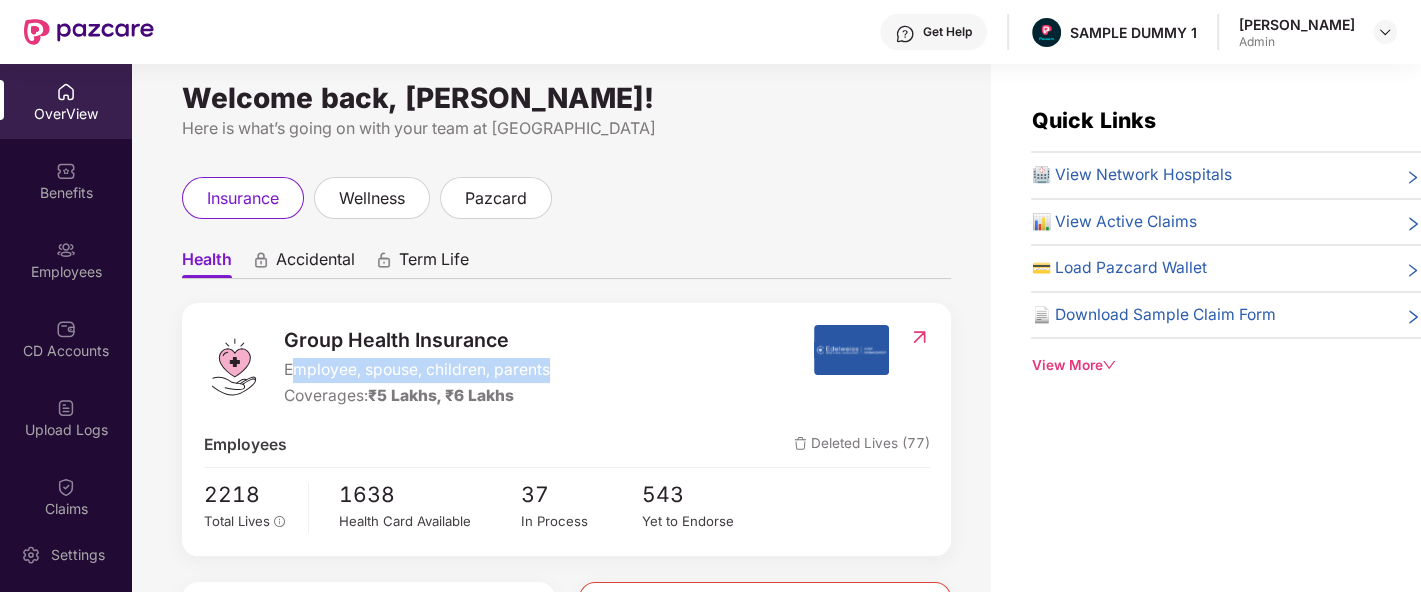 drag, startPoint x: 295, startPoint y: 373, endPoint x: 591, endPoint y: 372, distance: 296.00168 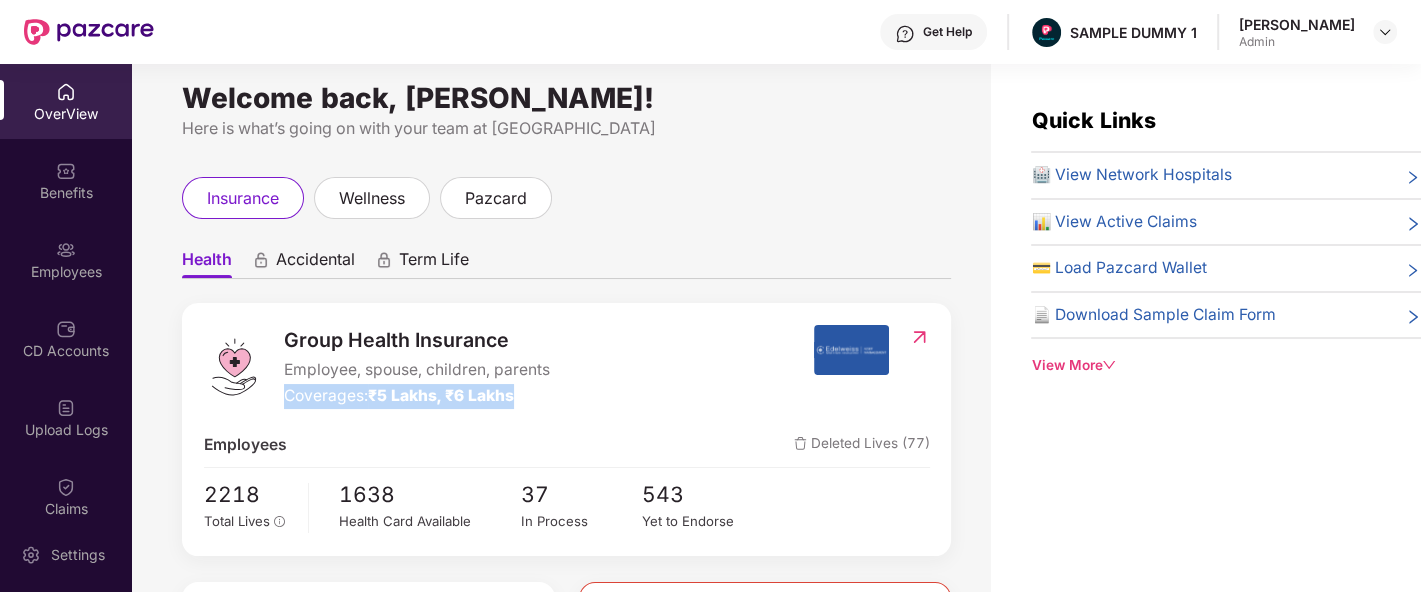 drag, startPoint x: 288, startPoint y: 391, endPoint x: 568, endPoint y: 387, distance: 280.02856 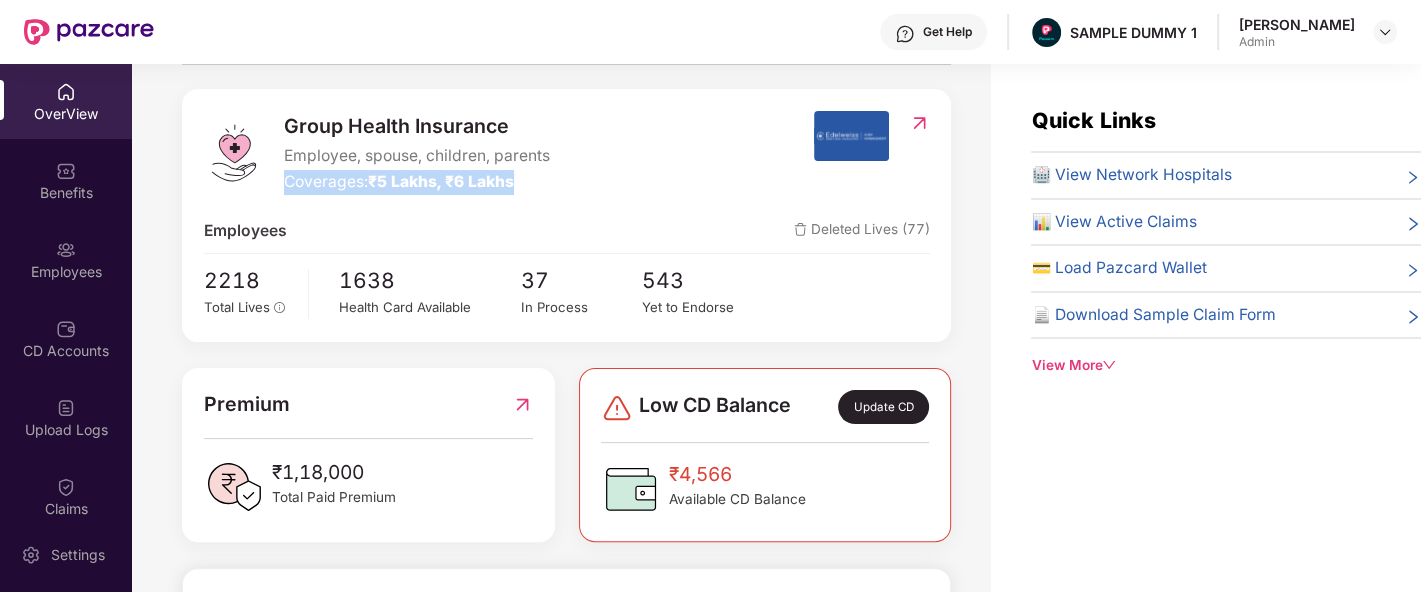scroll, scrollTop: 241, scrollLeft: 0, axis: vertical 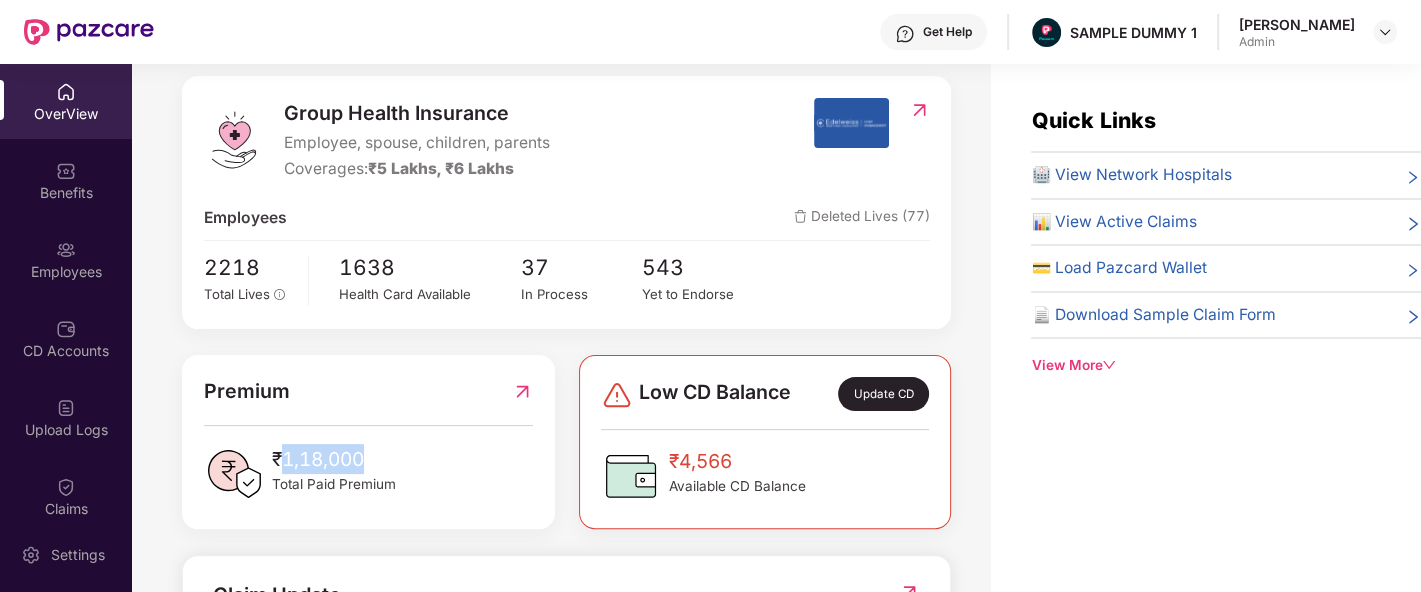 drag, startPoint x: 282, startPoint y: 453, endPoint x: 409, endPoint y: 458, distance: 127.09839 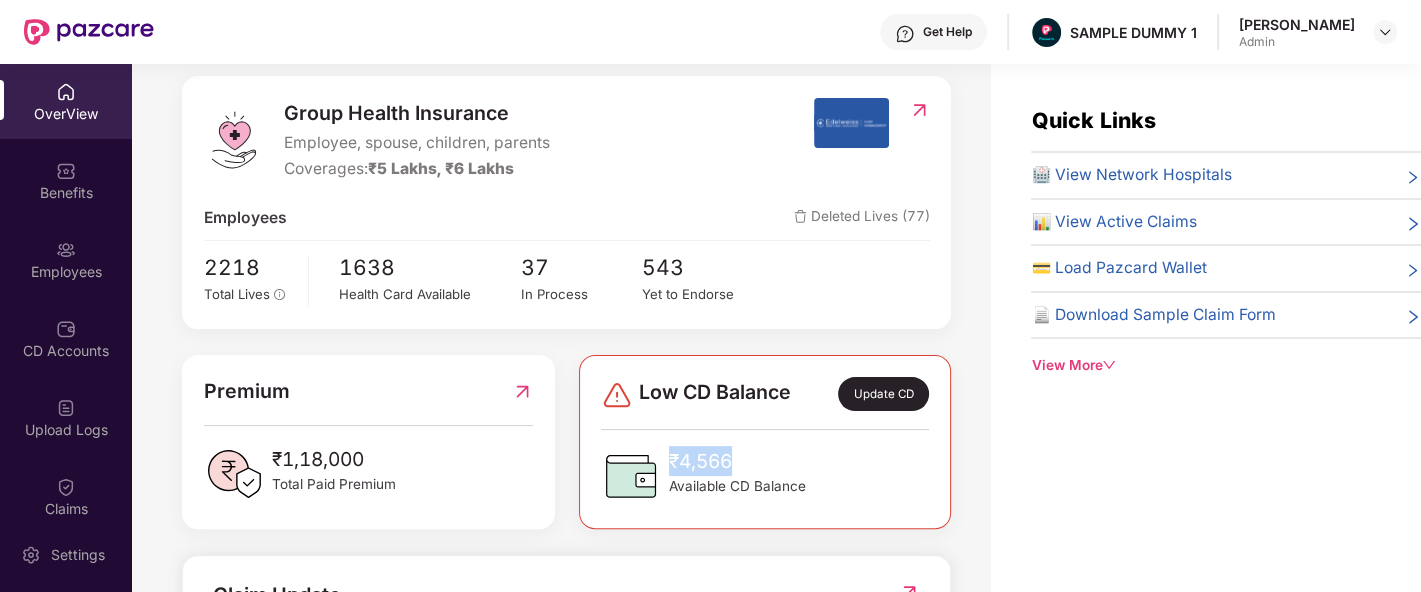 drag, startPoint x: 735, startPoint y: 464, endPoint x: 665, endPoint y: 459, distance: 70.178345 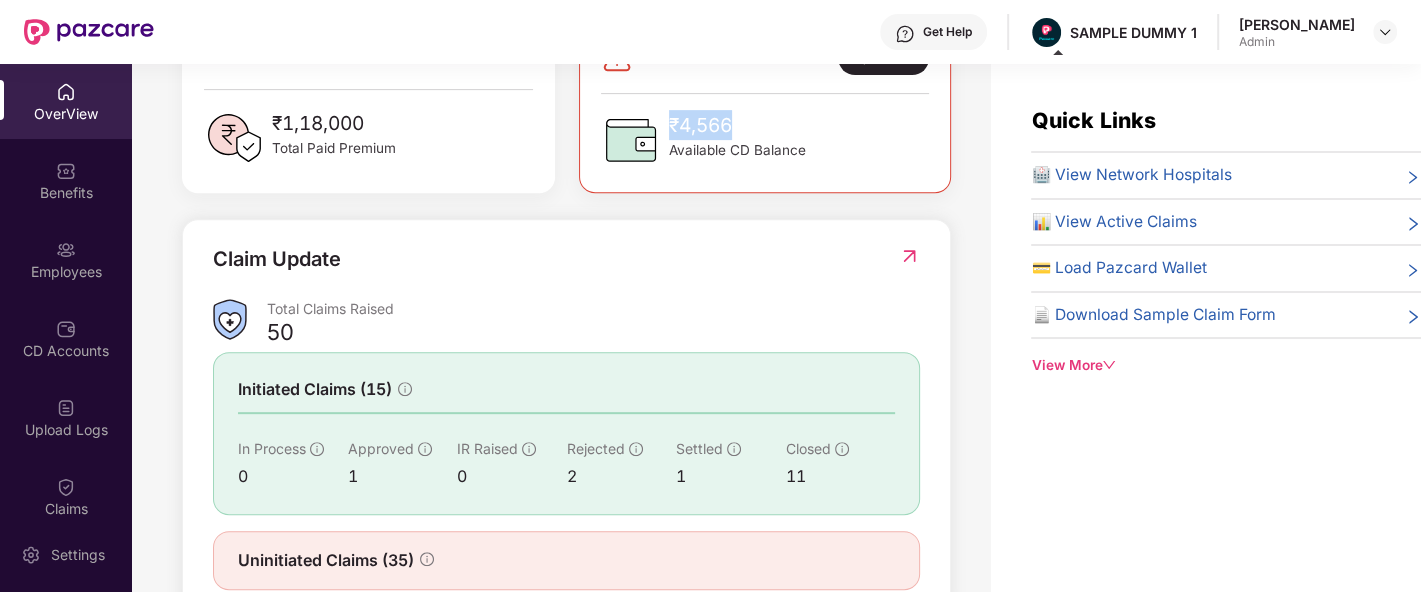 scroll, scrollTop: 583, scrollLeft: 0, axis: vertical 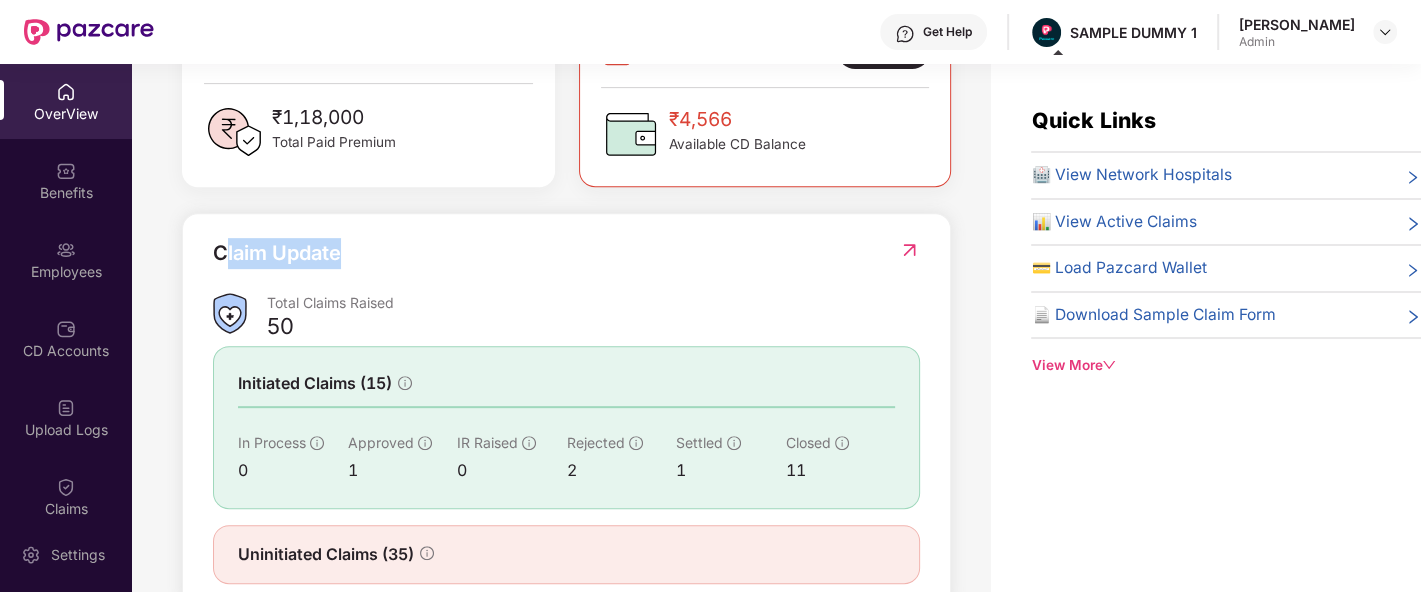 drag, startPoint x: 229, startPoint y: 247, endPoint x: 434, endPoint y: 266, distance: 205.8786 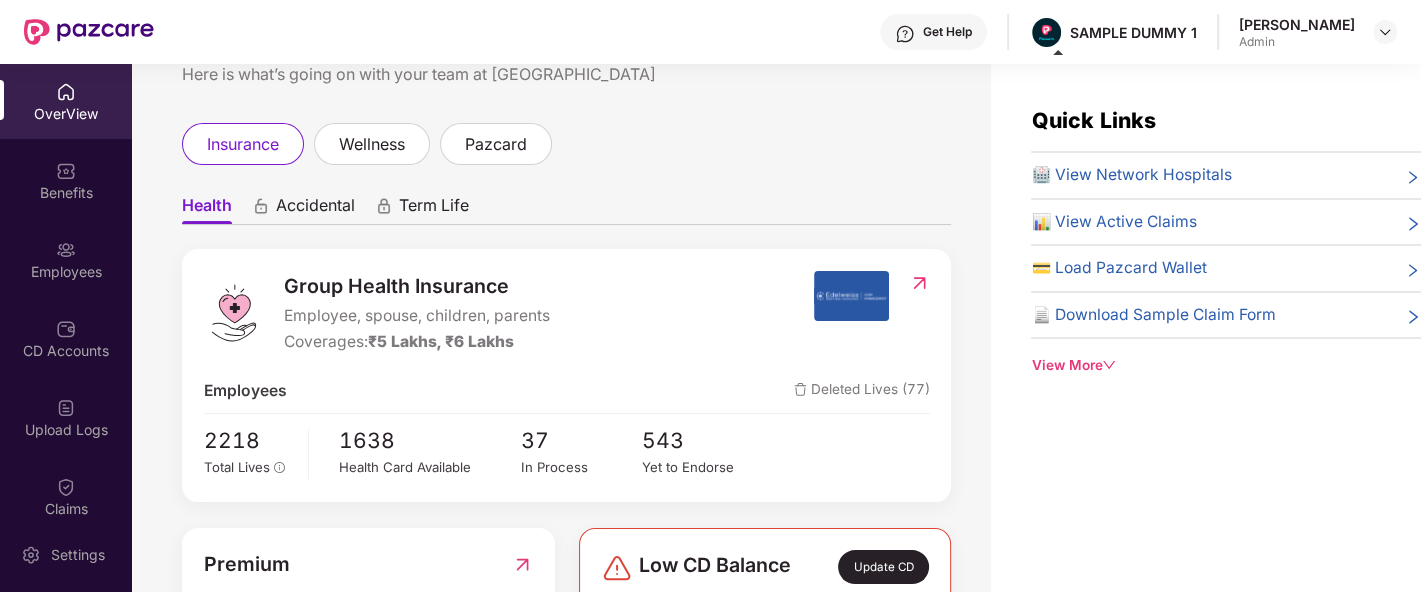 scroll, scrollTop: 0, scrollLeft: 0, axis: both 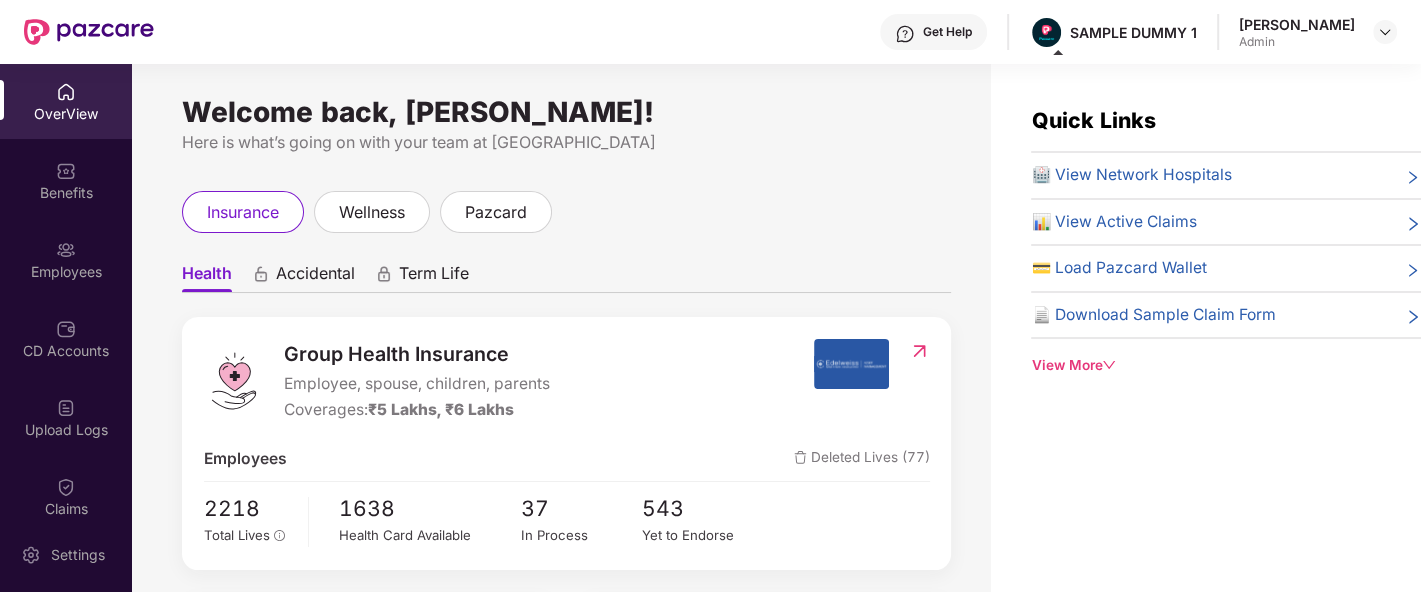 click on "Get Help" at bounding box center (933, 32) 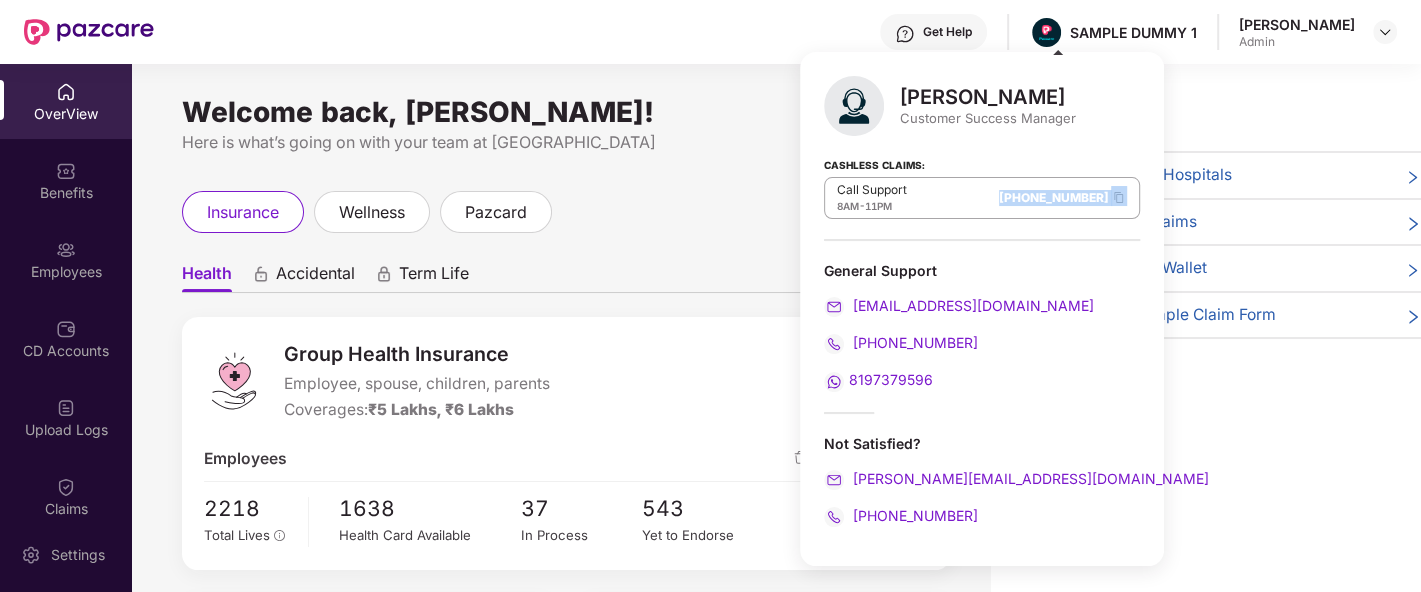 drag, startPoint x: 929, startPoint y: 192, endPoint x: 1057, endPoint y: 206, distance: 128.76335 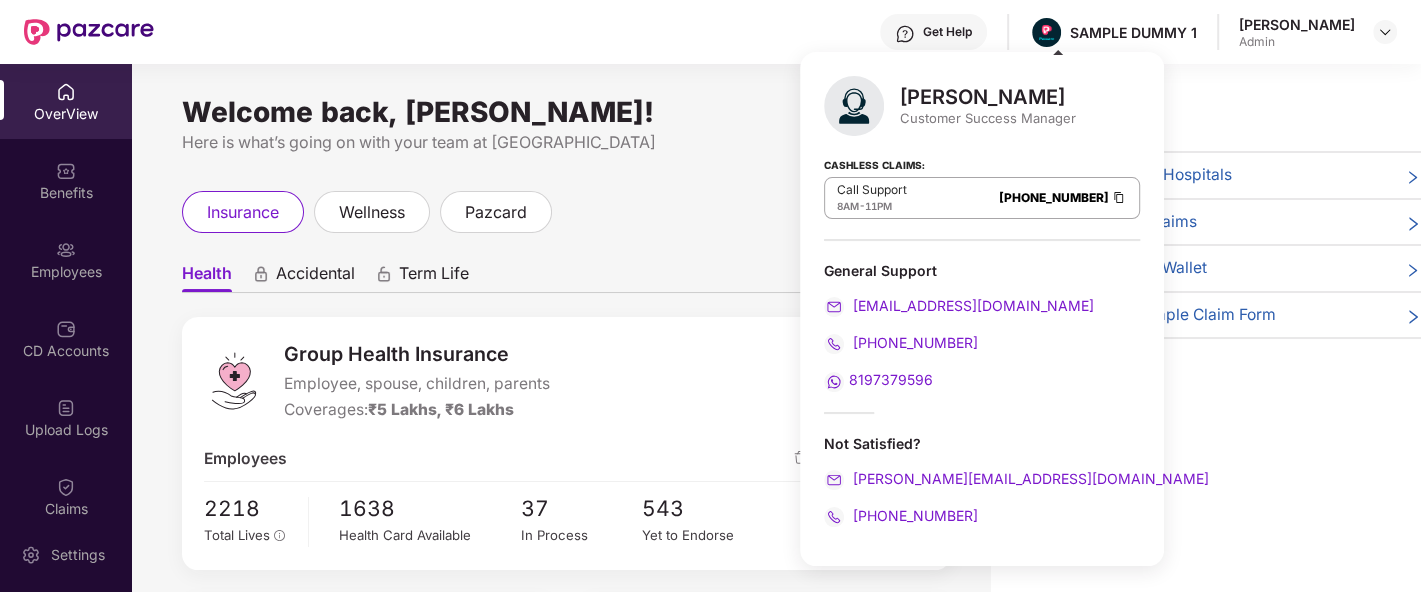 click on "[PERSON_NAME] Customer Success Manager Cashless Claims: Call Support 8AM - 11PM [PHONE_NUMBER] General Support   [EMAIL_ADDRESS][DOMAIN_NAME]   [PHONE_NUMBER] 8197379596 Not Satisfied?   [PERSON_NAME][EMAIL_ADDRESS][DOMAIN_NAME]   [PHONE_NUMBER]" at bounding box center (982, 309) 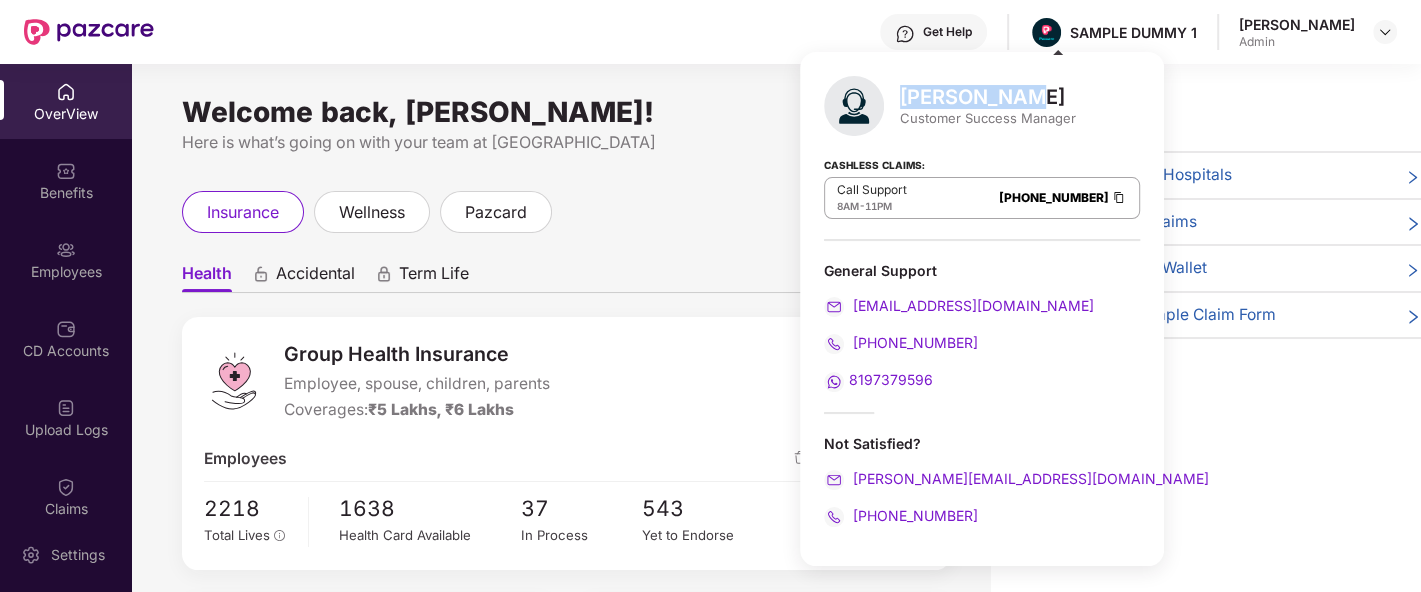 drag, startPoint x: 900, startPoint y: 92, endPoint x: 1023, endPoint y: 98, distance: 123.146255 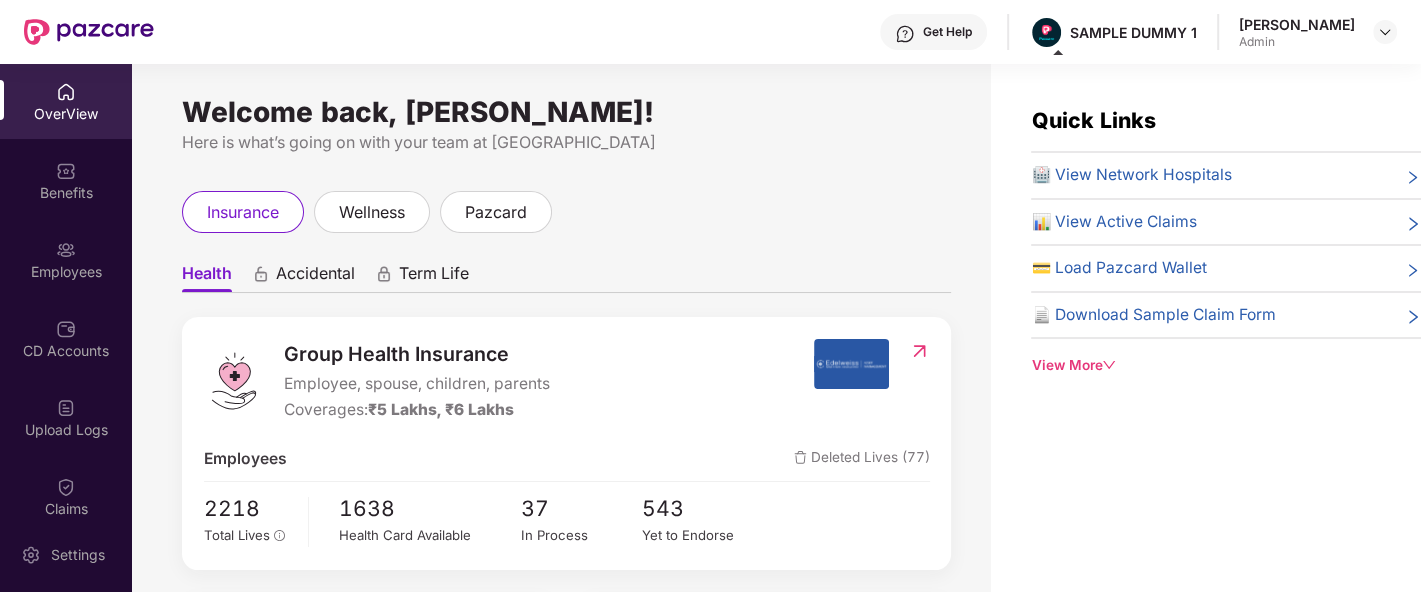 click on "Here is what’s going on with your team at [GEOGRAPHIC_DATA]" at bounding box center (566, 142) 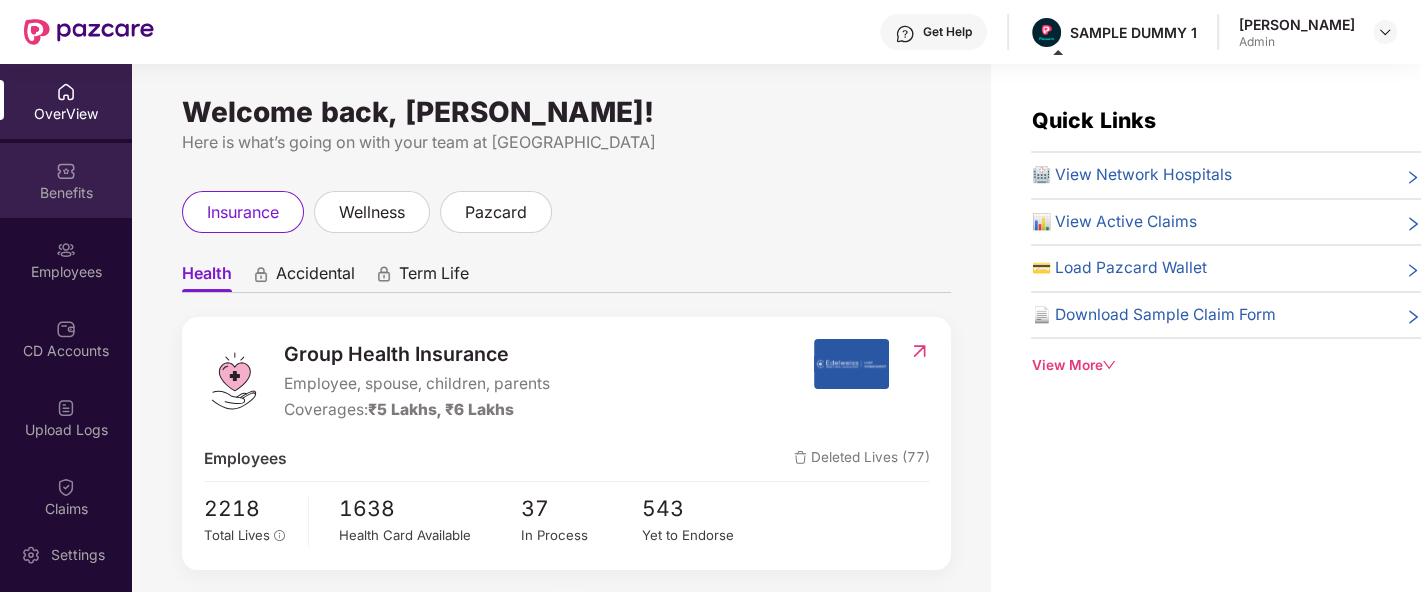 click on "Benefits" at bounding box center [66, 193] 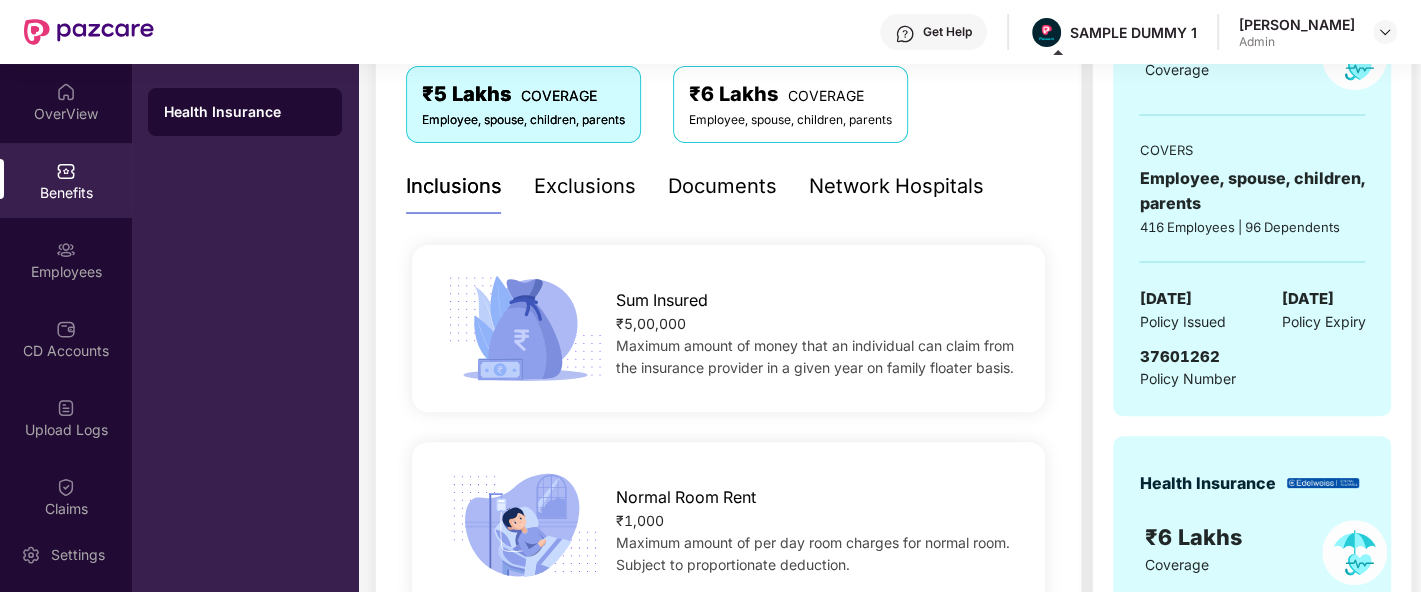 scroll, scrollTop: 359, scrollLeft: 0, axis: vertical 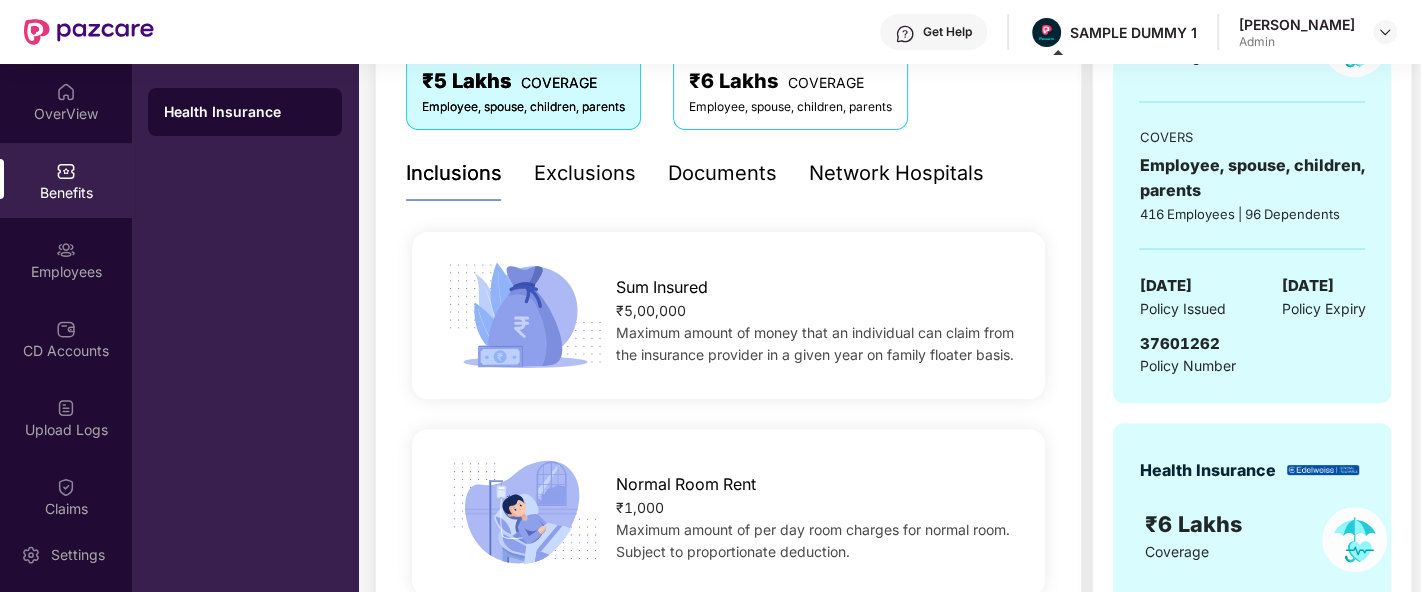 click on "Inclusions" at bounding box center (454, 173) 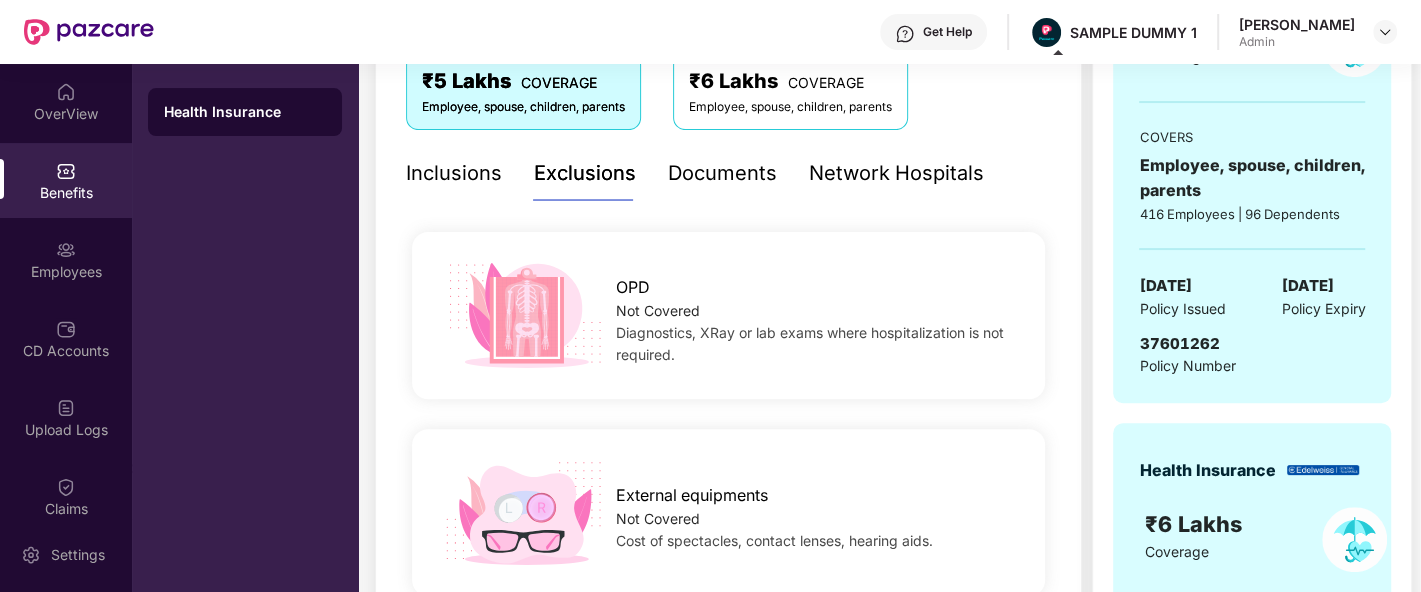 click on "Inclusions" at bounding box center [454, 173] 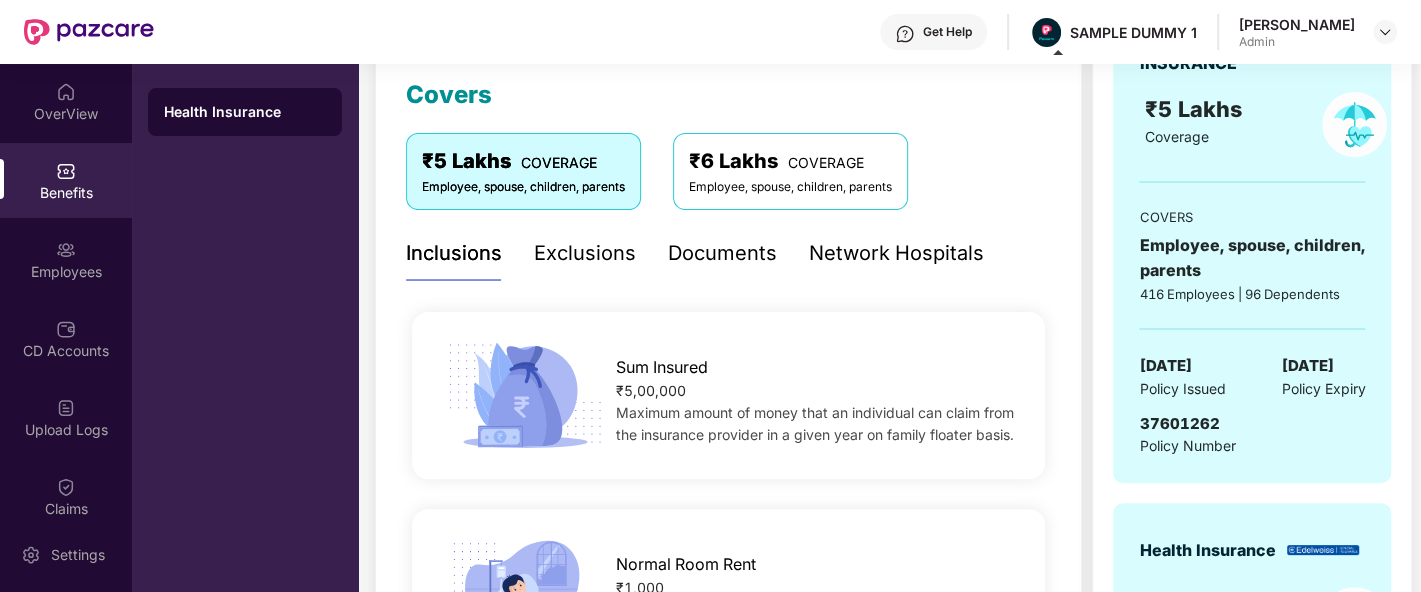 scroll, scrollTop: 252, scrollLeft: 0, axis: vertical 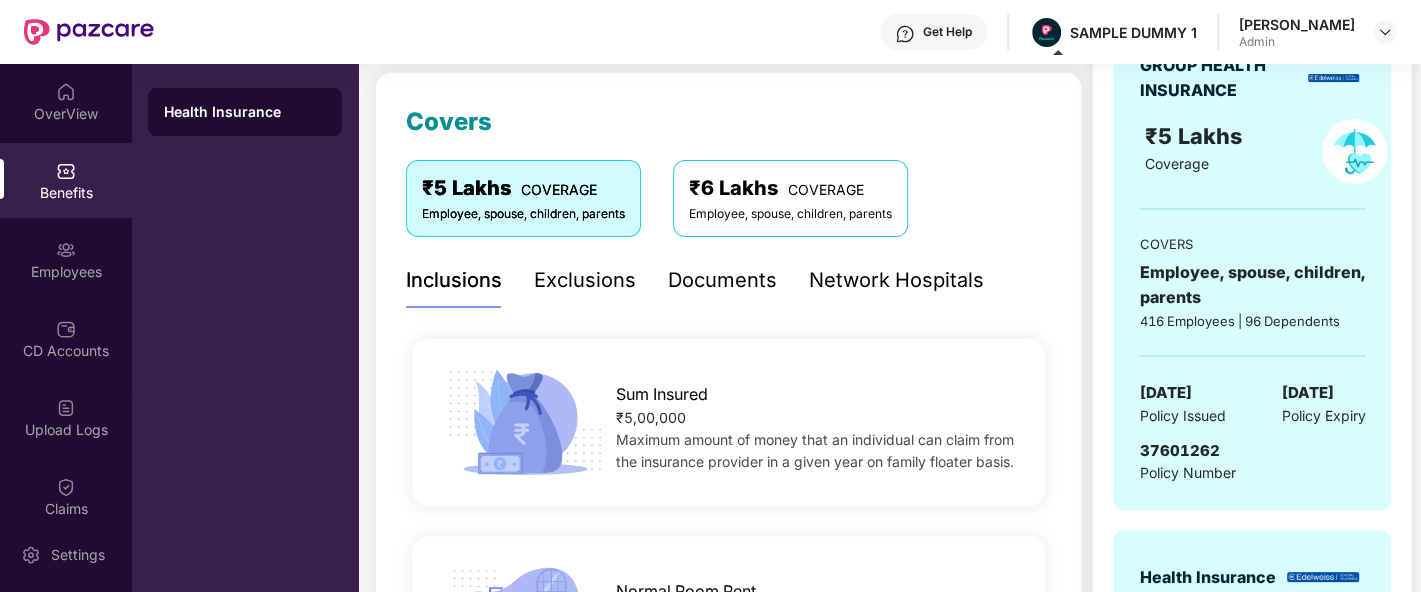 click on "Exclusions" at bounding box center (585, 280) 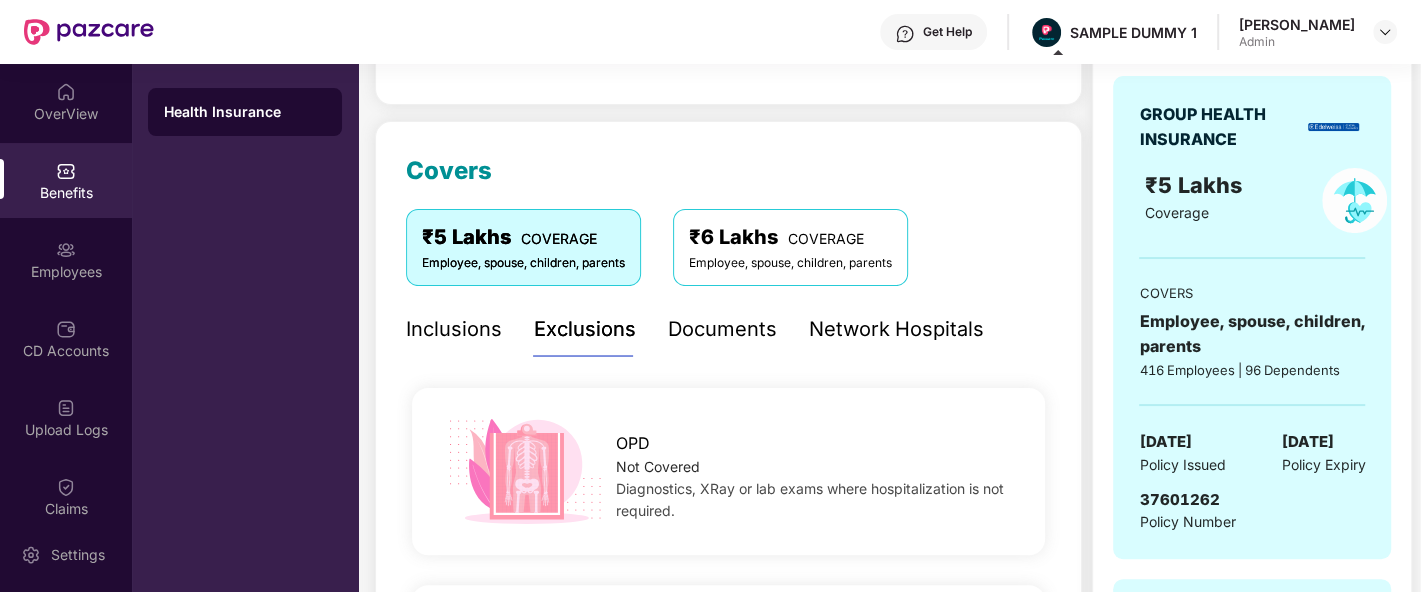 scroll, scrollTop: 0, scrollLeft: 0, axis: both 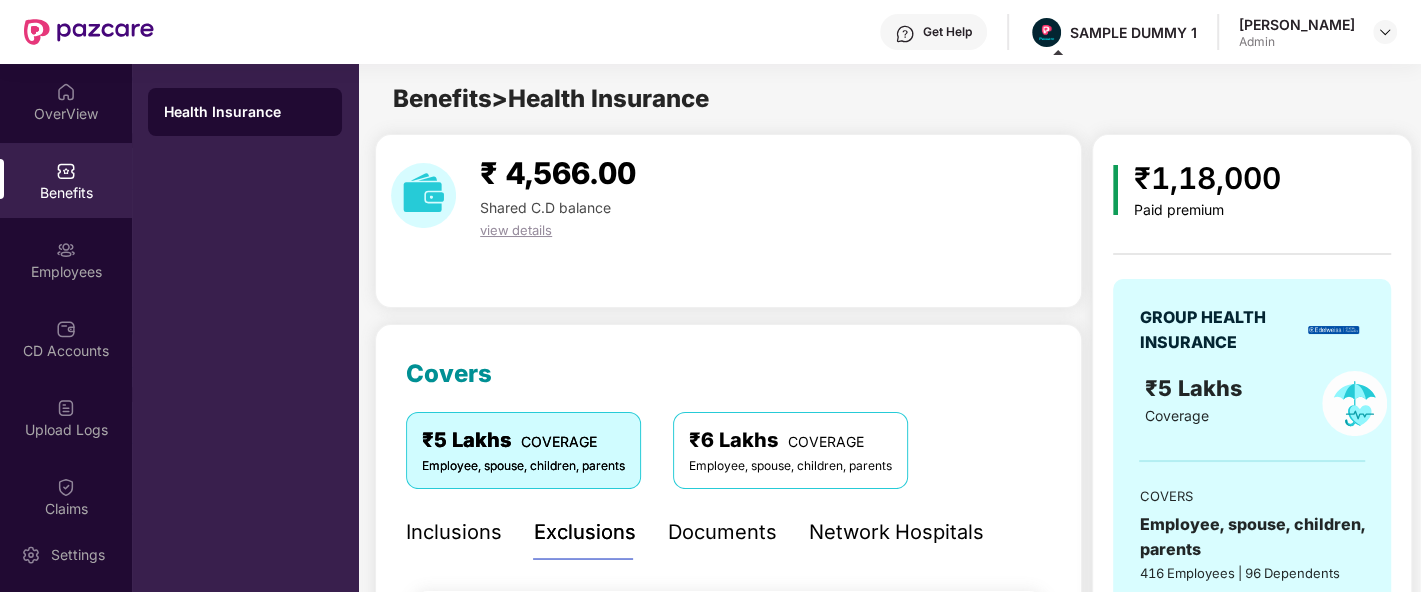 click on "Documents" at bounding box center [722, 532] 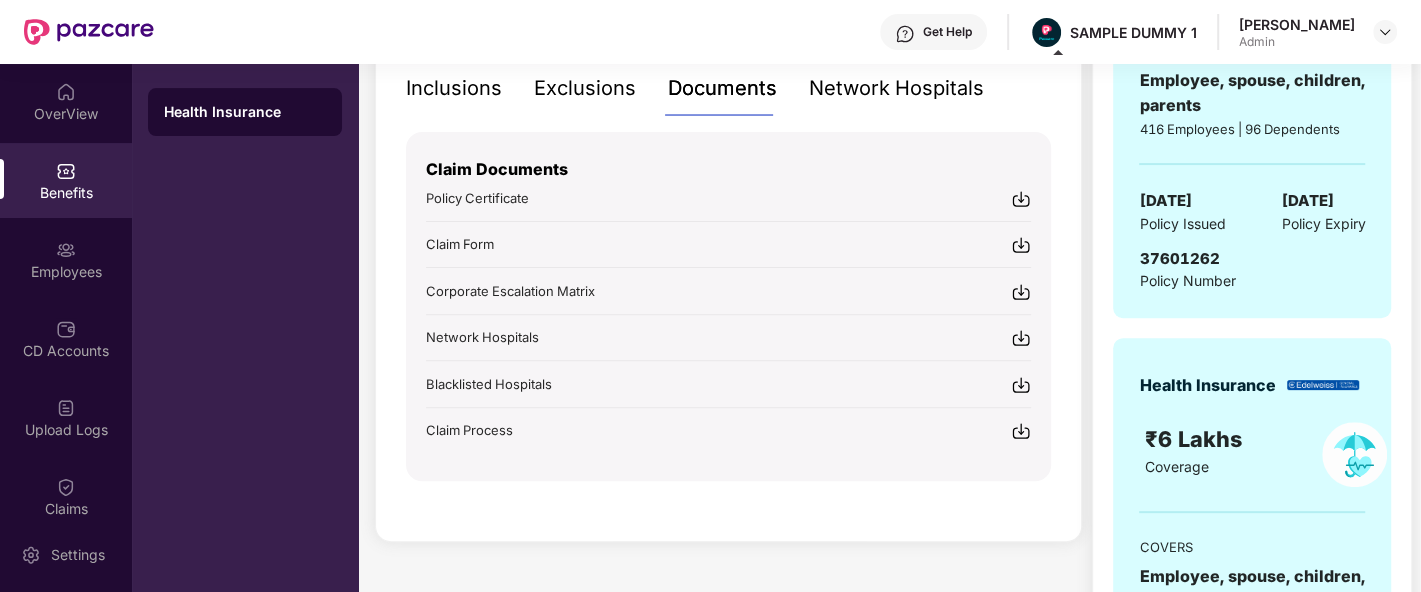 scroll, scrollTop: 444, scrollLeft: 0, axis: vertical 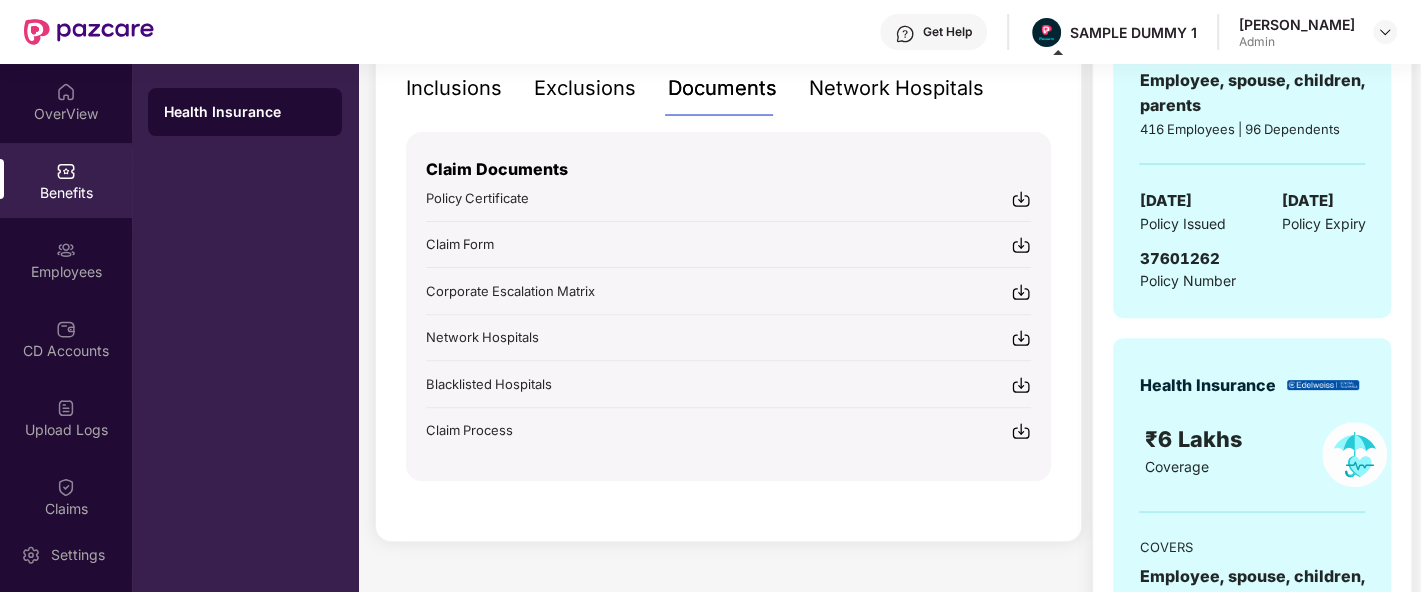 click at bounding box center [1021, 199] 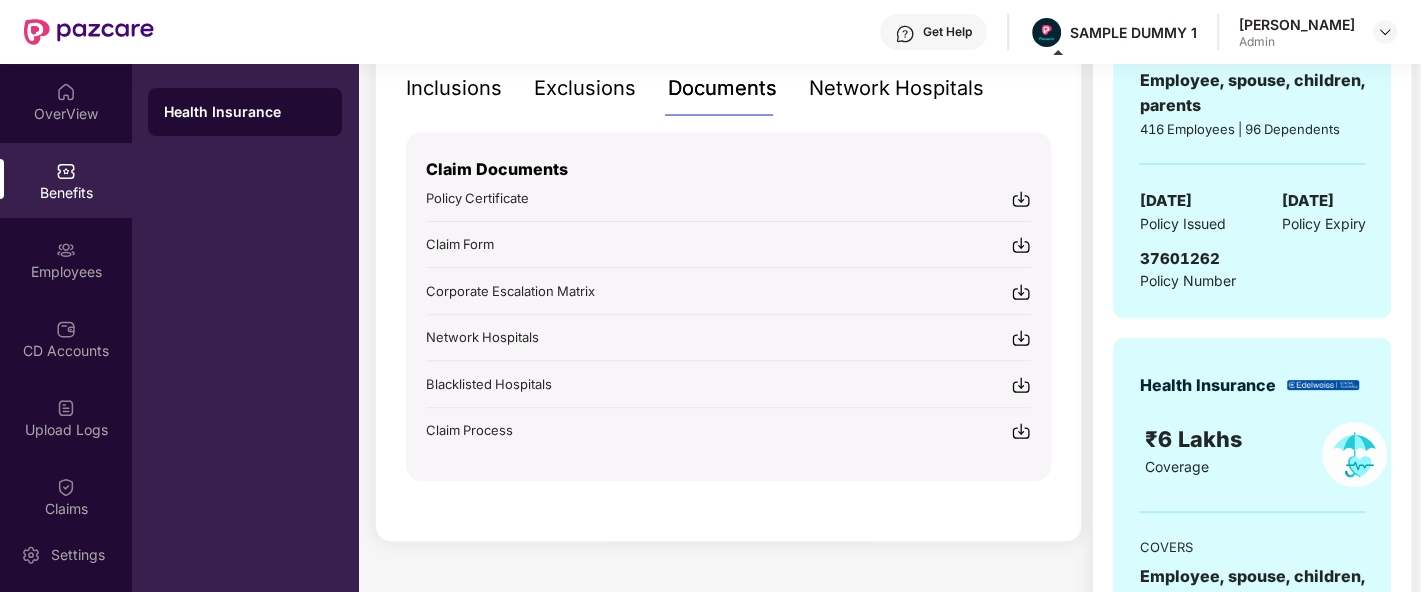 click at bounding box center [1021, 245] 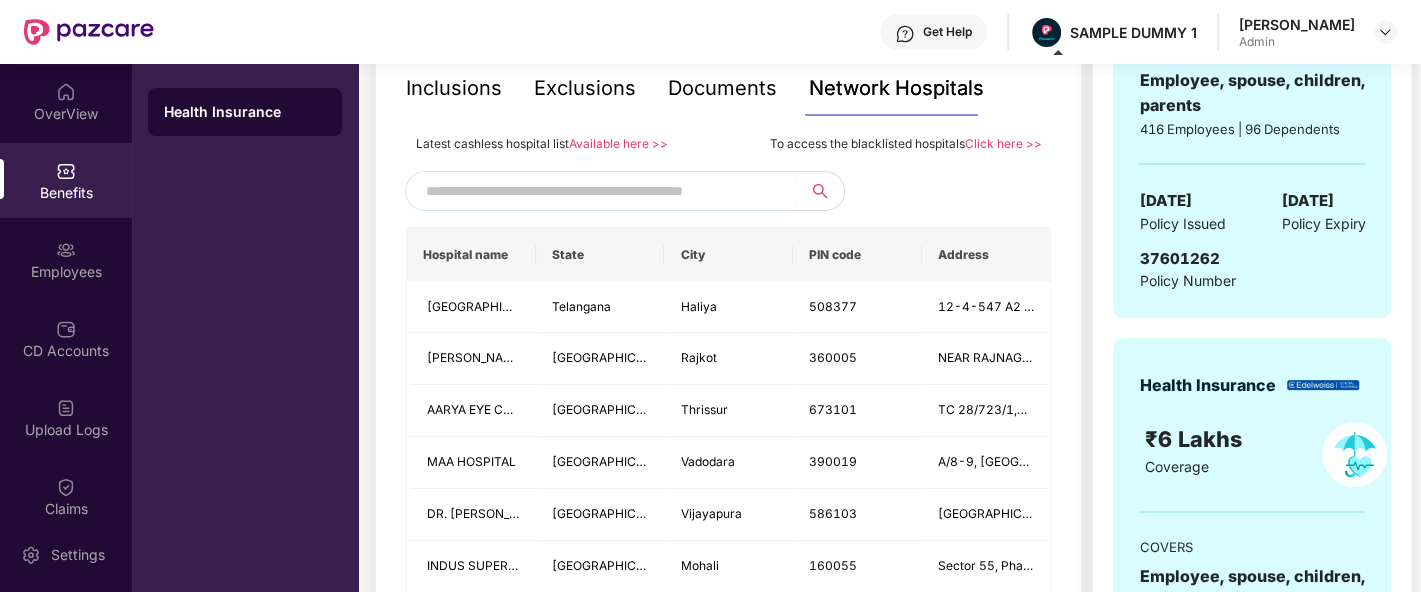 click at bounding box center (597, 191) 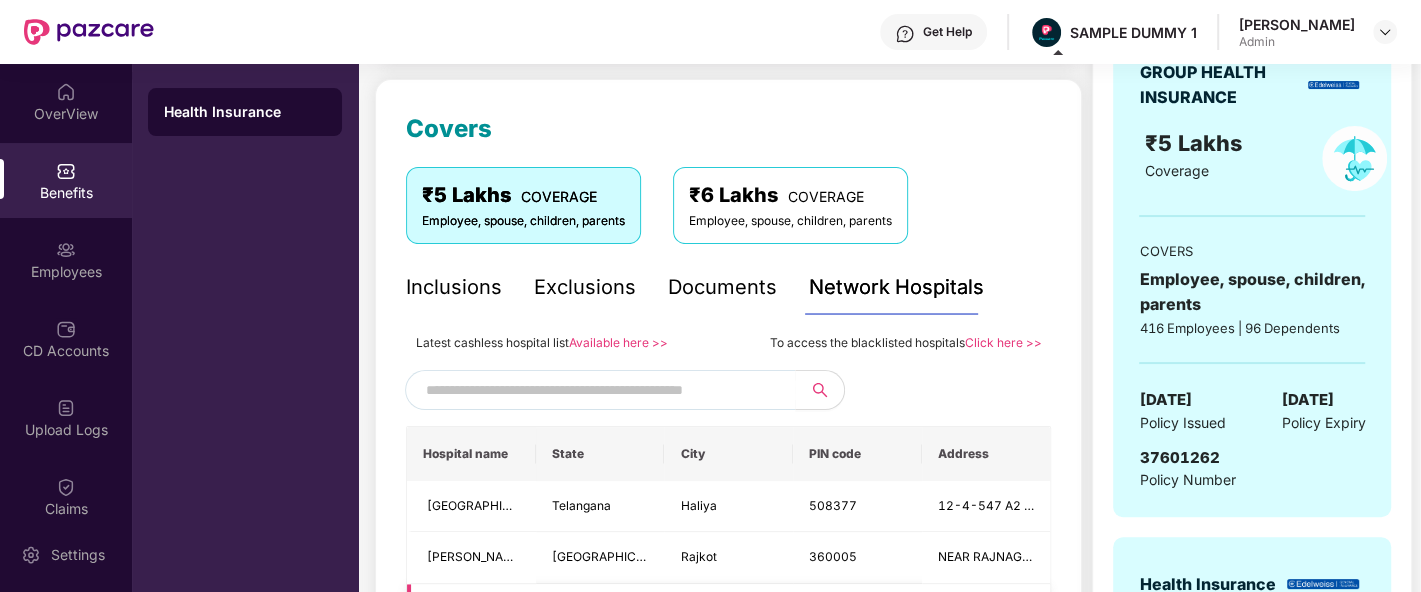 scroll, scrollTop: 244, scrollLeft: 0, axis: vertical 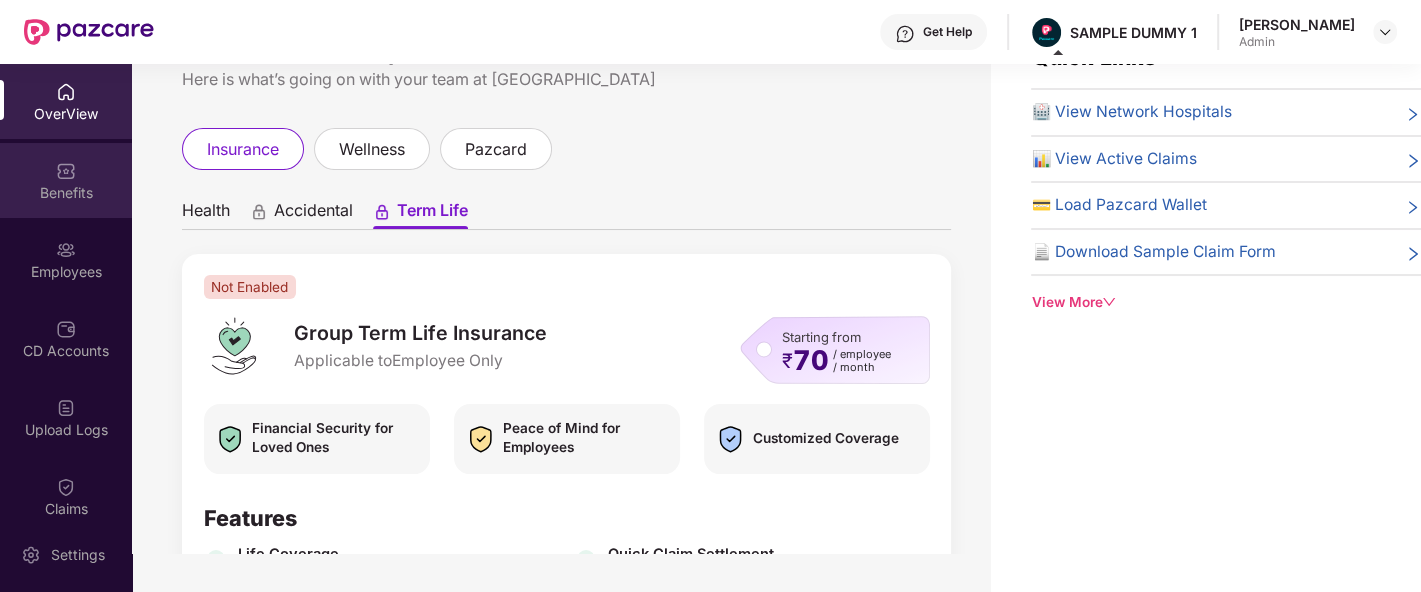 click on "Benefits" at bounding box center [66, 180] 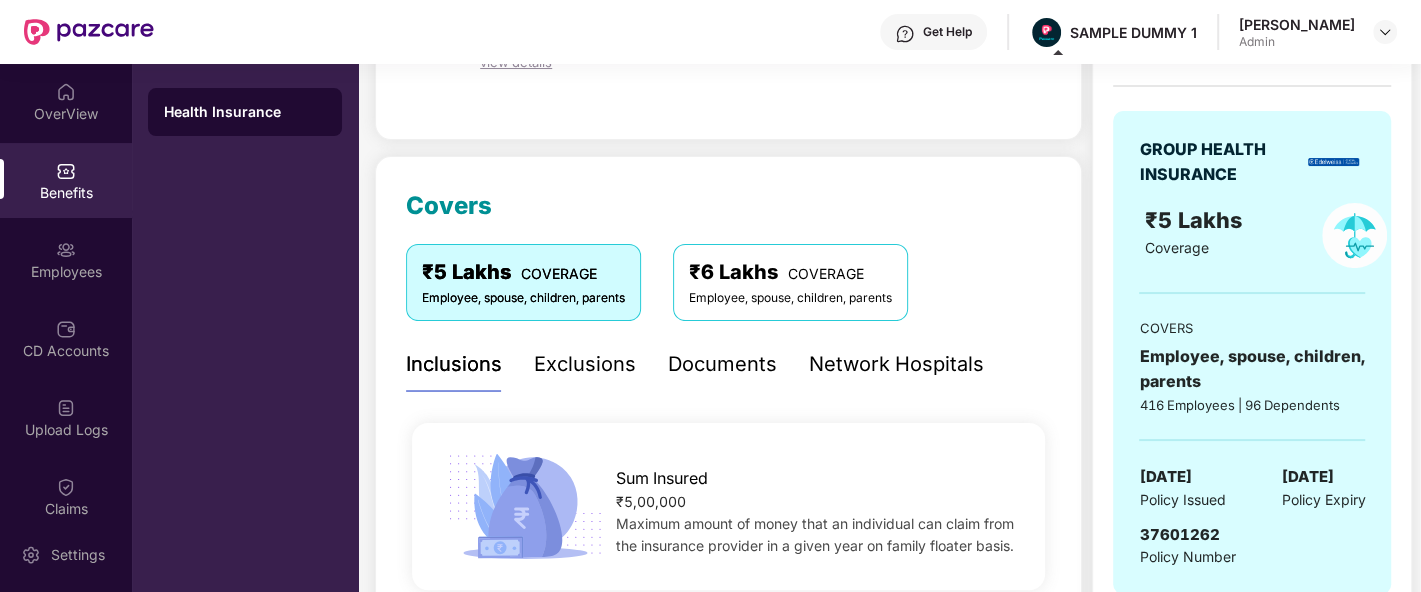 scroll, scrollTop: 197, scrollLeft: 0, axis: vertical 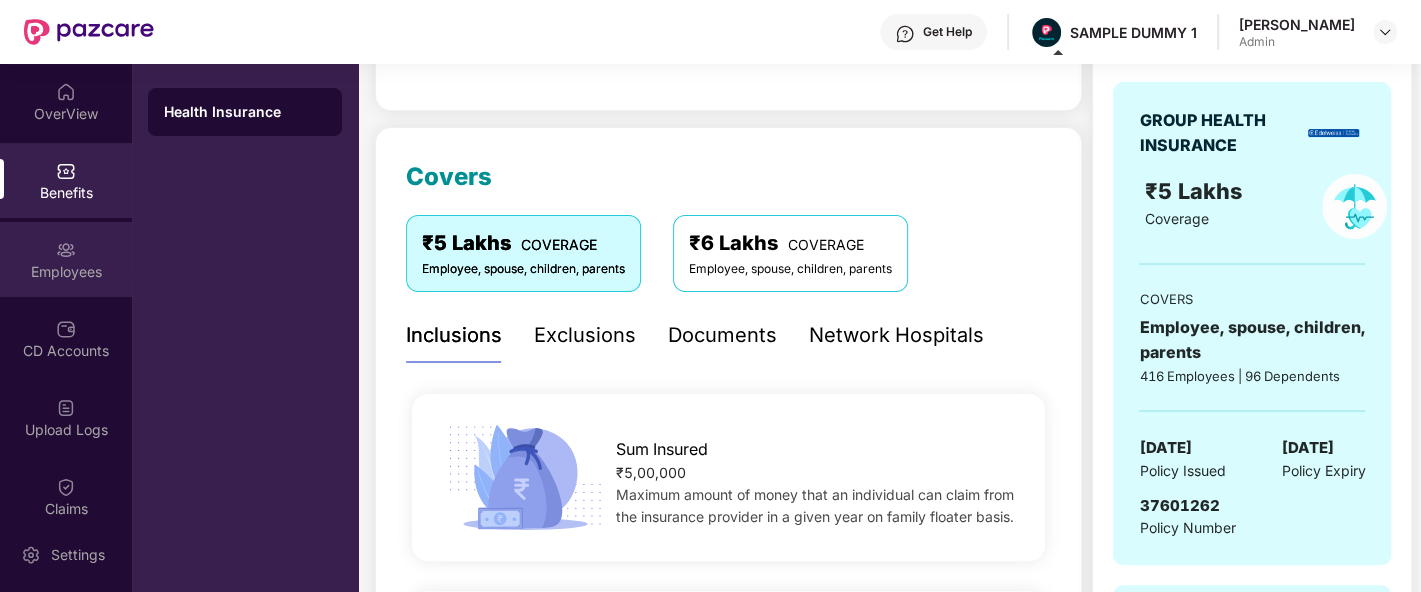 click on "Employees" at bounding box center [66, 272] 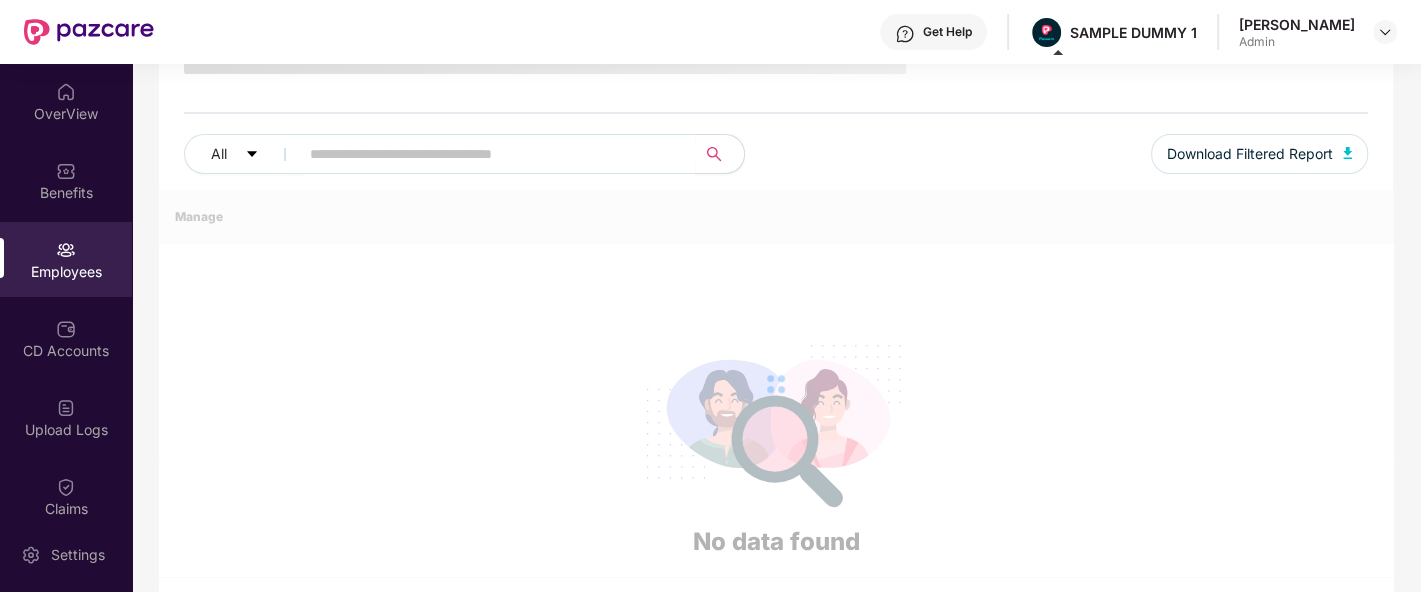 scroll, scrollTop: 197, scrollLeft: 0, axis: vertical 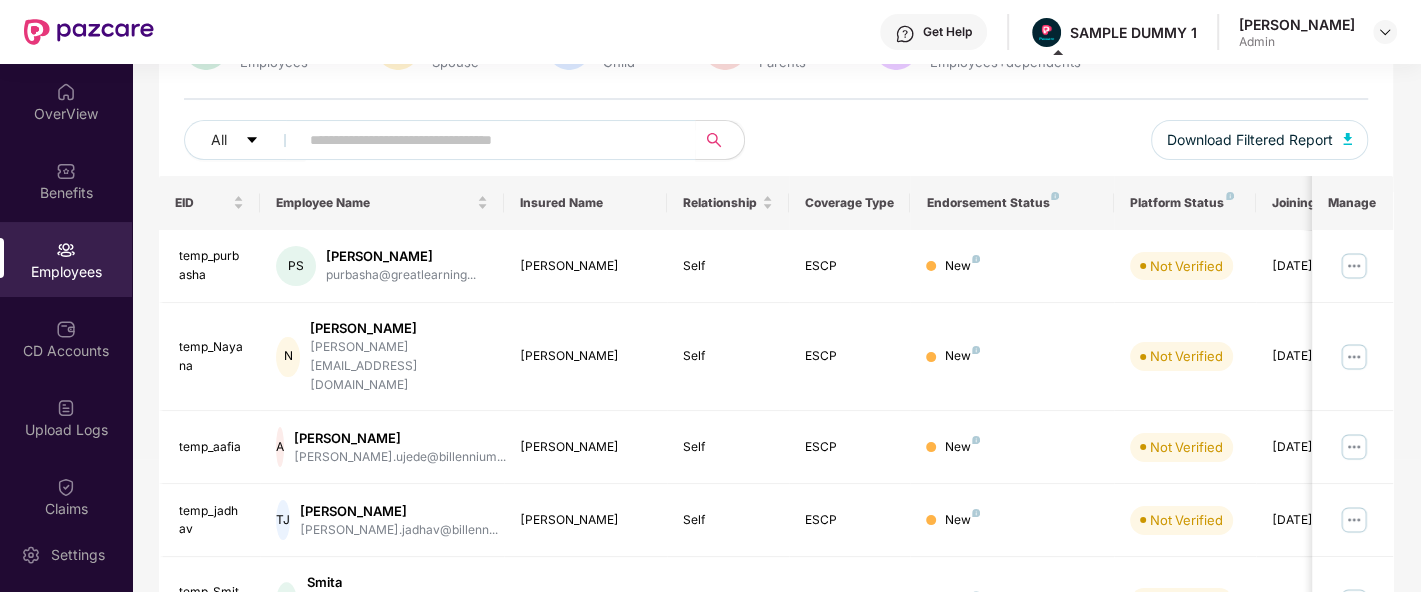 click on "Employees" at bounding box center (66, 272) 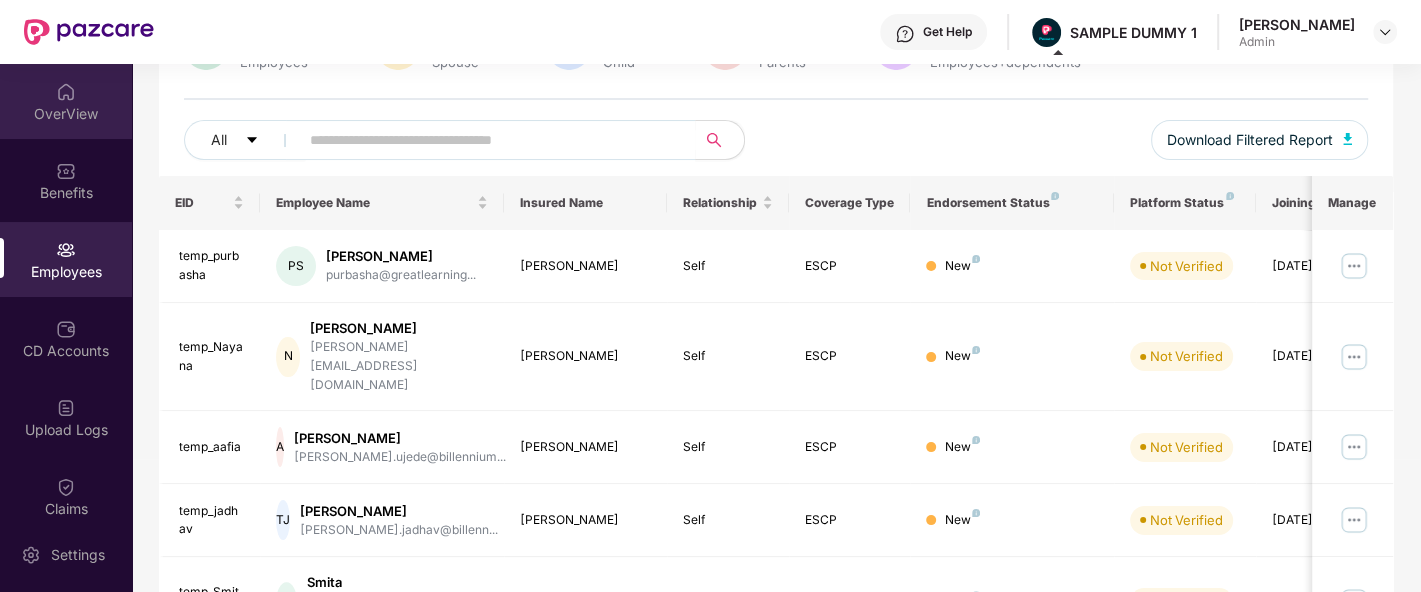 click on "OverView" at bounding box center [66, 101] 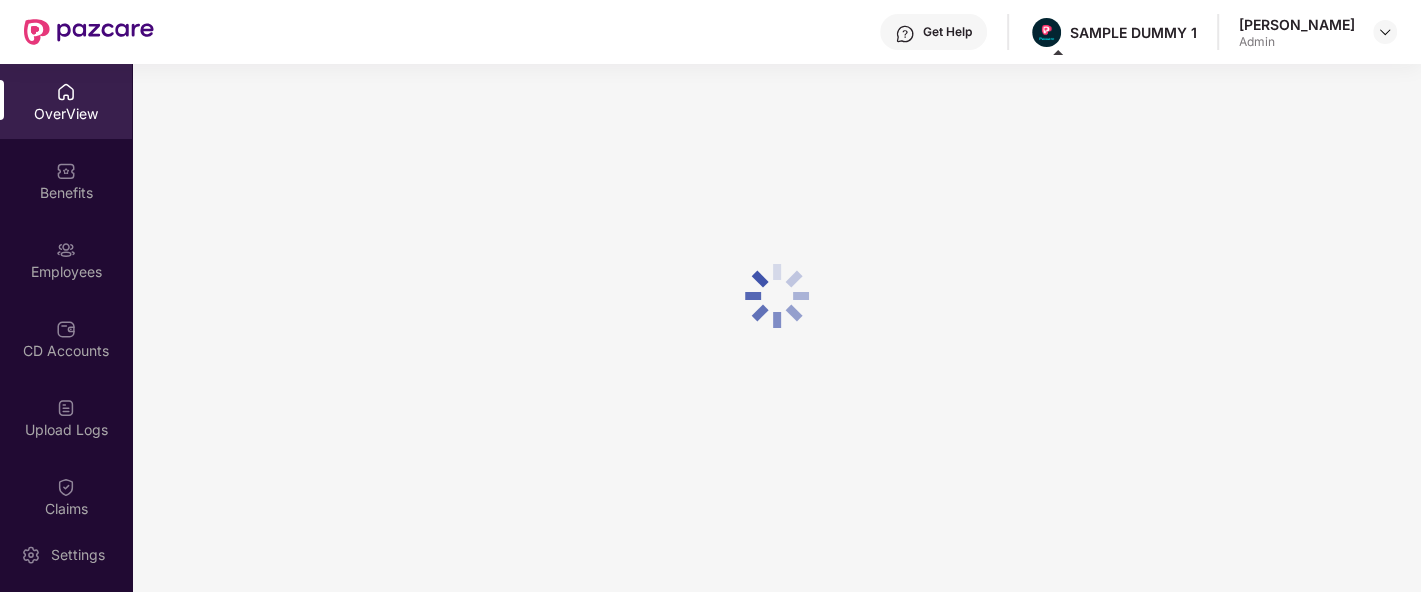 scroll, scrollTop: 63, scrollLeft: 0, axis: vertical 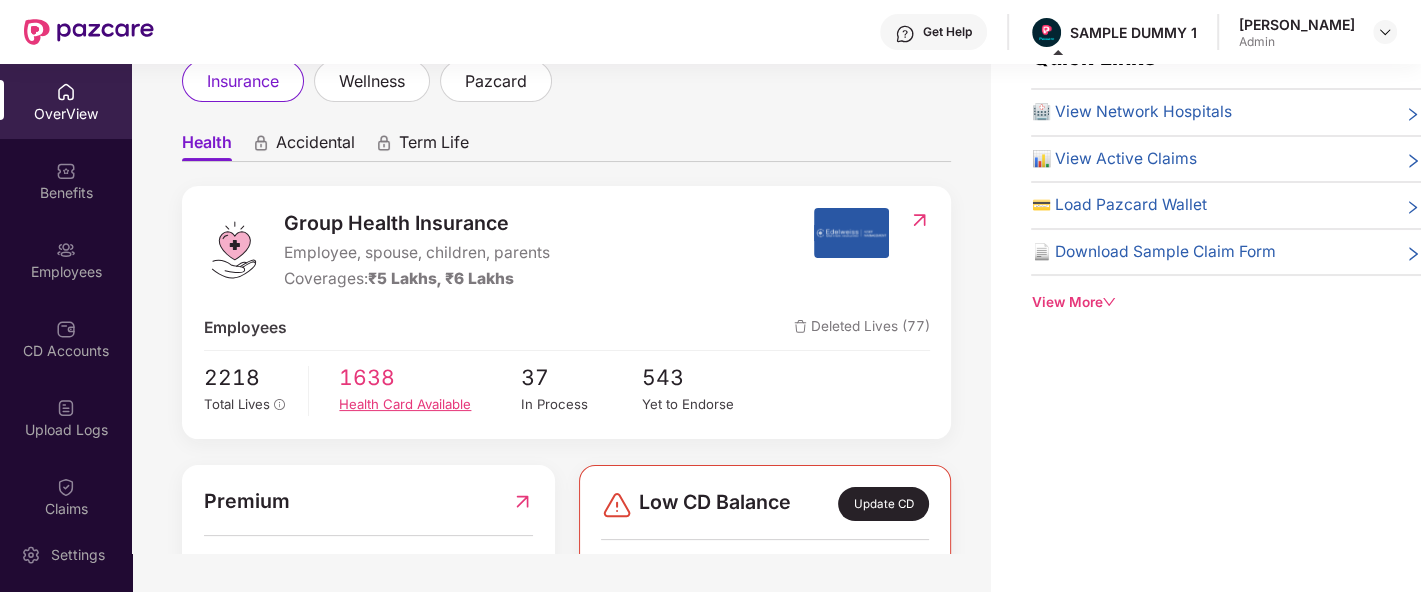 click on "Health Card Available" at bounding box center [430, 404] 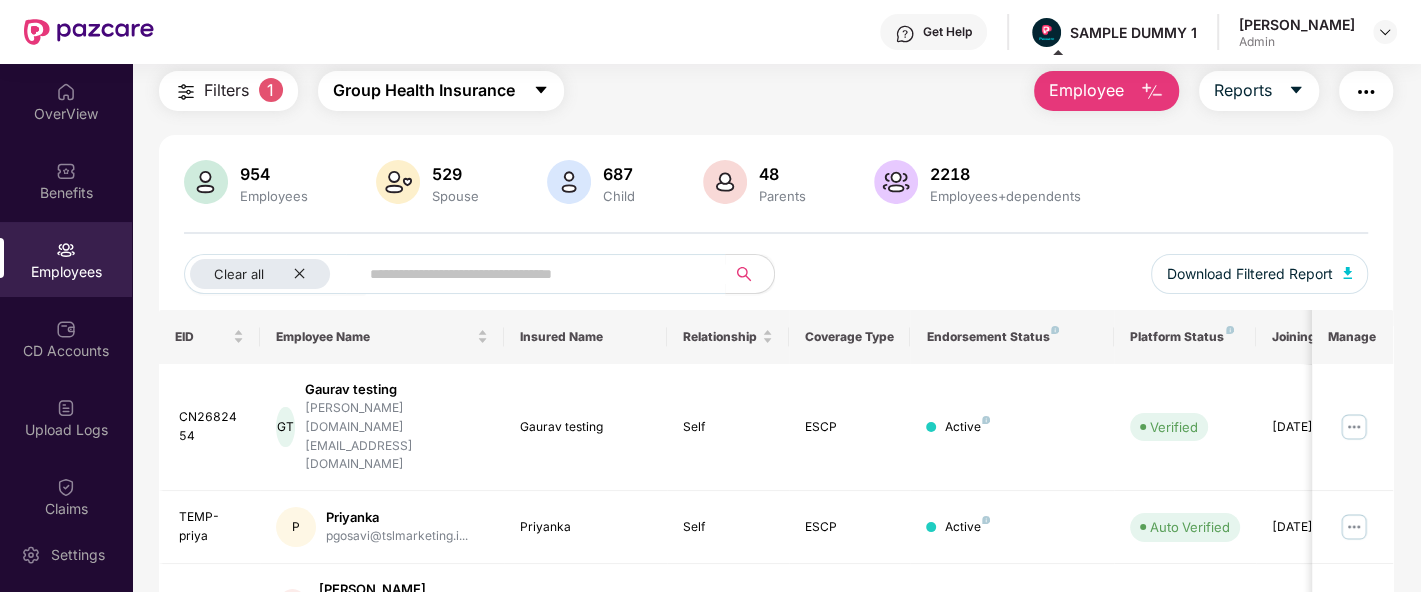 click on "Group Health Insurance" at bounding box center (424, 90) 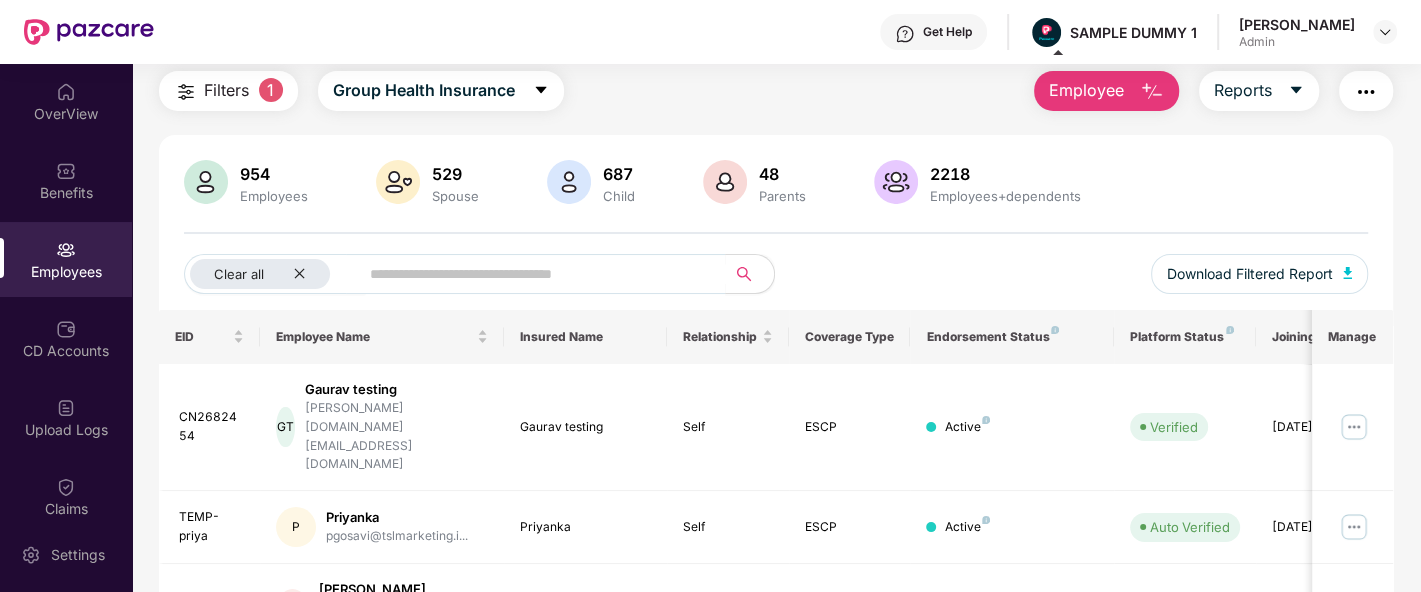 click on "Filters 1 Group Health Insurance Employee  Reports" at bounding box center (776, 91) 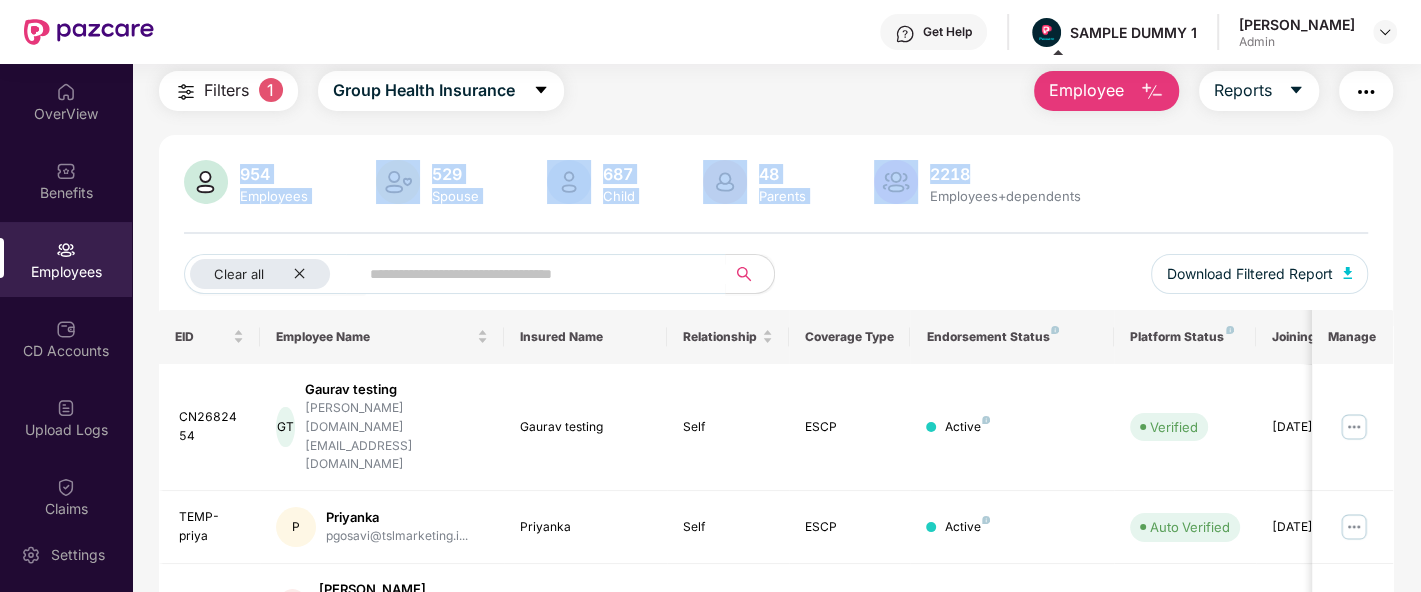 drag, startPoint x: 241, startPoint y: 172, endPoint x: 990, endPoint y: 171, distance: 749.0007 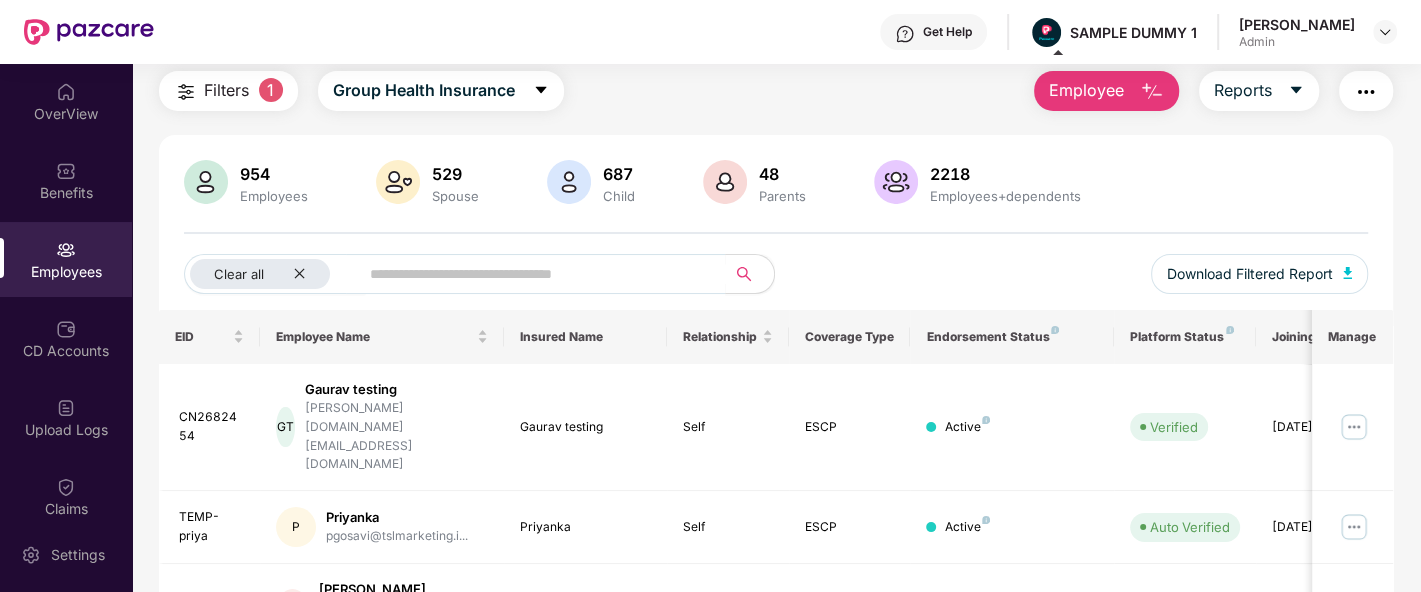 click on "954 Employees 529 Spouse 687 Child [DEMOGRAPHIC_DATA] Parents 2218 Employees+dependents Clear all Download Filtered Report" at bounding box center [776, 235] 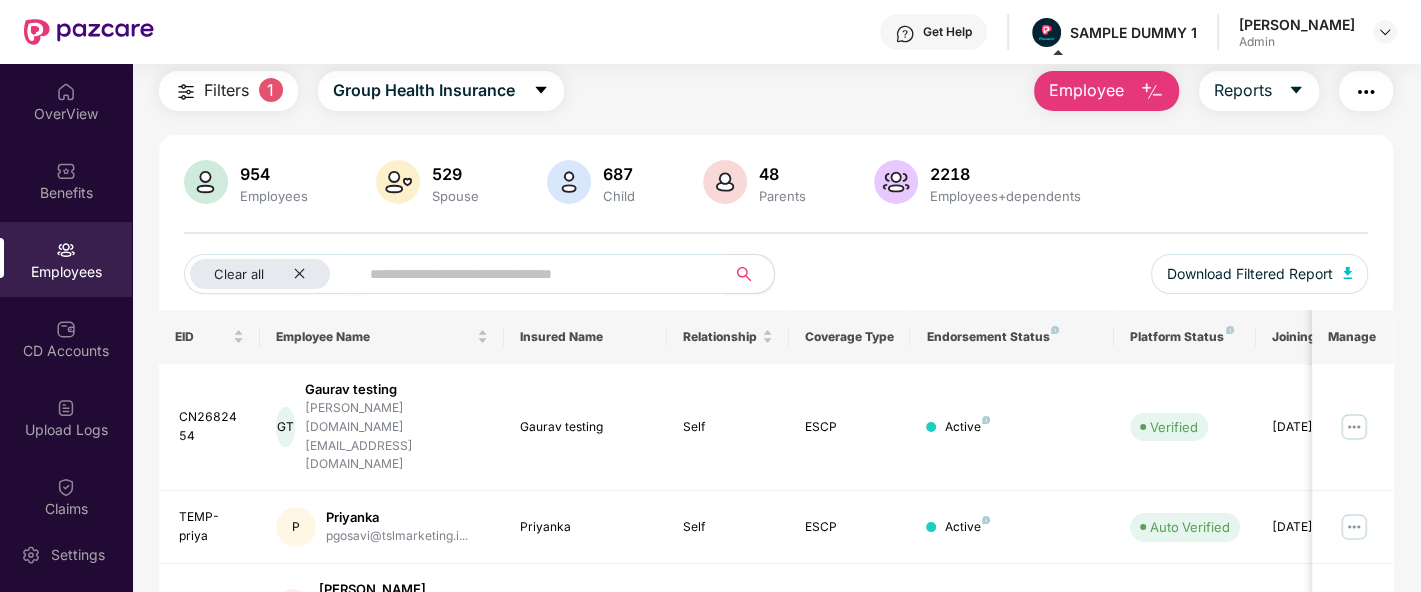 click at bounding box center (534, 274) 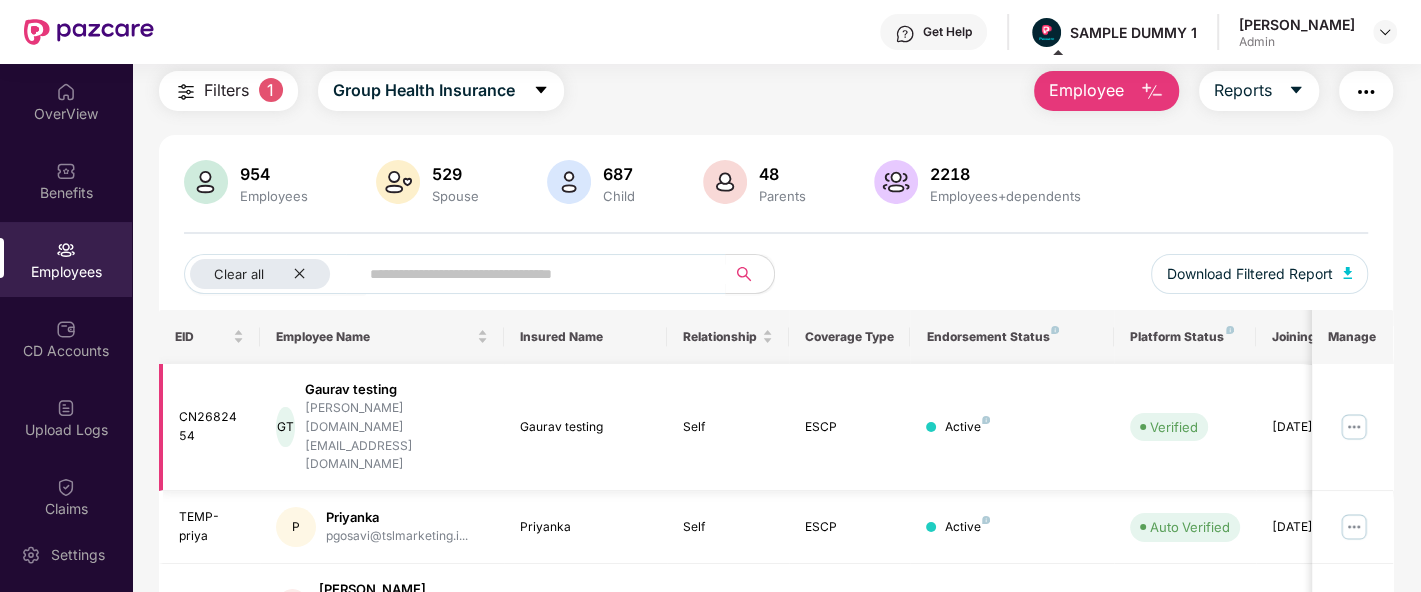 click at bounding box center (1354, 427) 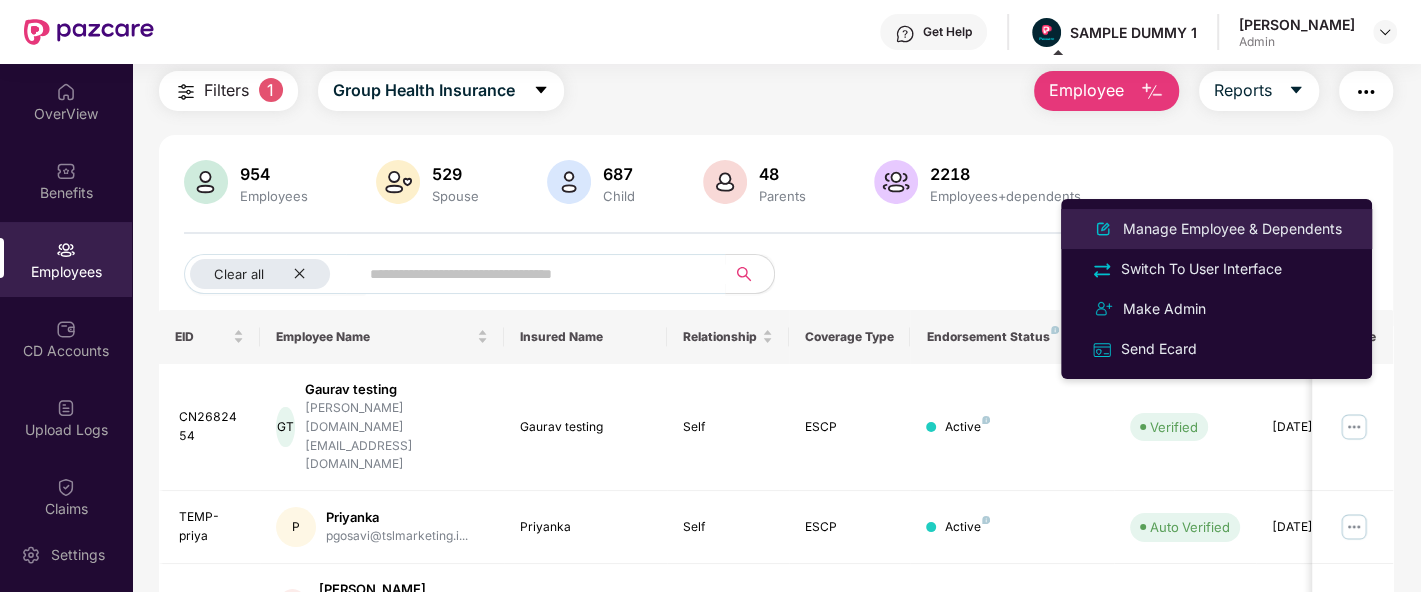click on "Manage Employee & Dependents" at bounding box center [1232, 229] 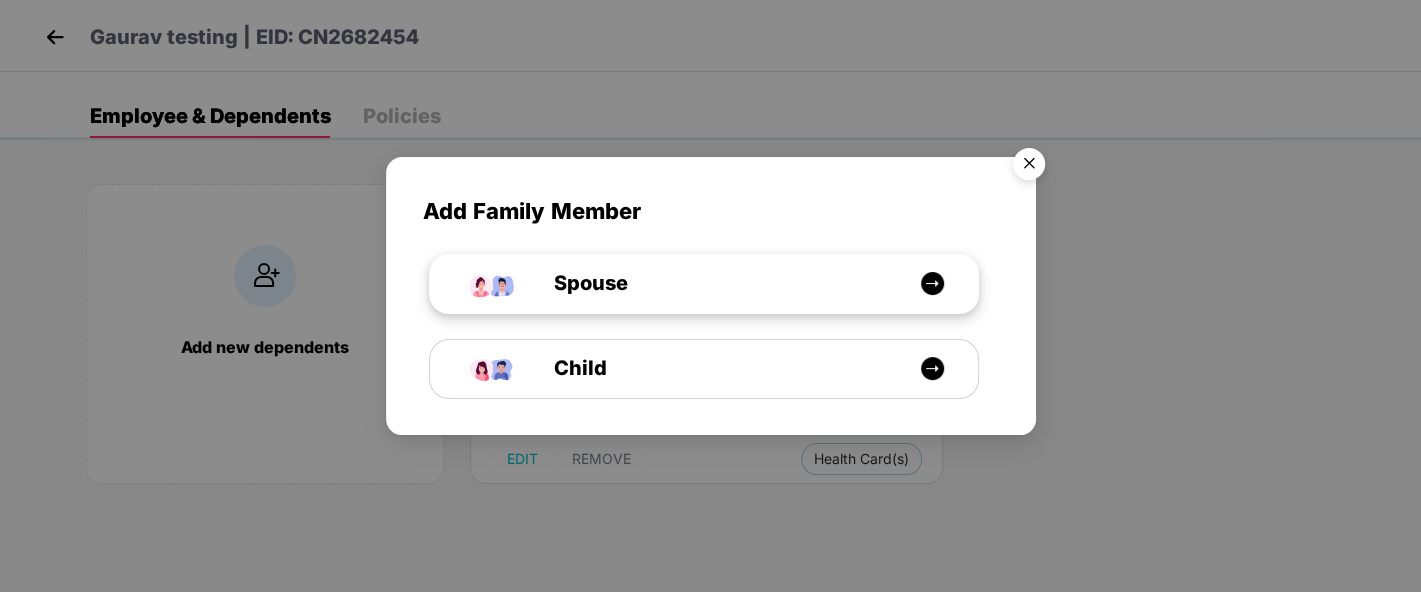 click on "Spouse" at bounding box center (714, 283) 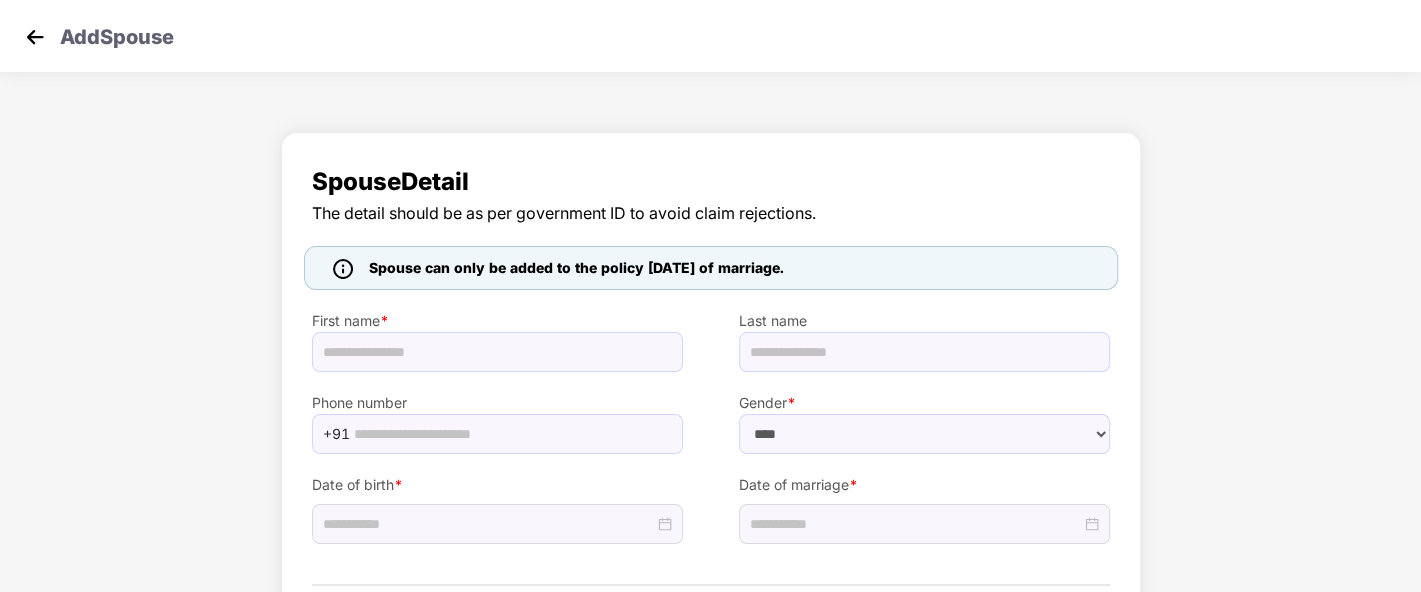 select on "******" 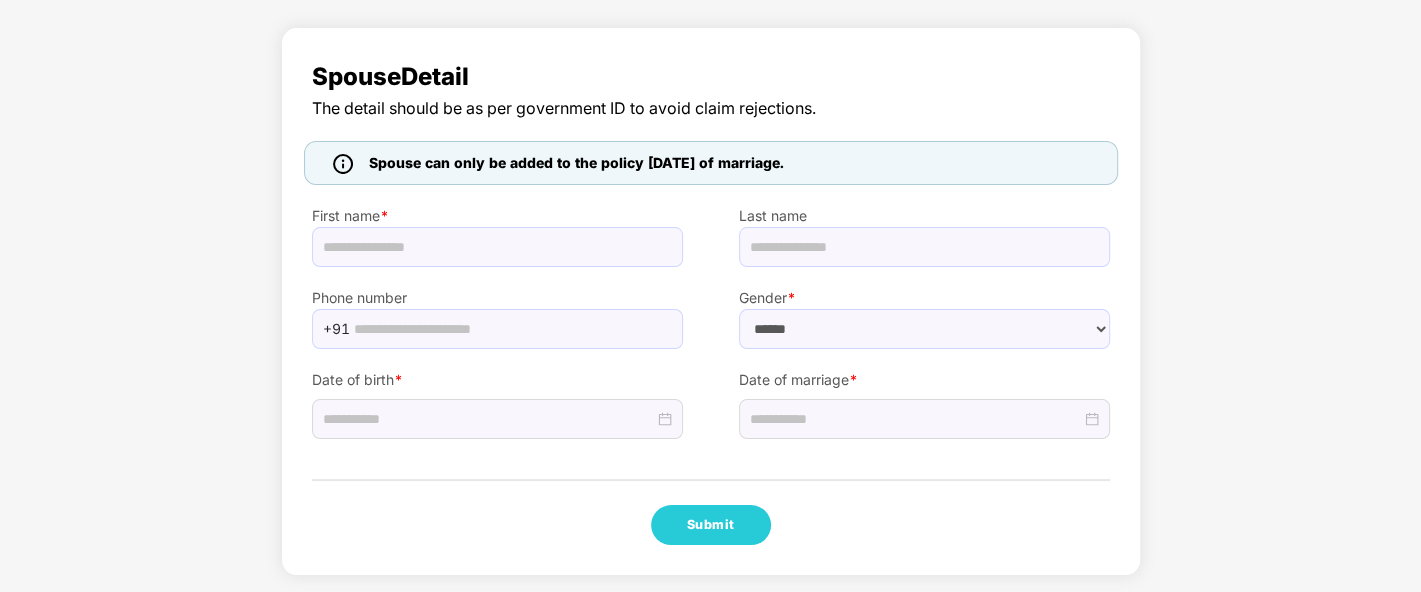 scroll, scrollTop: 0, scrollLeft: 0, axis: both 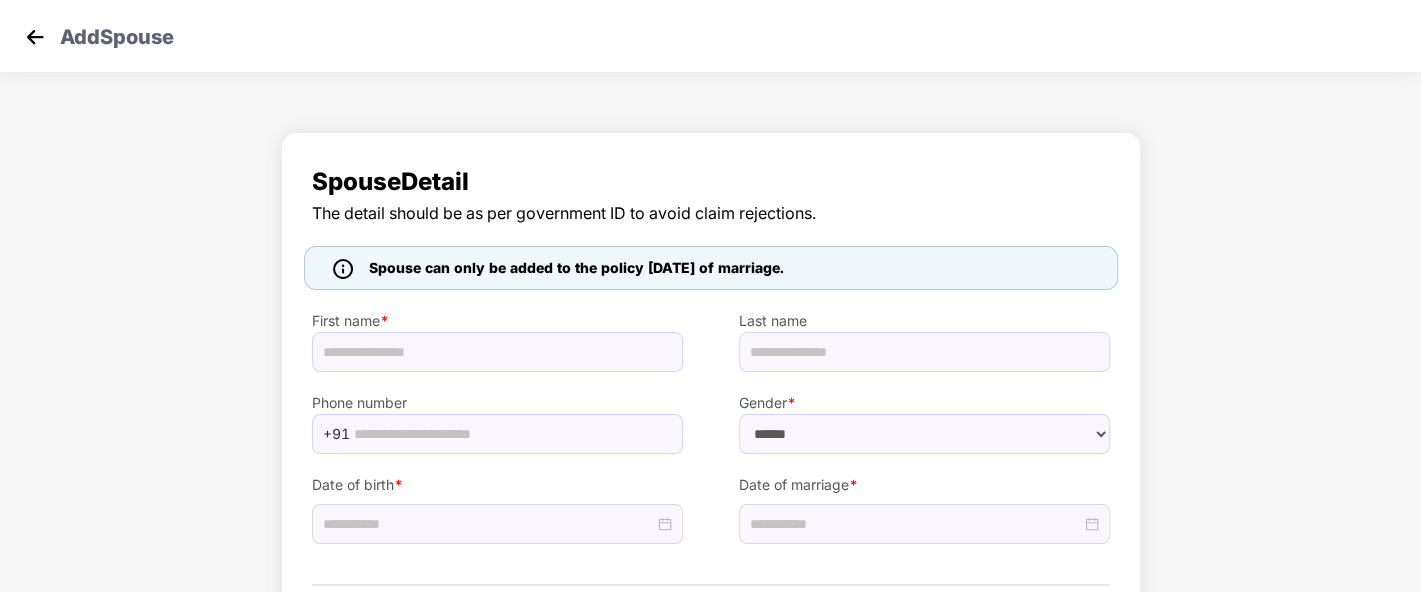 click at bounding box center [35, 37] 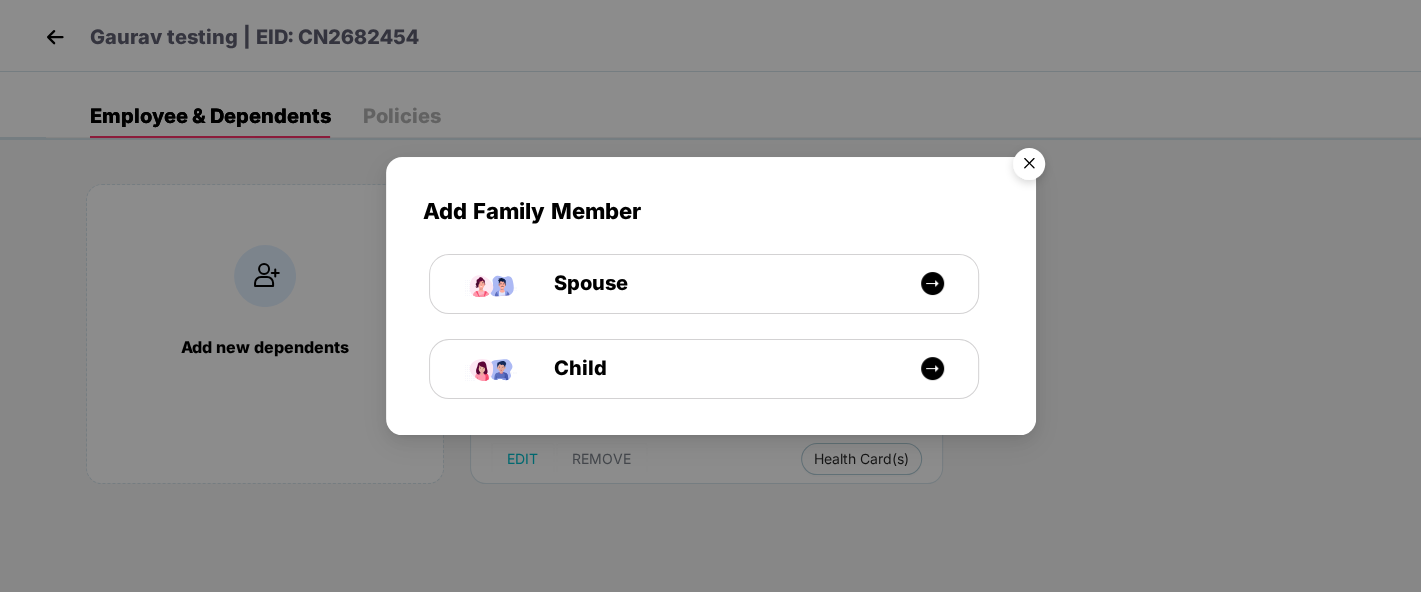 click at bounding box center [1029, 167] 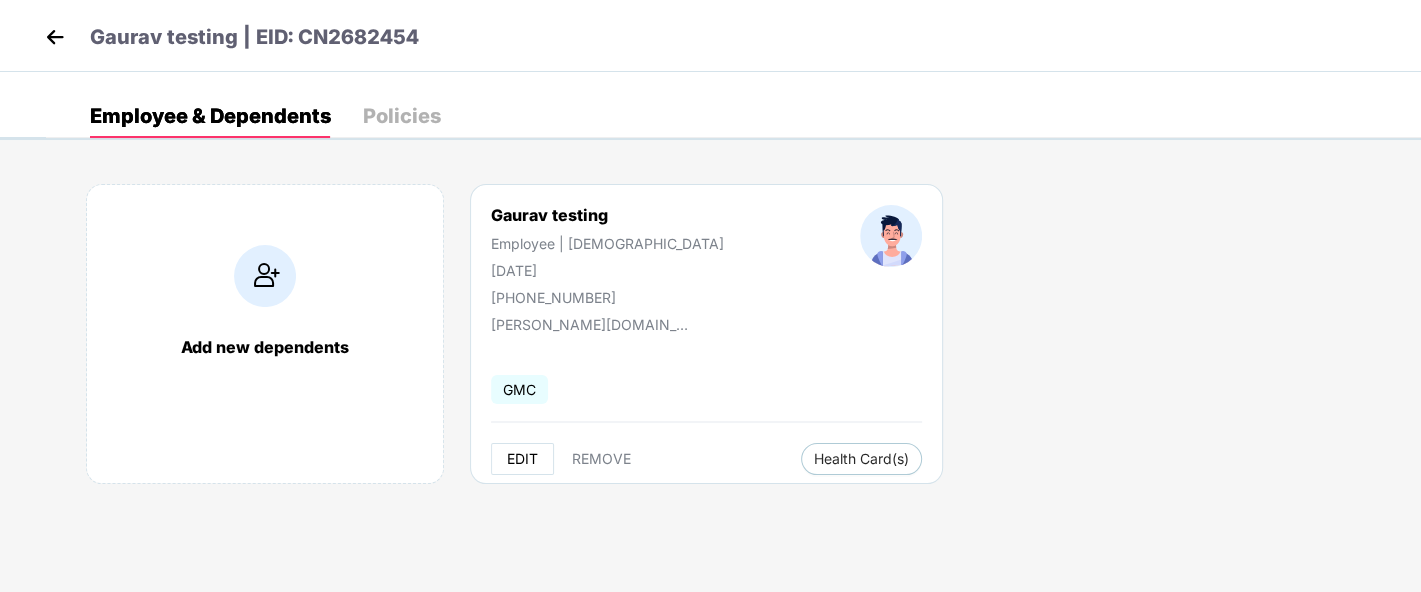 click on "EDIT" at bounding box center [522, 459] 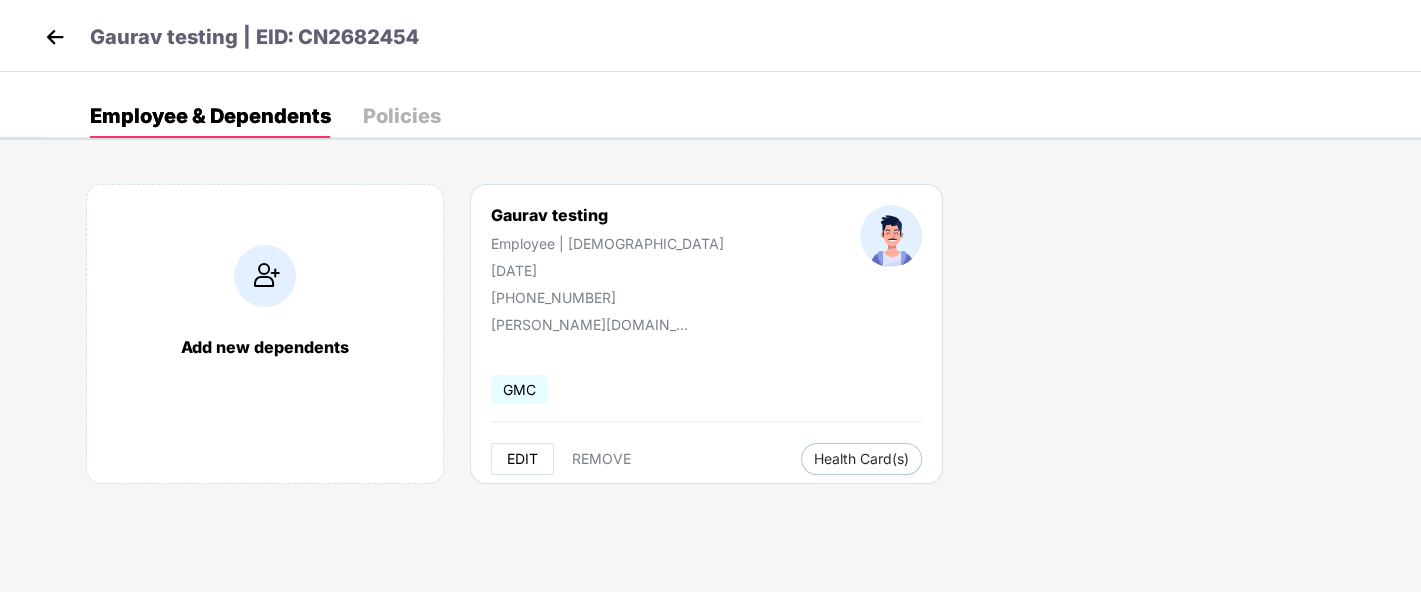 select on "****" 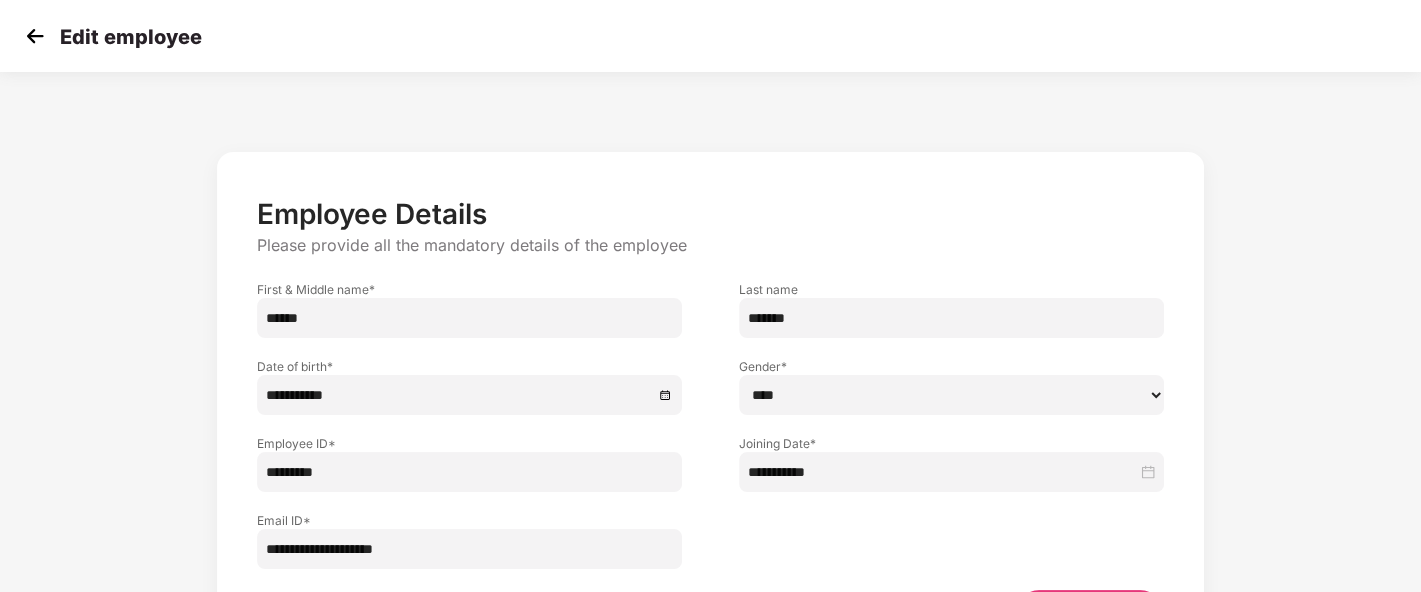 scroll, scrollTop: 135, scrollLeft: 0, axis: vertical 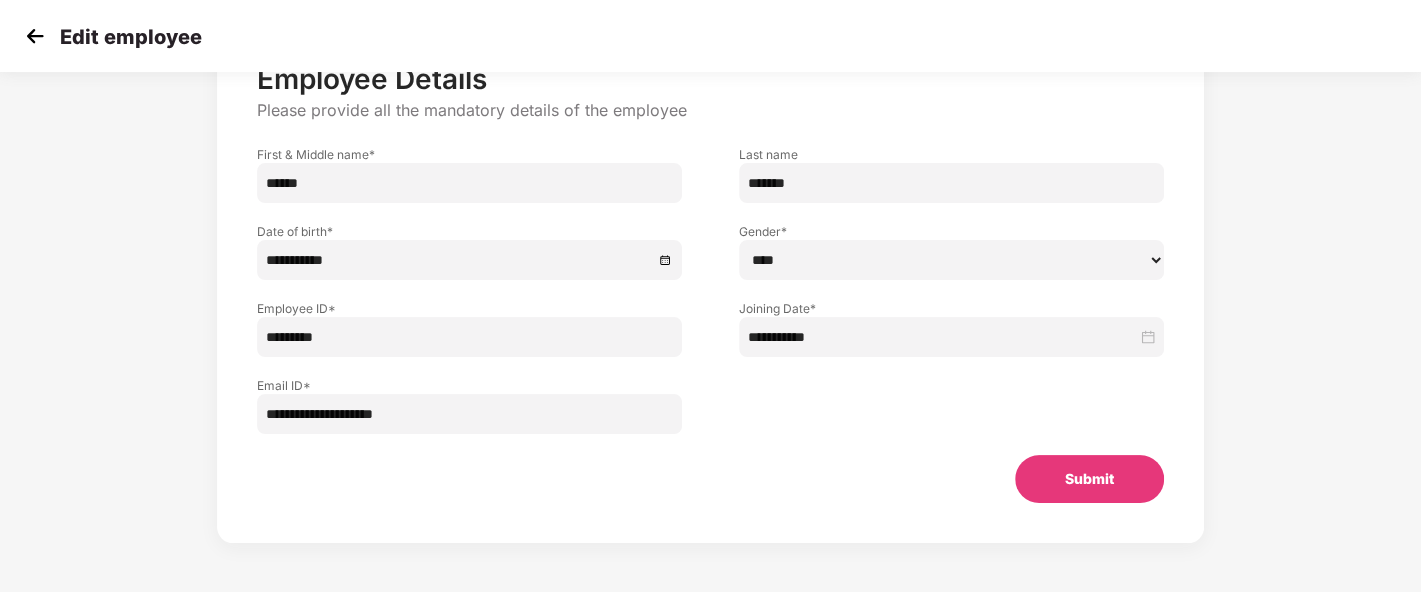 click at bounding box center [35, 36] 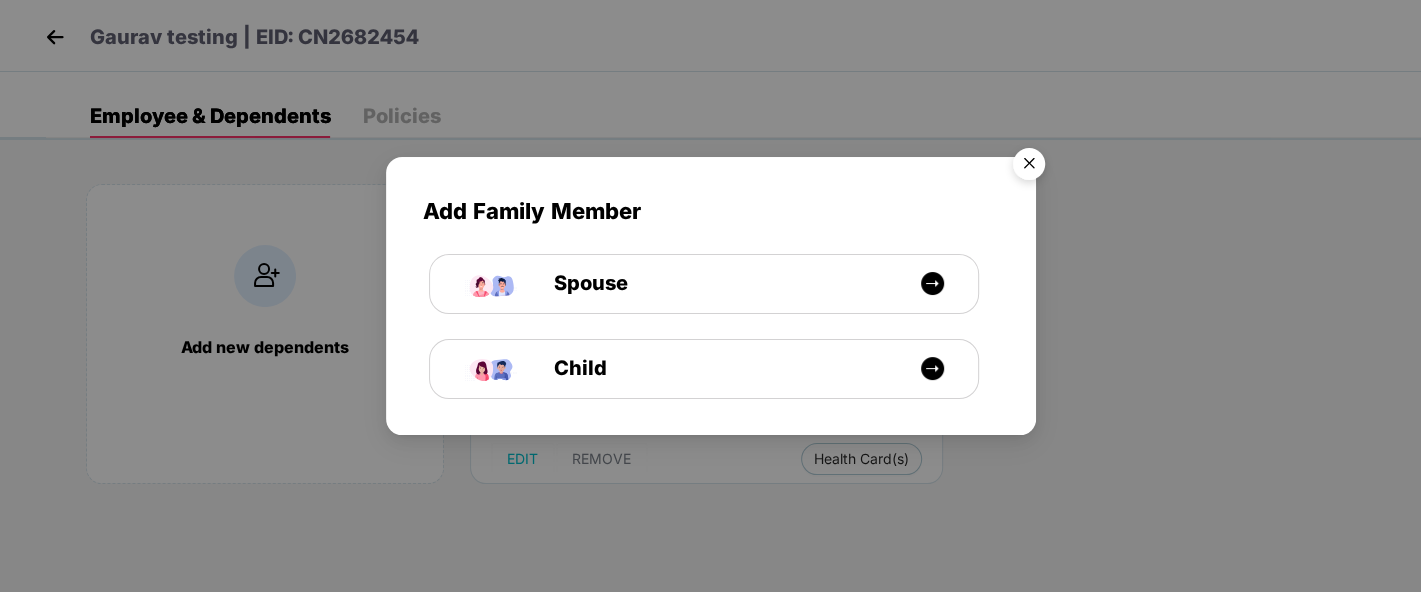 click at bounding box center (1029, 167) 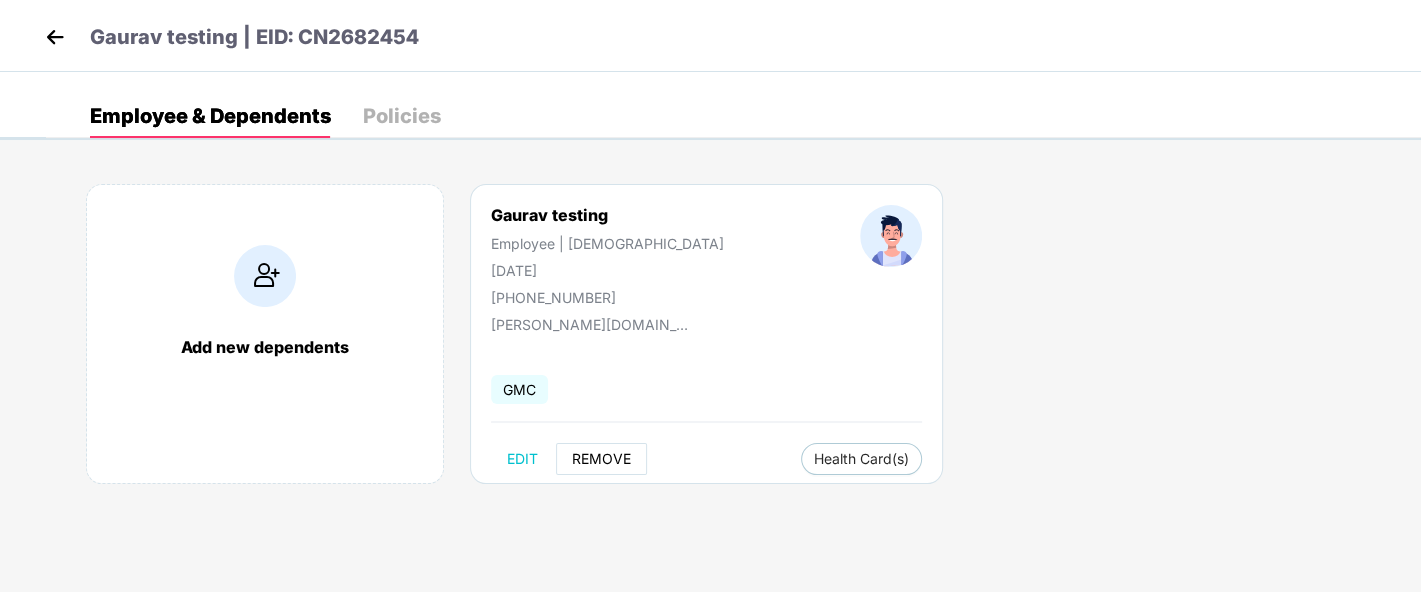 click on "REMOVE" at bounding box center [601, 459] 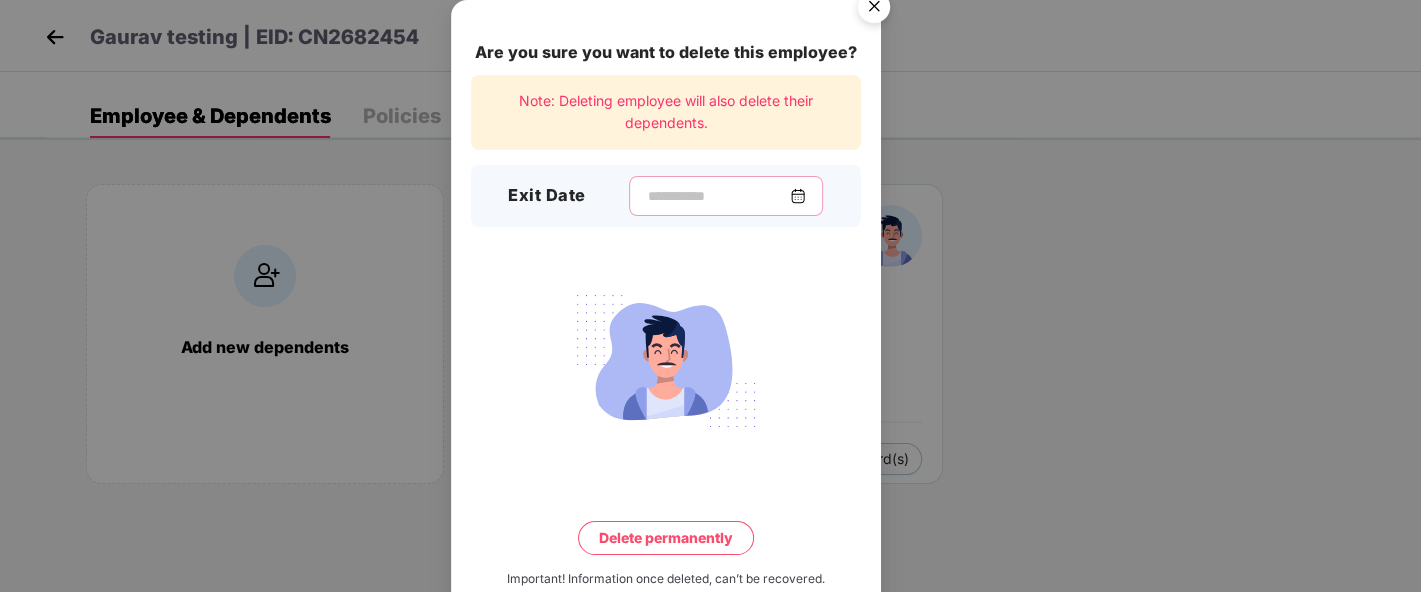 click at bounding box center [718, 196] 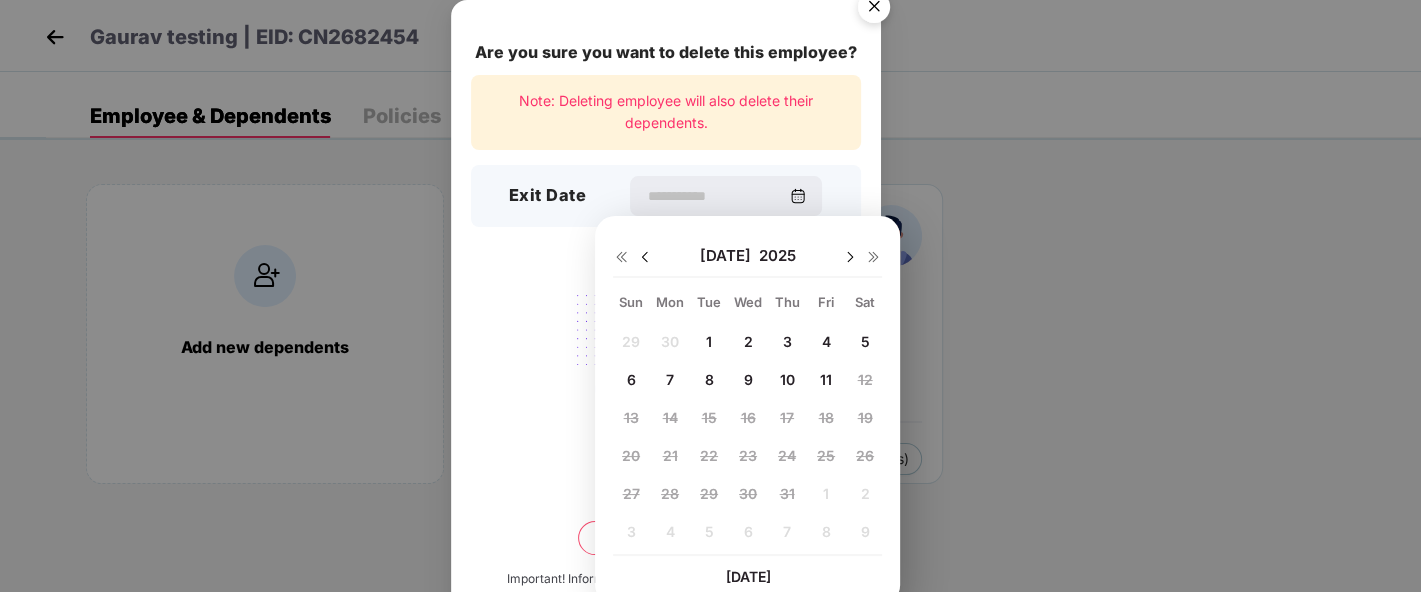 click on "Are you sure you want to delete this employee? Note: Deleting employee will also delete their dependents. Exit Date Delete permanently Important! Information once deleted, can’t be recovered." at bounding box center (710, 296) 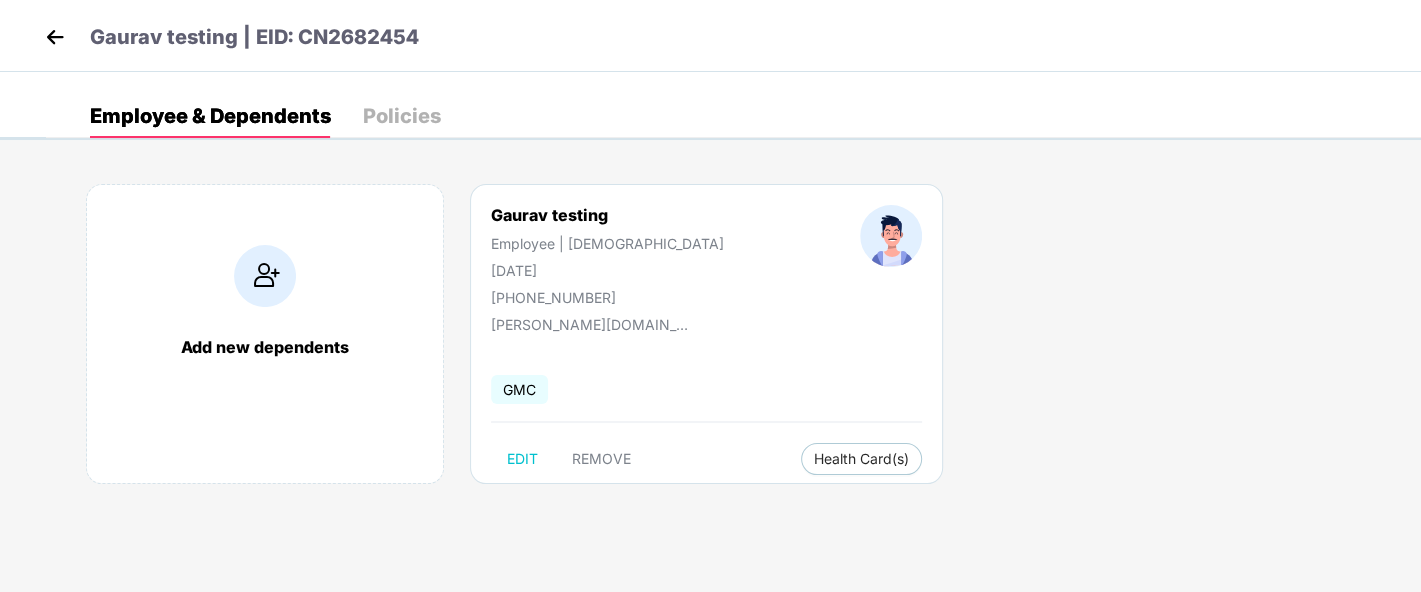 click at bounding box center (55, 37) 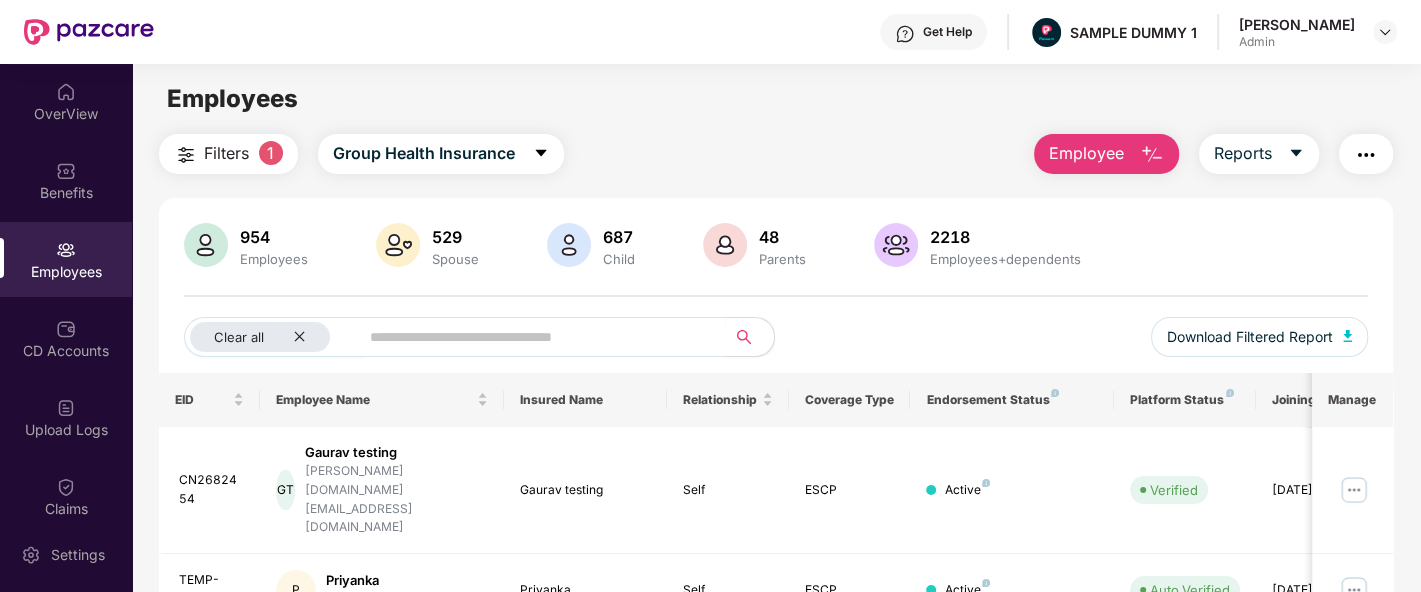 click on "Employee" at bounding box center (1106, 154) 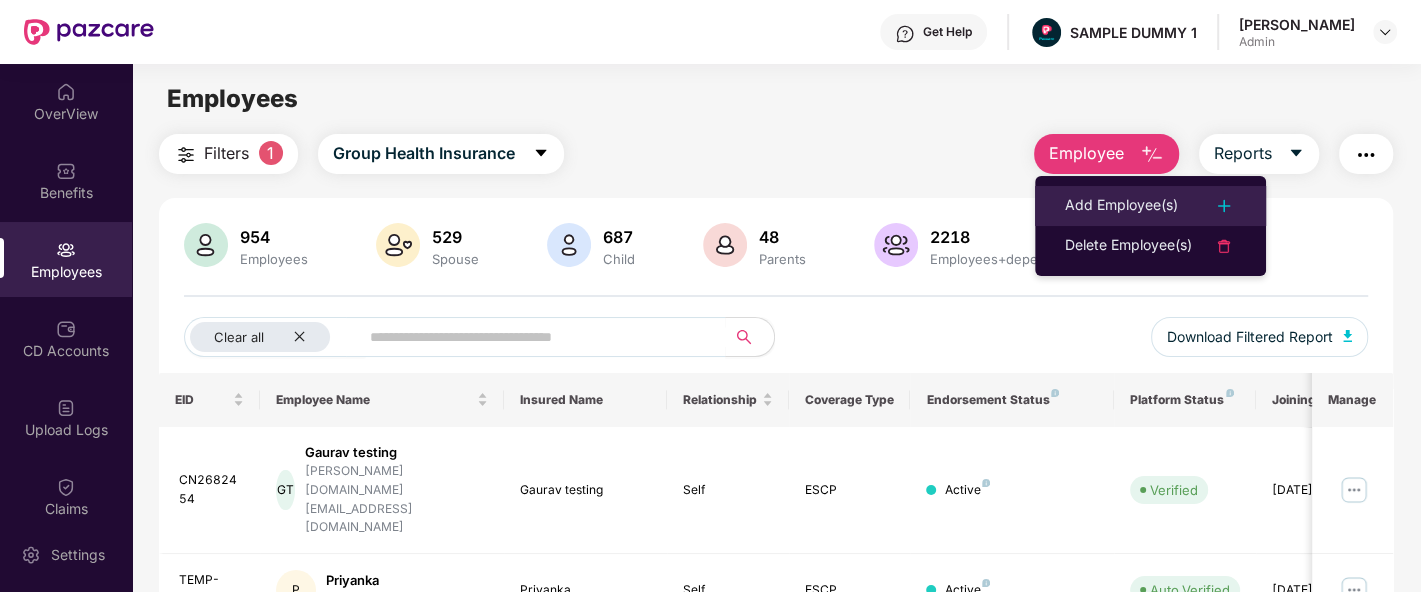 click on "Add Employee(s)" at bounding box center [1121, 206] 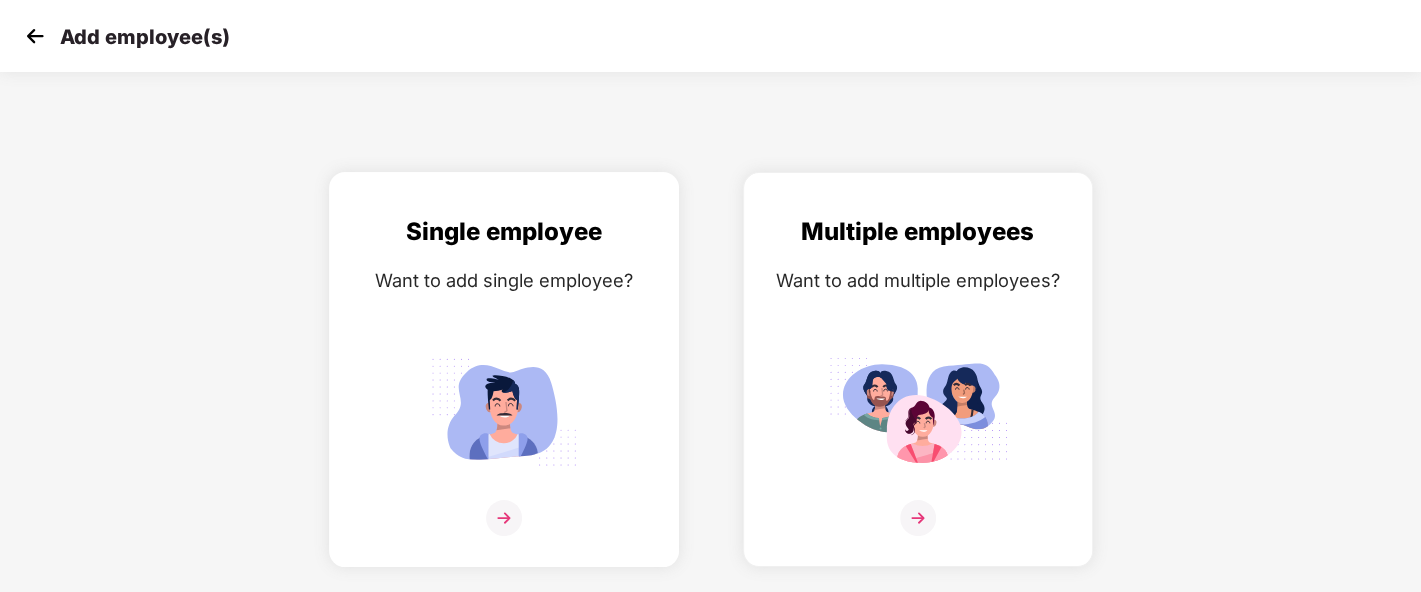click at bounding box center (504, 518) 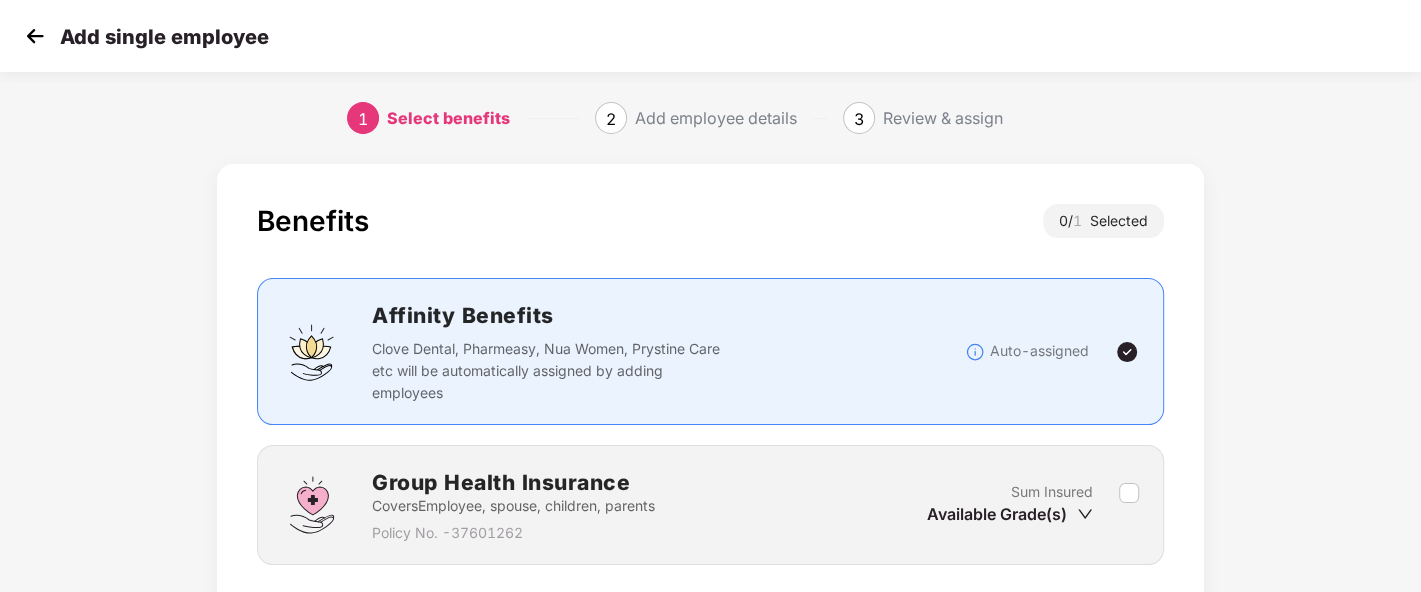 scroll, scrollTop: 145, scrollLeft: 0, axis: vertical 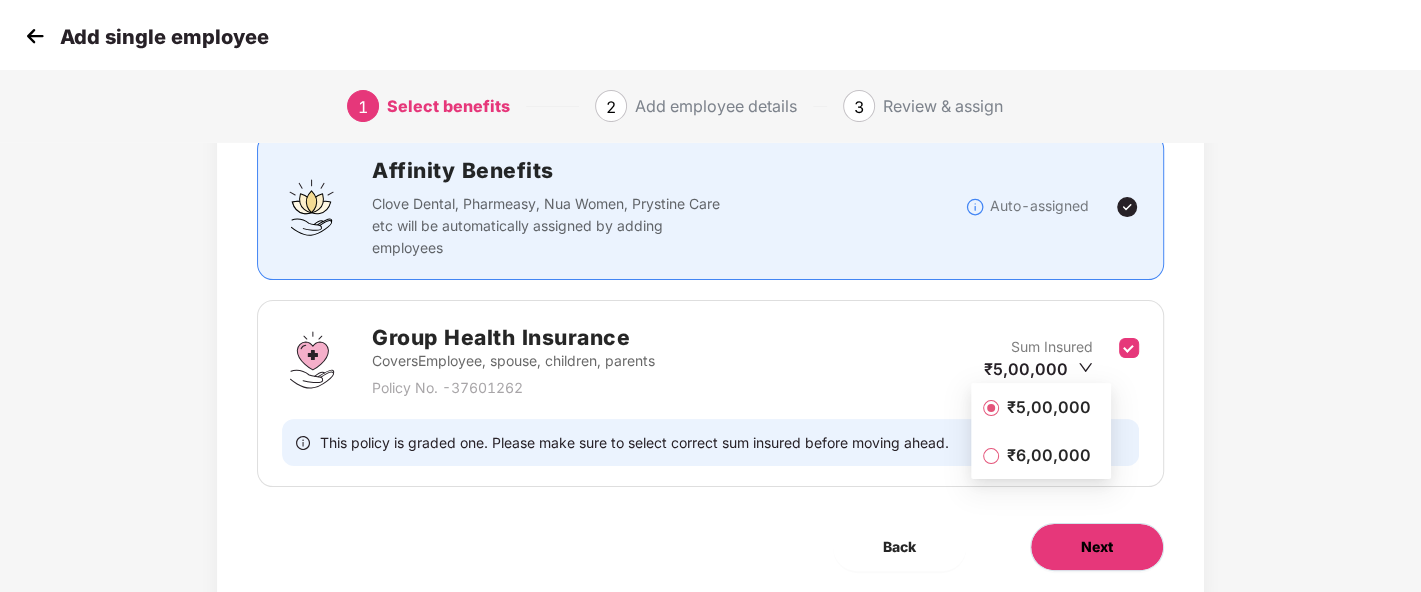 click on "Next" at bounding box center (1097, 547) 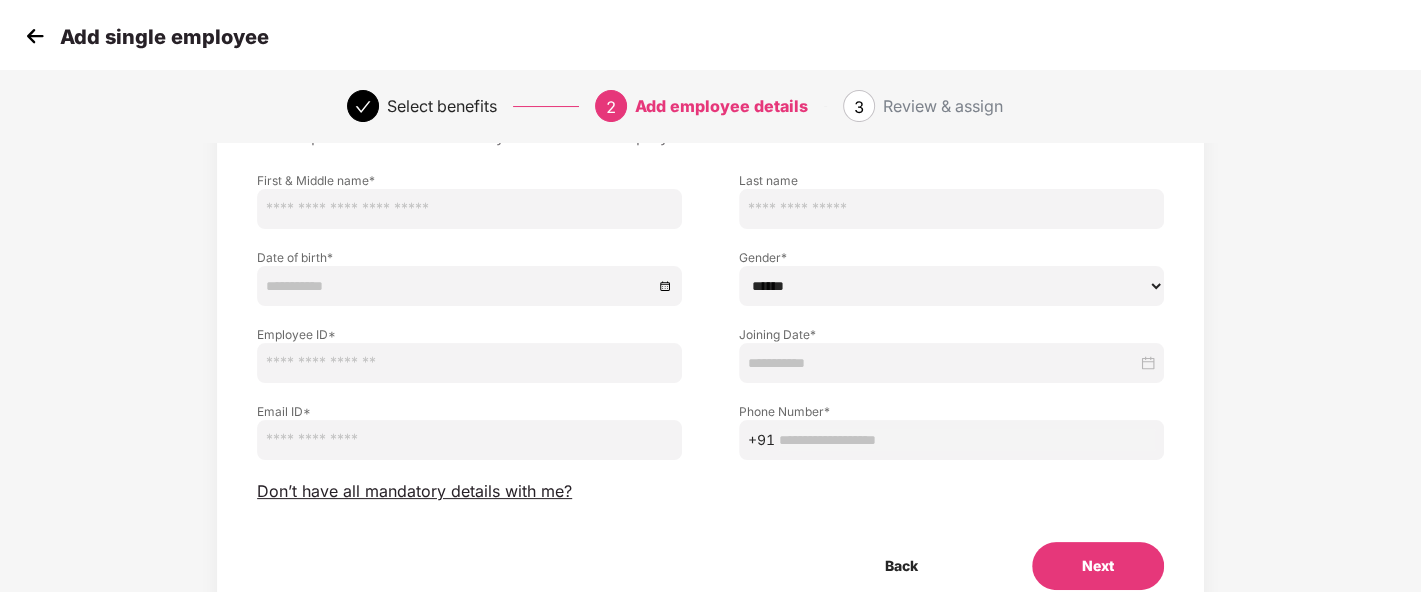 scroll, scrollTop: 122, scrollLeft: 0, axis: vertical 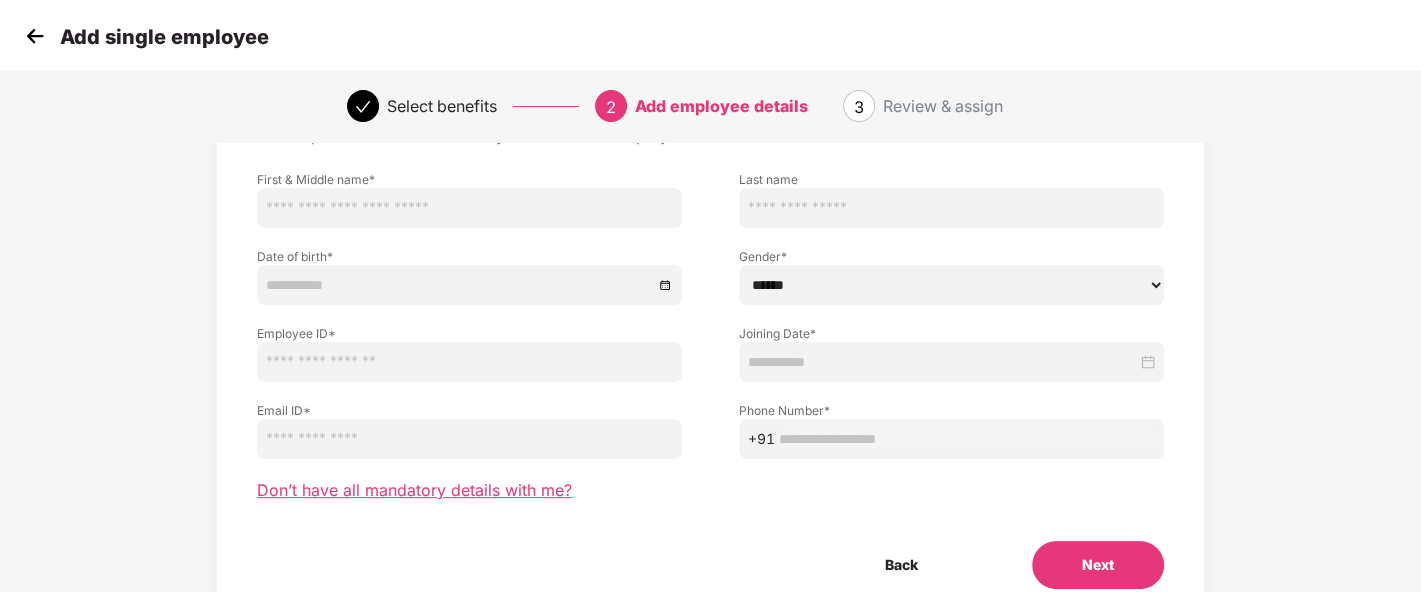click on "Don’t have all mandatory details with me?" at bounding box center (414, 490) 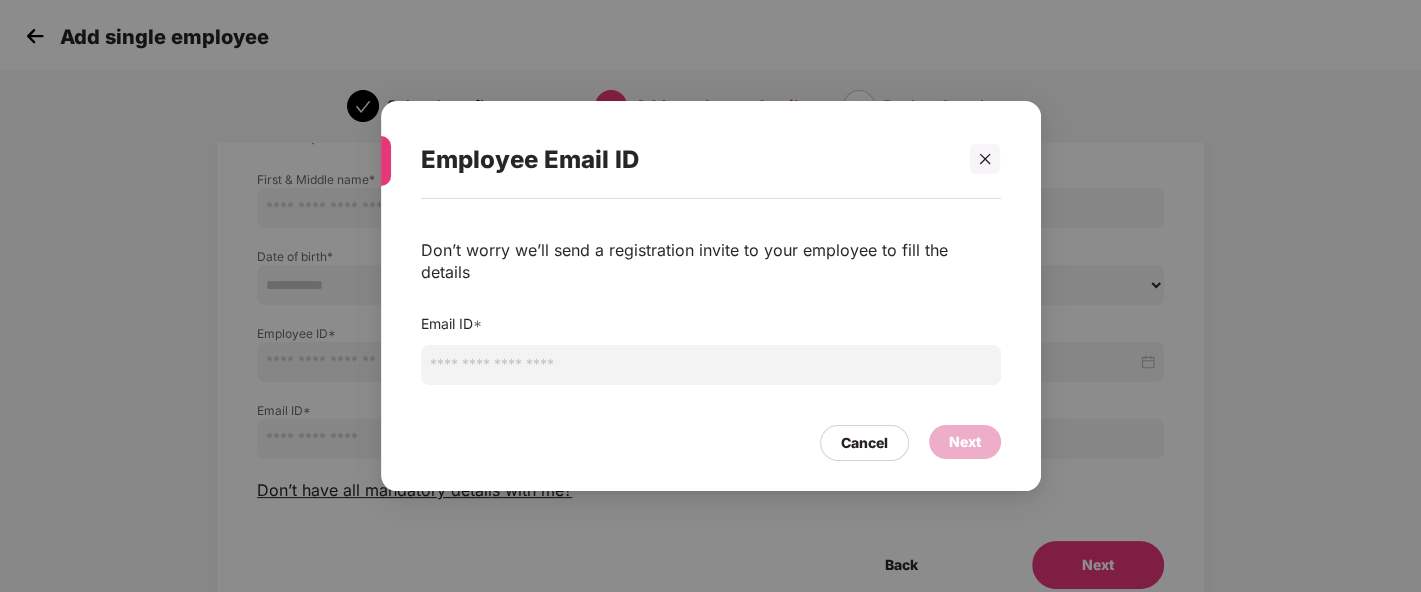 click at bounding box center [711, 365] 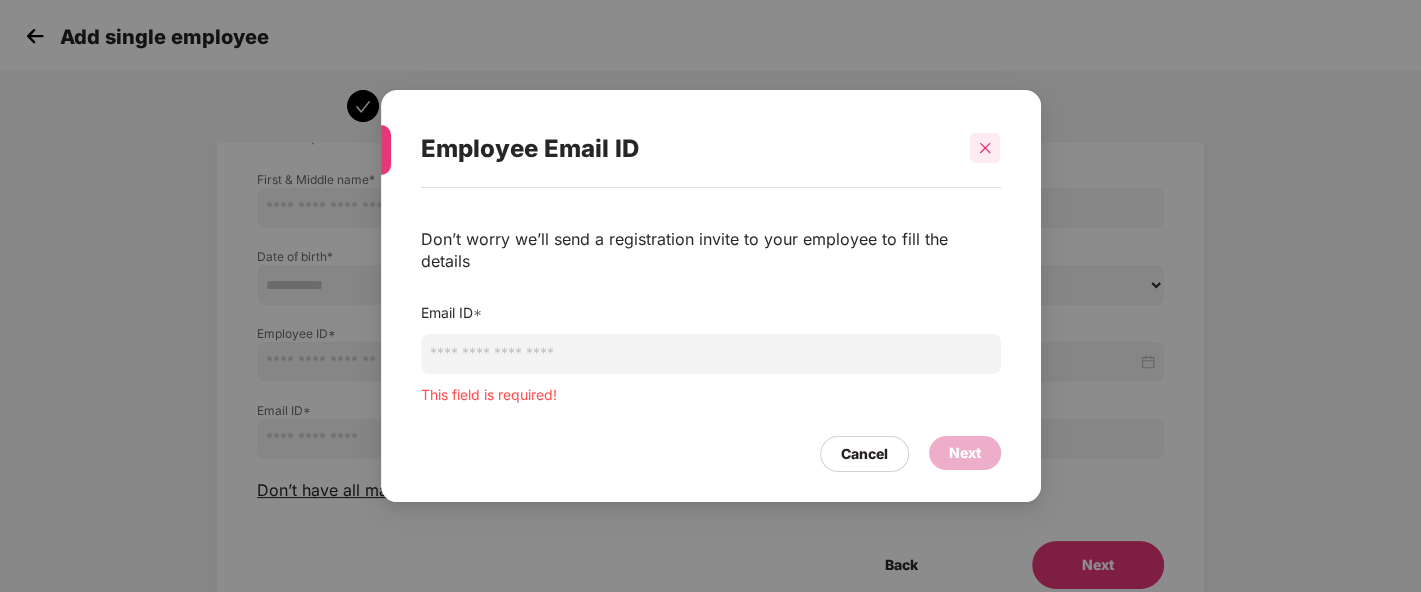 click 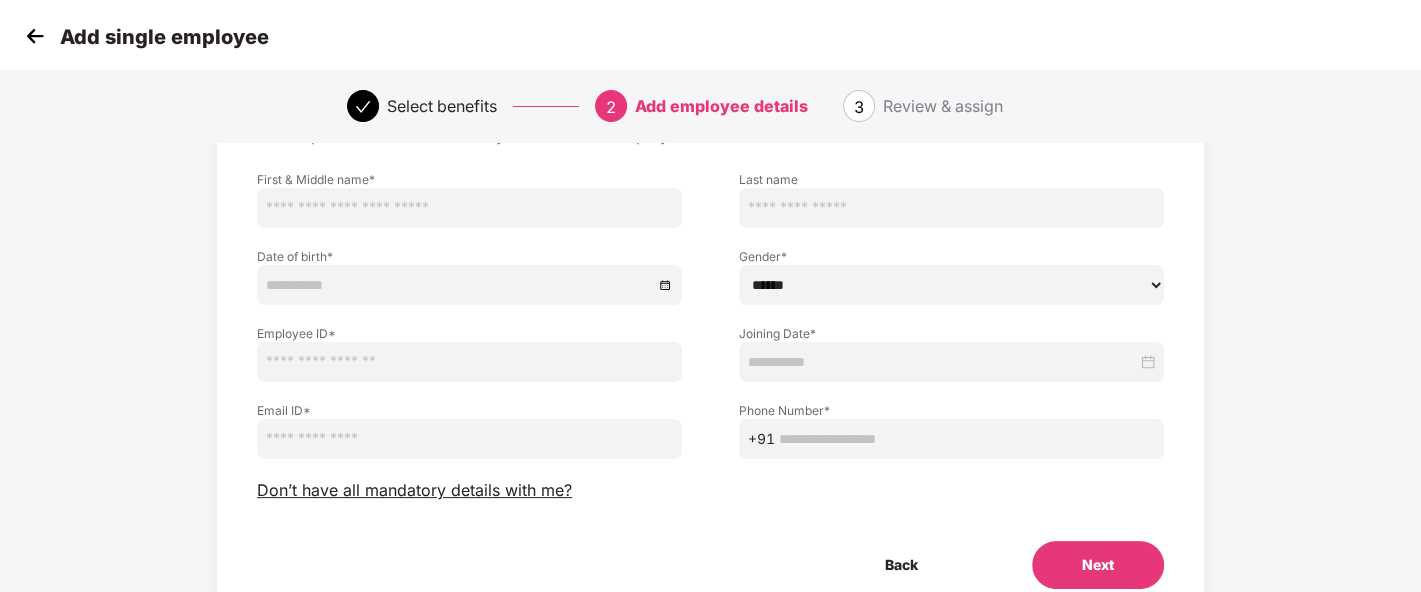 click at bounding box center [35, 36] 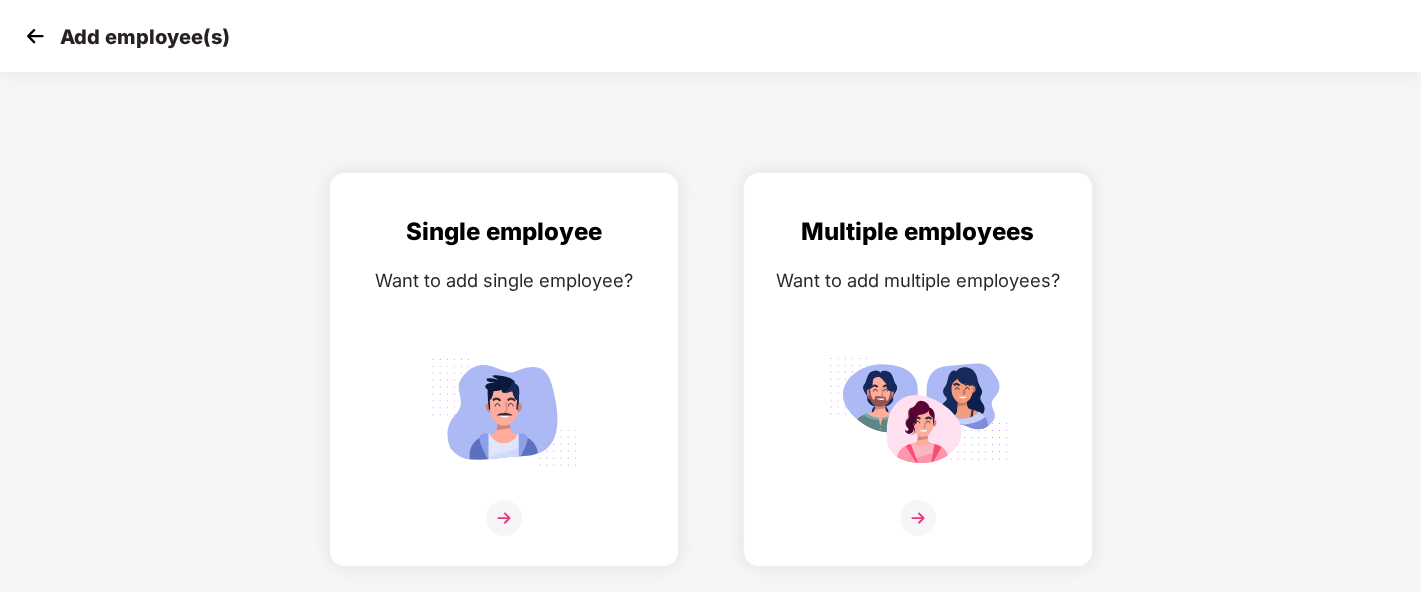 scroll, scrollTop: 0, scrollLeft: 0, axis: both 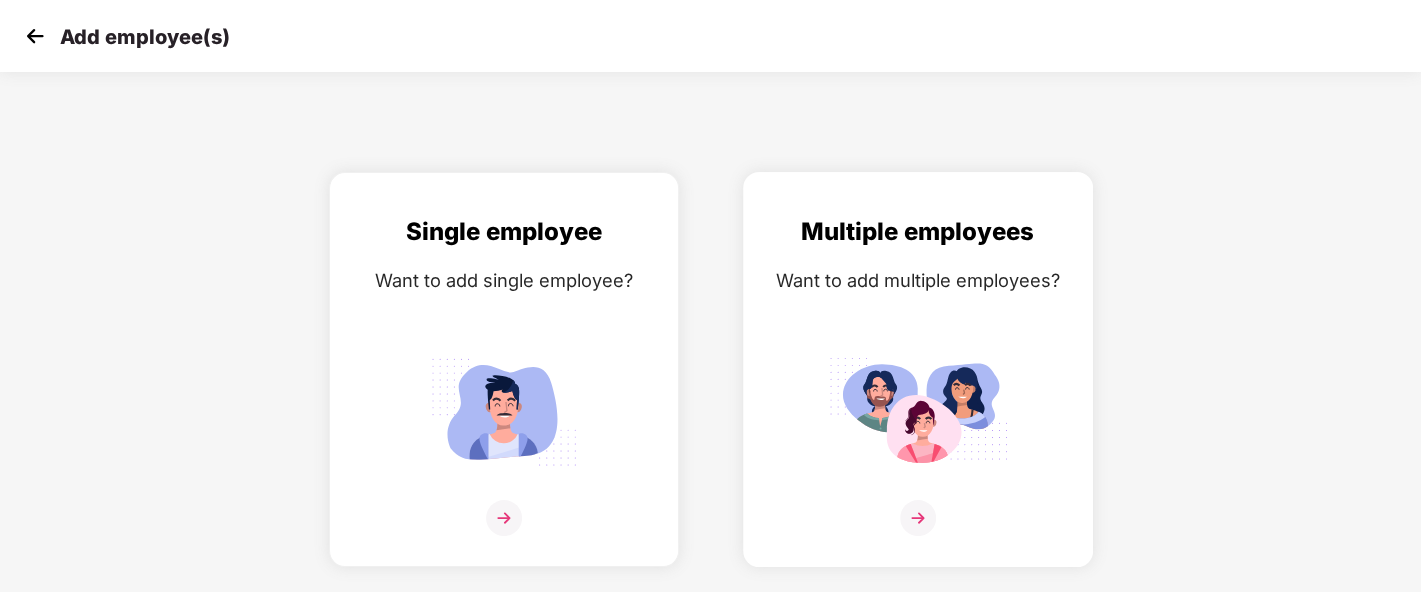 click at bounding box center [918, 518] 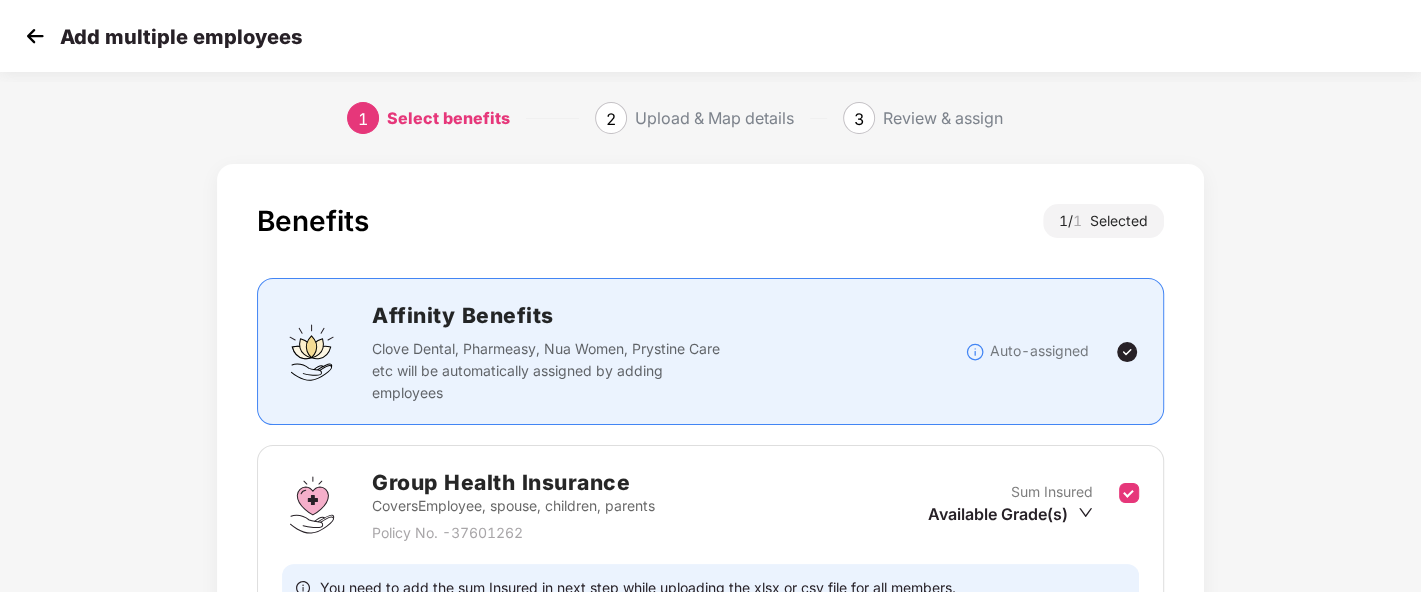 scroll, scrollTop: 211, scrollLeft: 0, axis: vertical 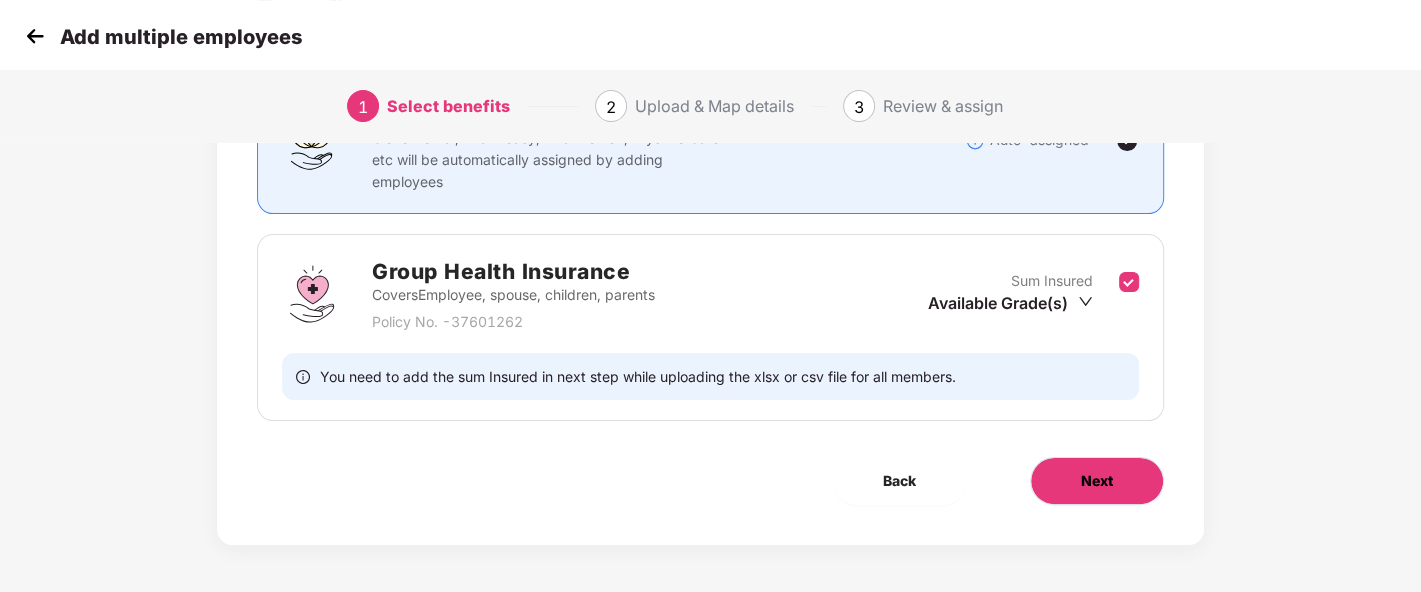 click on "Next" at bounding box center [1097, 481] 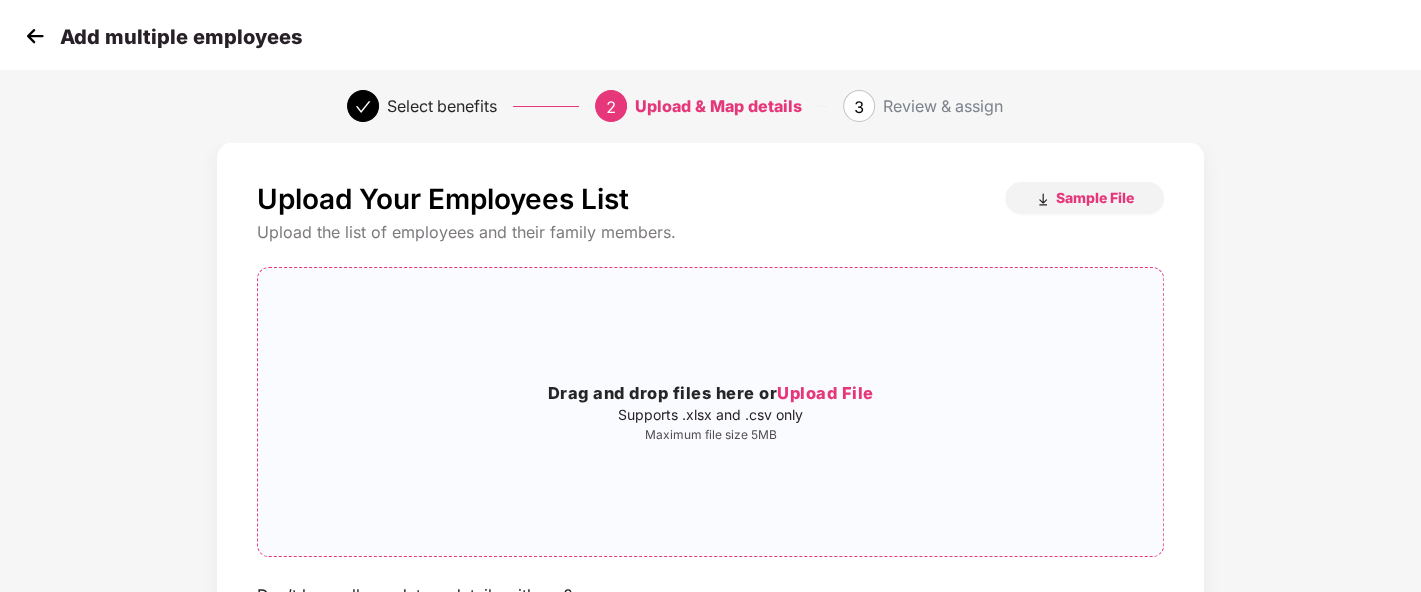 scroll, scrollTop: 211, scrollLeft: 0, axis: vertical 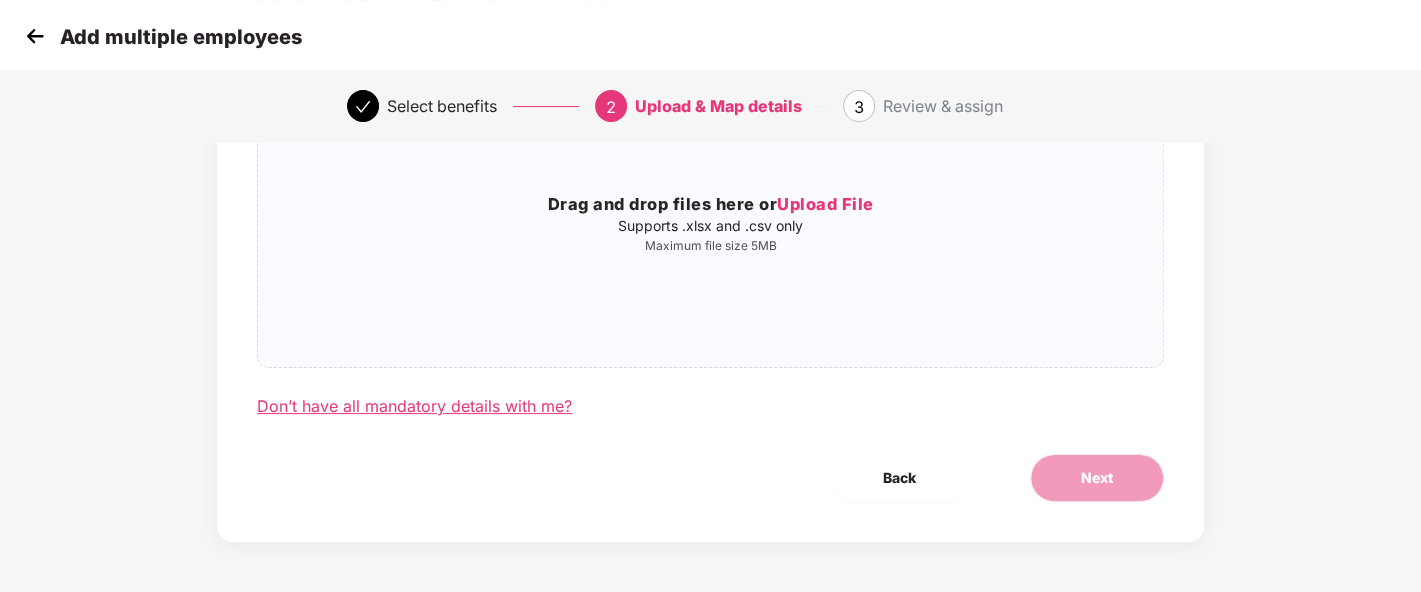 click on "Don’t have all mandatory details with me?" at bounding box center [414, 406] 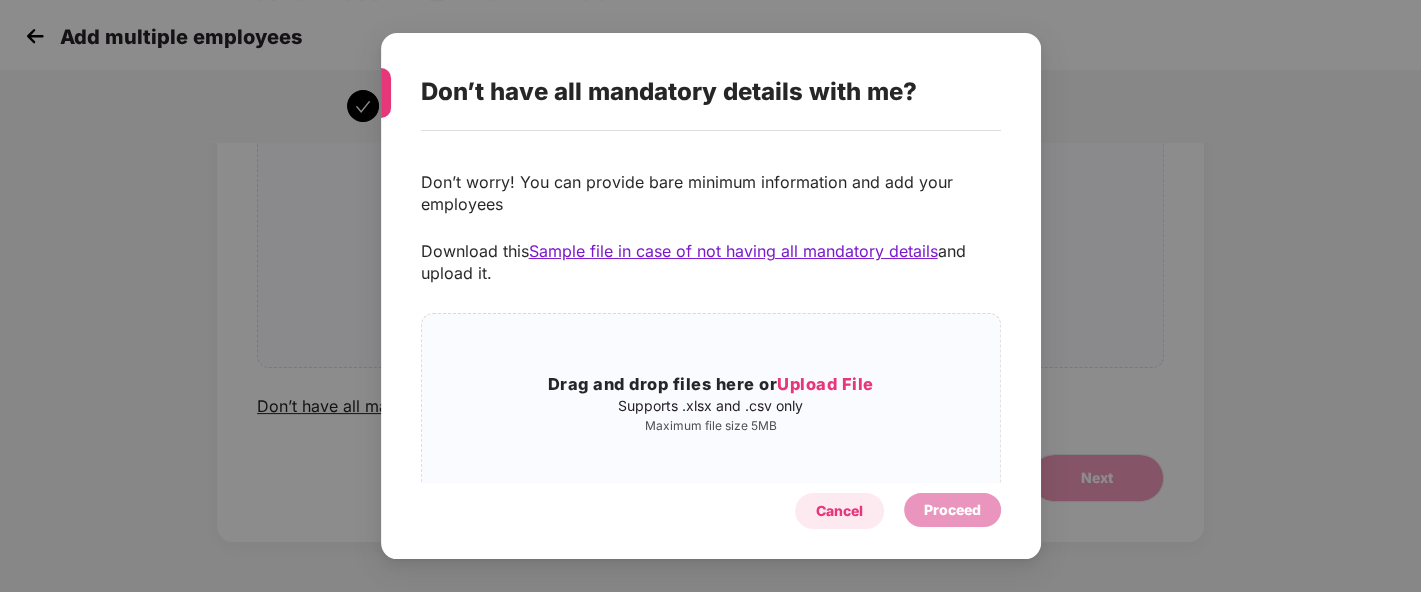 click on "Cancel" at bounding box center [839, 511] 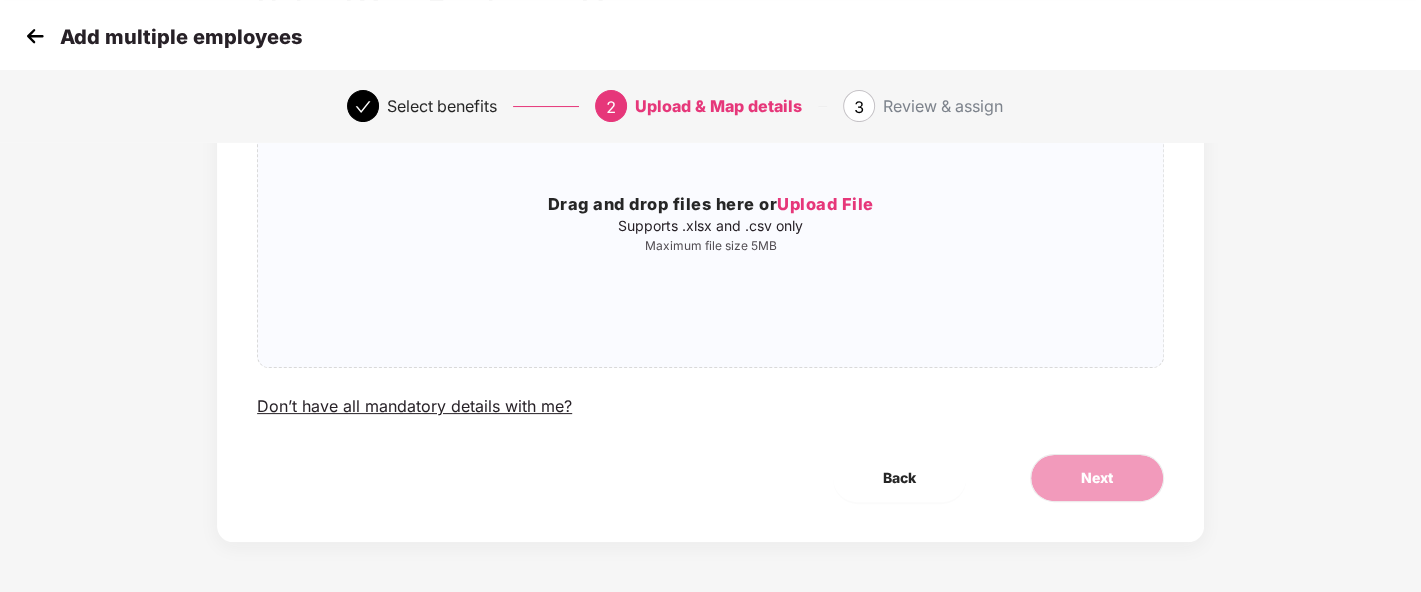 click at bounding box center [35, 36] 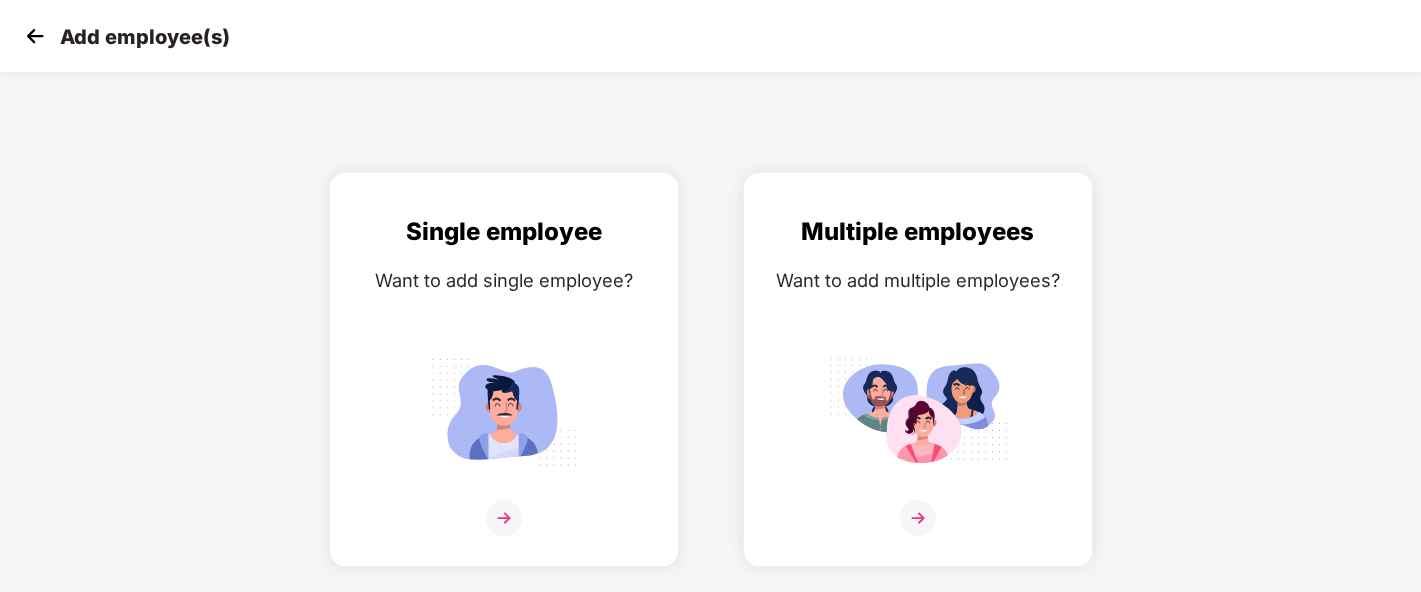 scroll, scrollTop: 0, scrollLeft: 0, axis: both 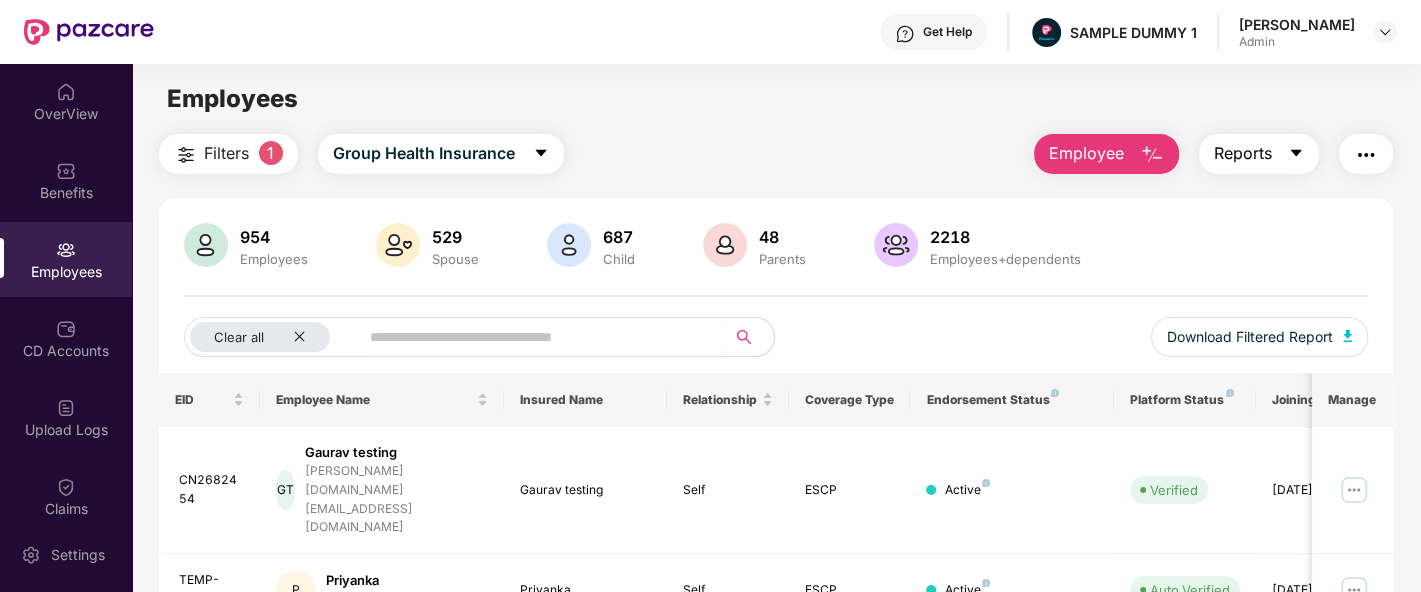 click 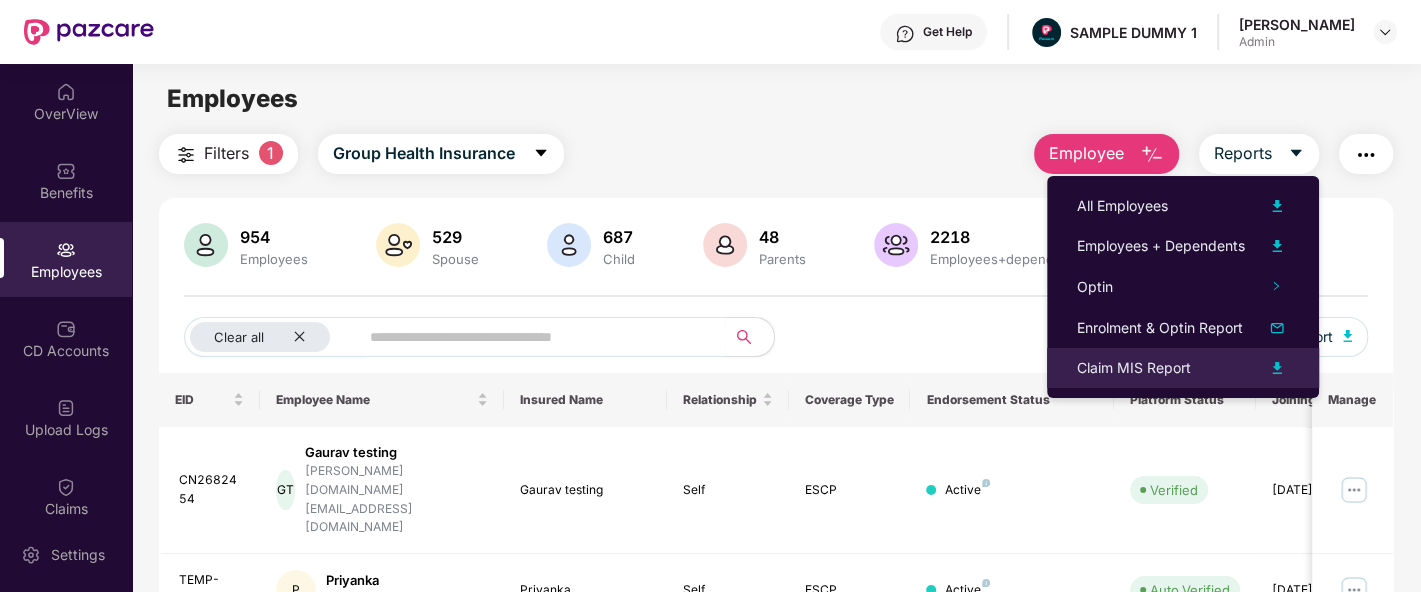 click on "Claim MIS Report" at bounding box center [1134, 368] 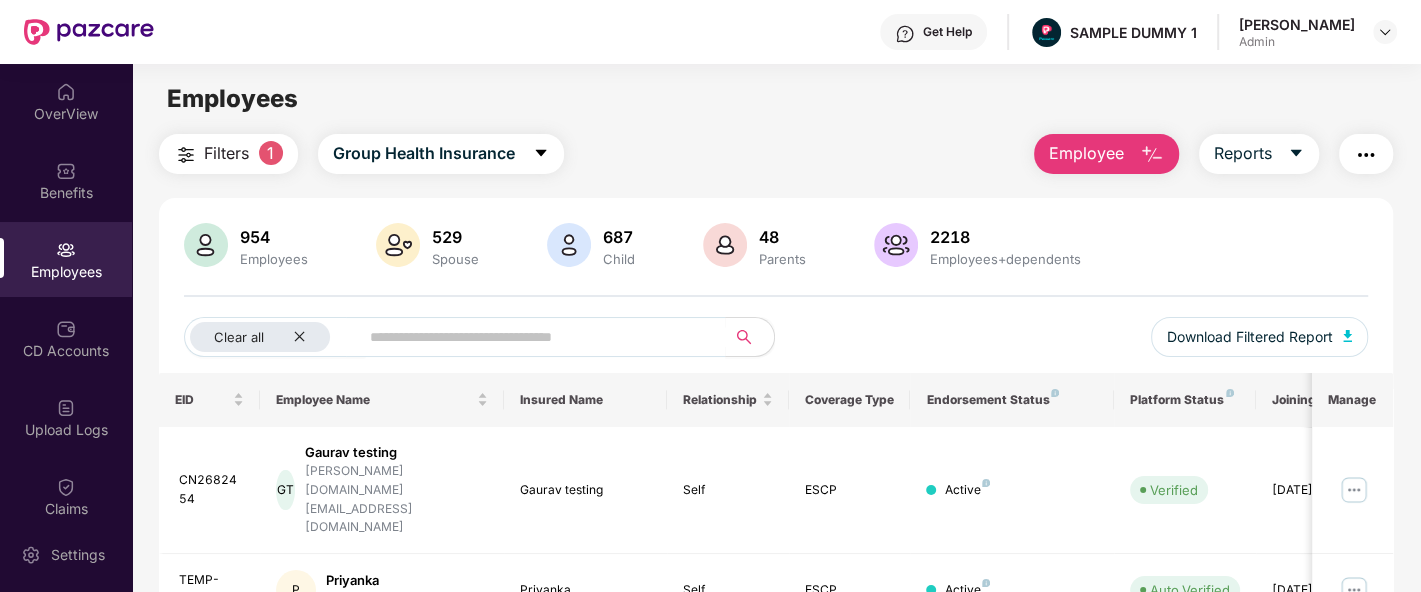 click at bounding box center [1366, 154] 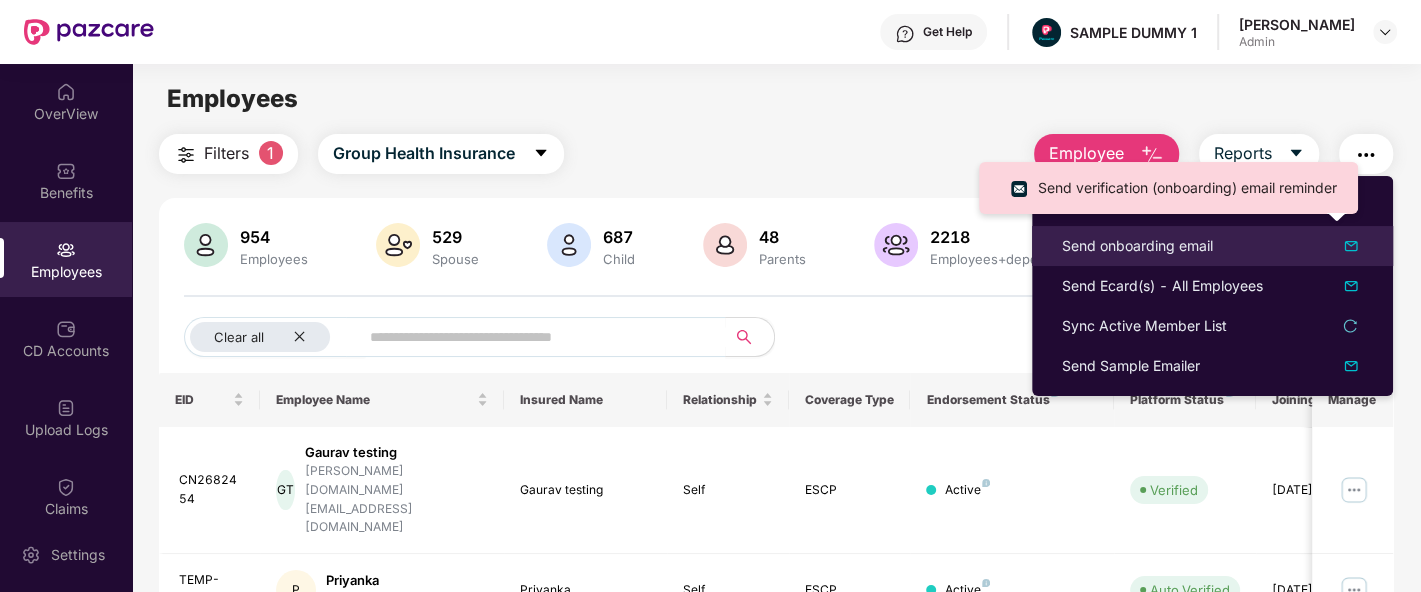 click on "Send onboarding email" at bounding box center (1137, 246) 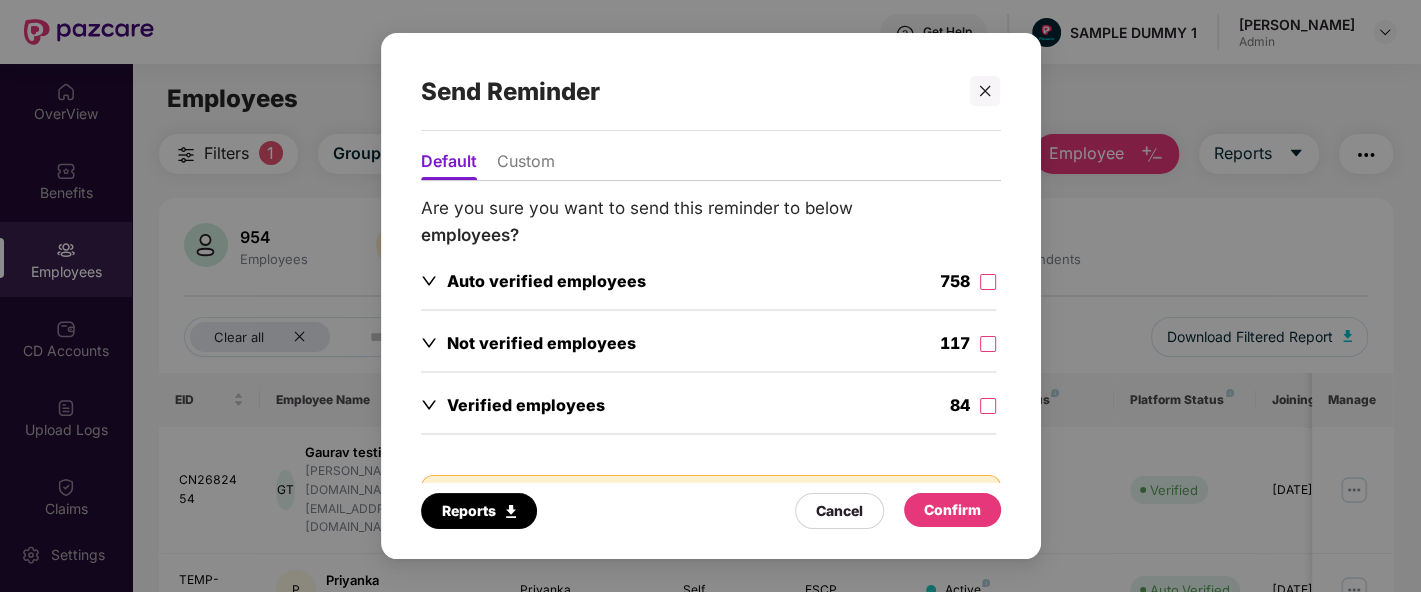 click on "Custom" at bounding box center [526, 165] 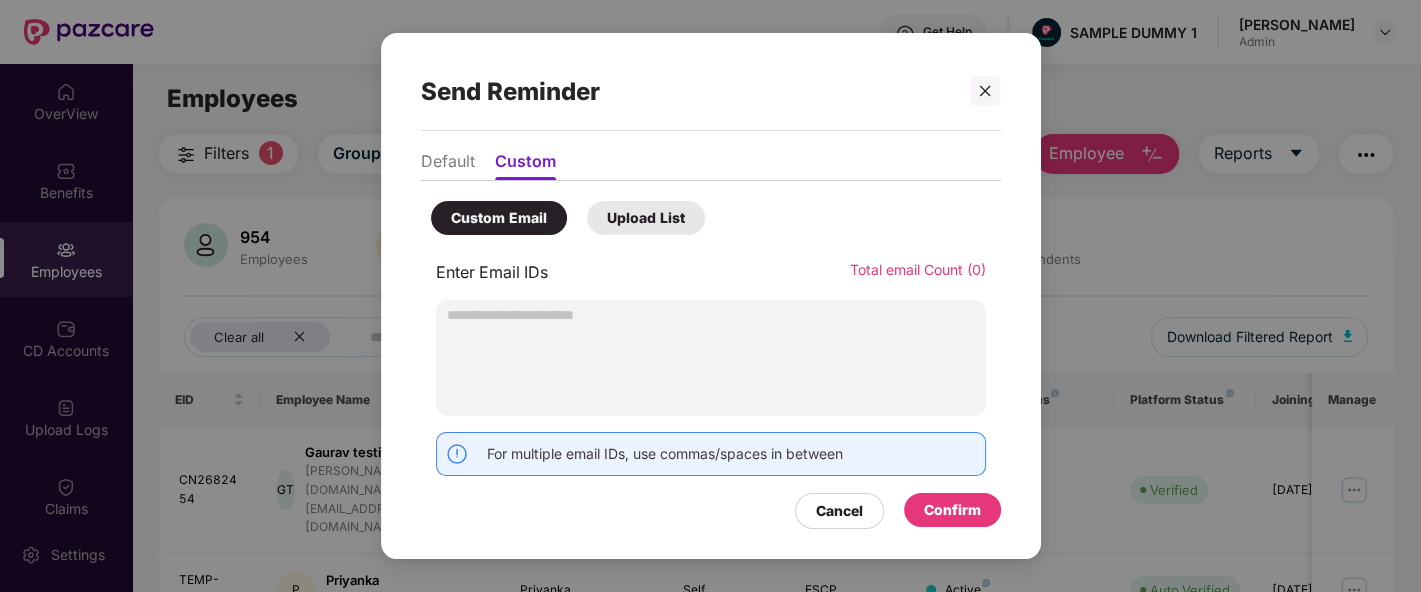 click at bounding box center (711, 315) 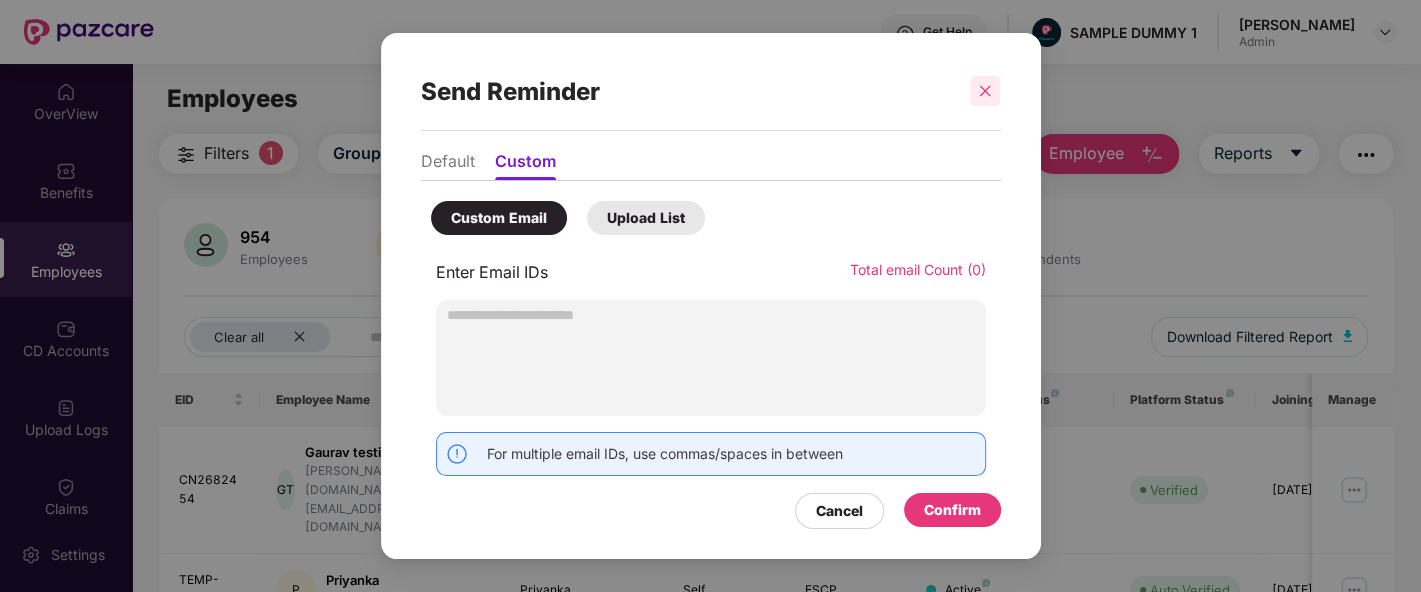 click 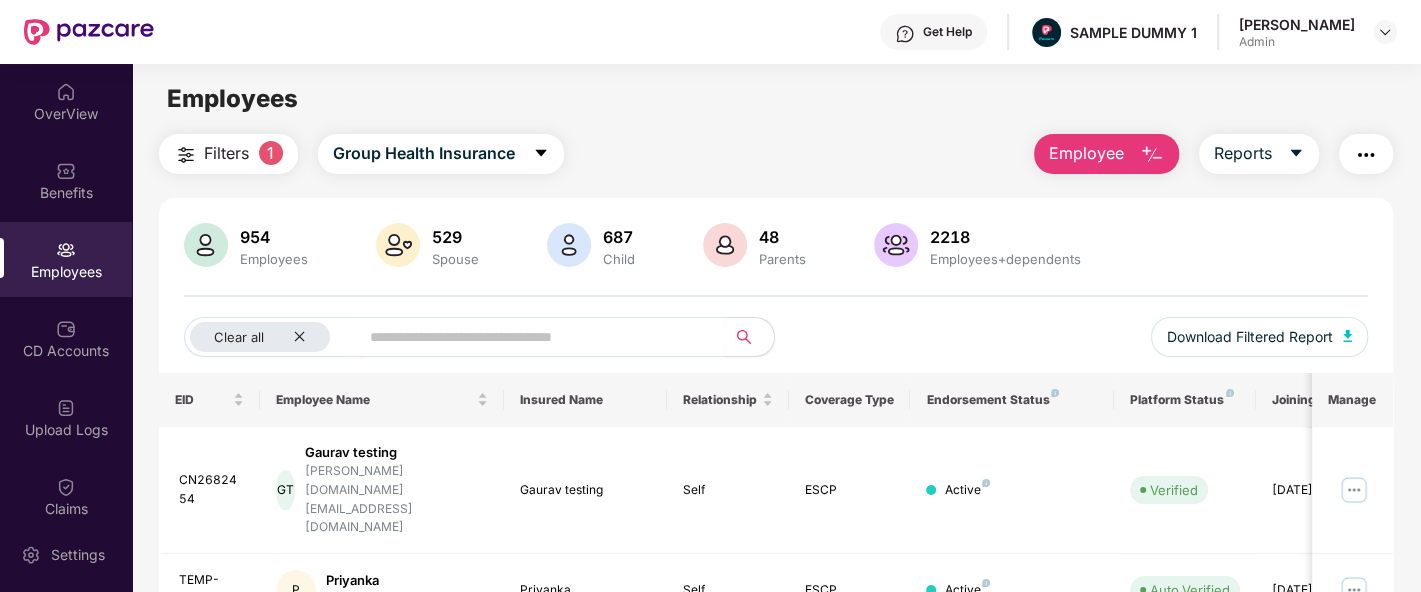 click at bounding box center (1366, 155) 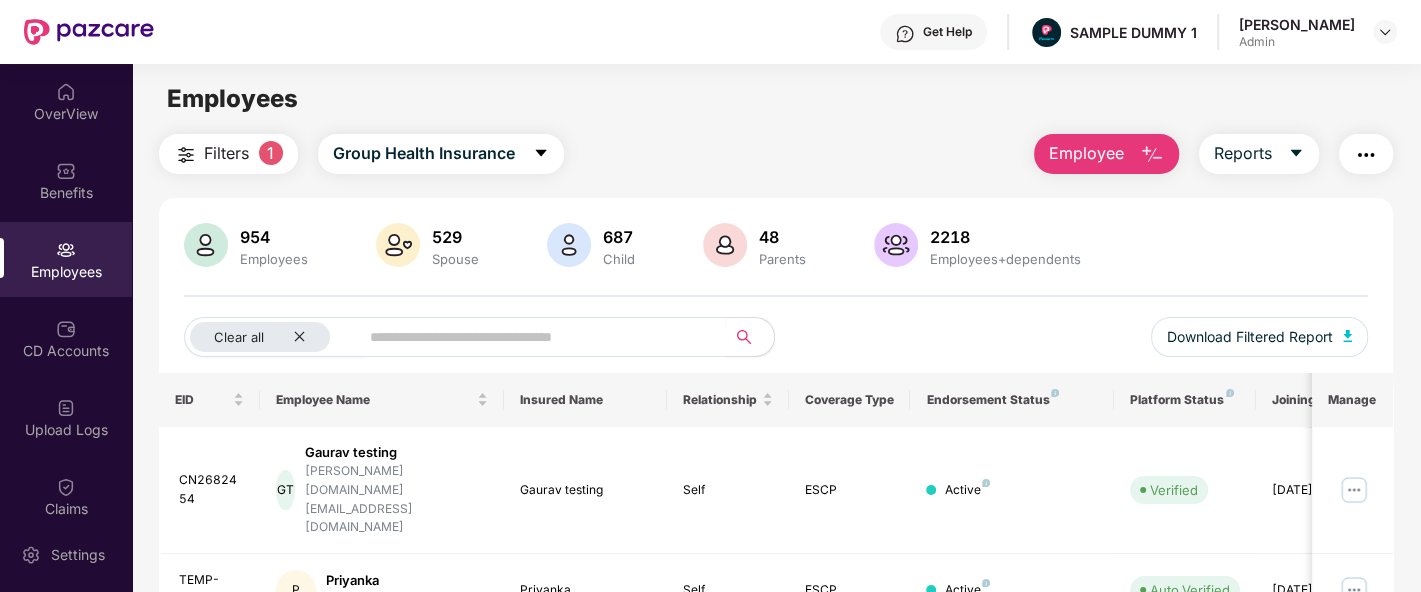 click on "Clear all Download Filtered Report" at bounding box center (776, 345) 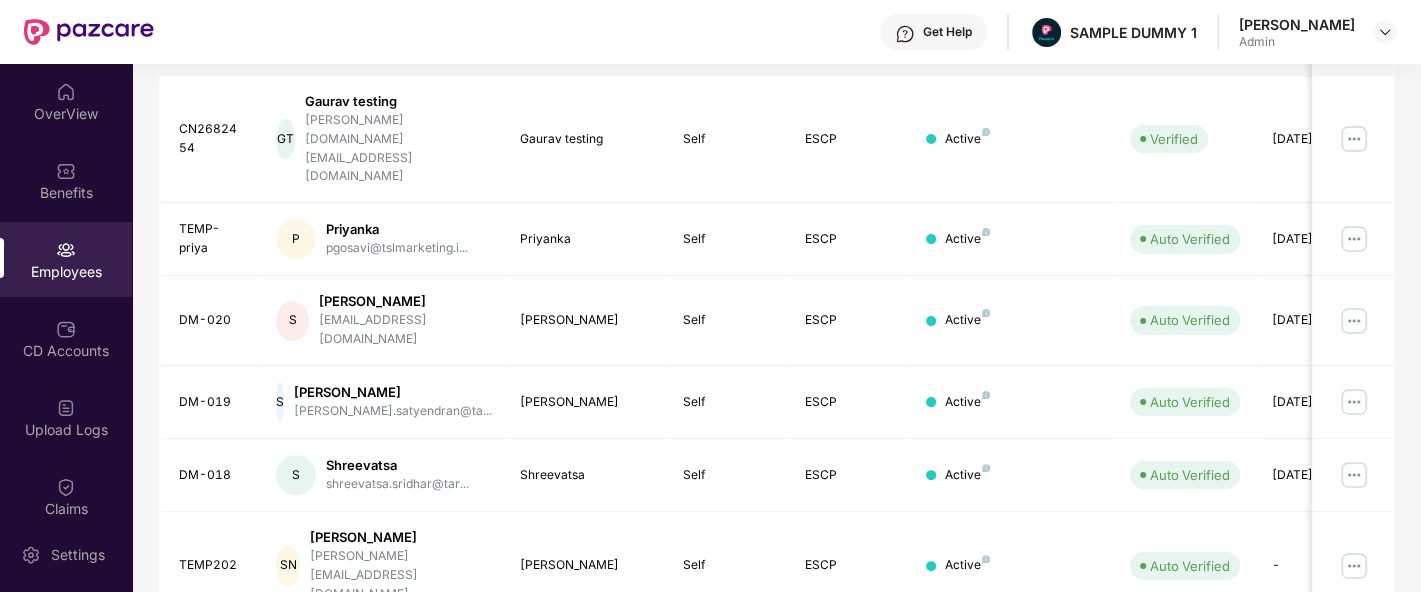 scroll, scrollTop: 354, scrollLeft: 0, axis: vertical 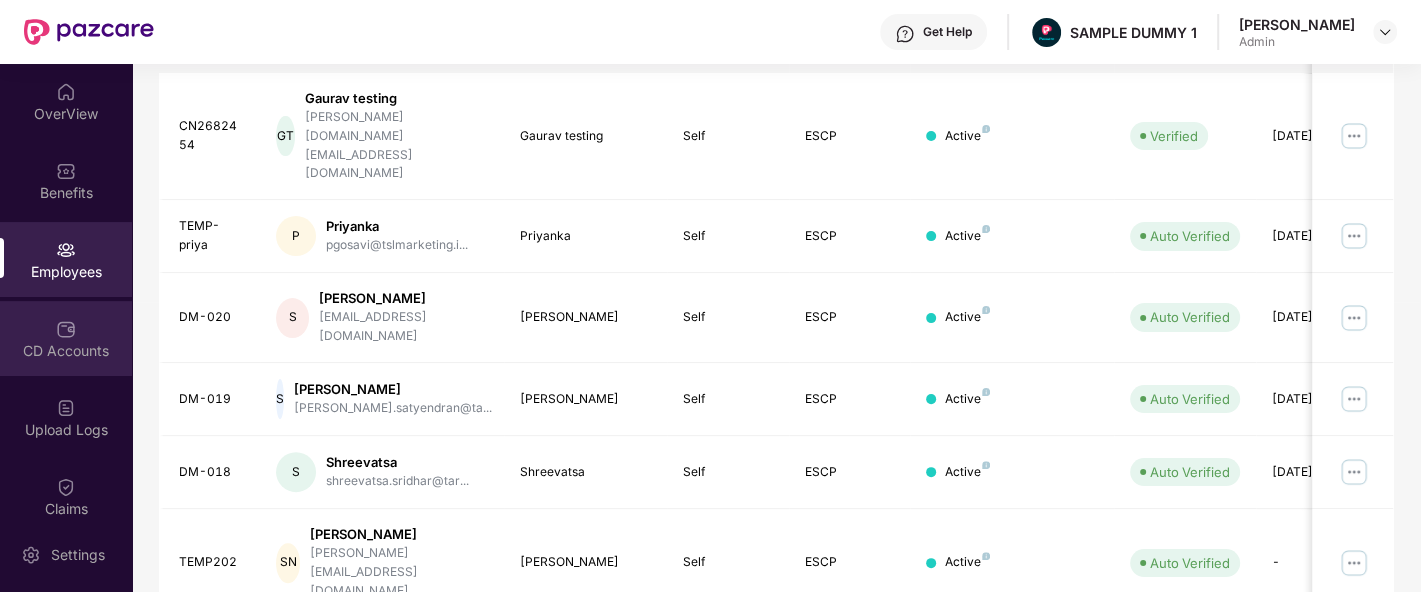 click on "CD Accounts" at bounding box center (66, 351) 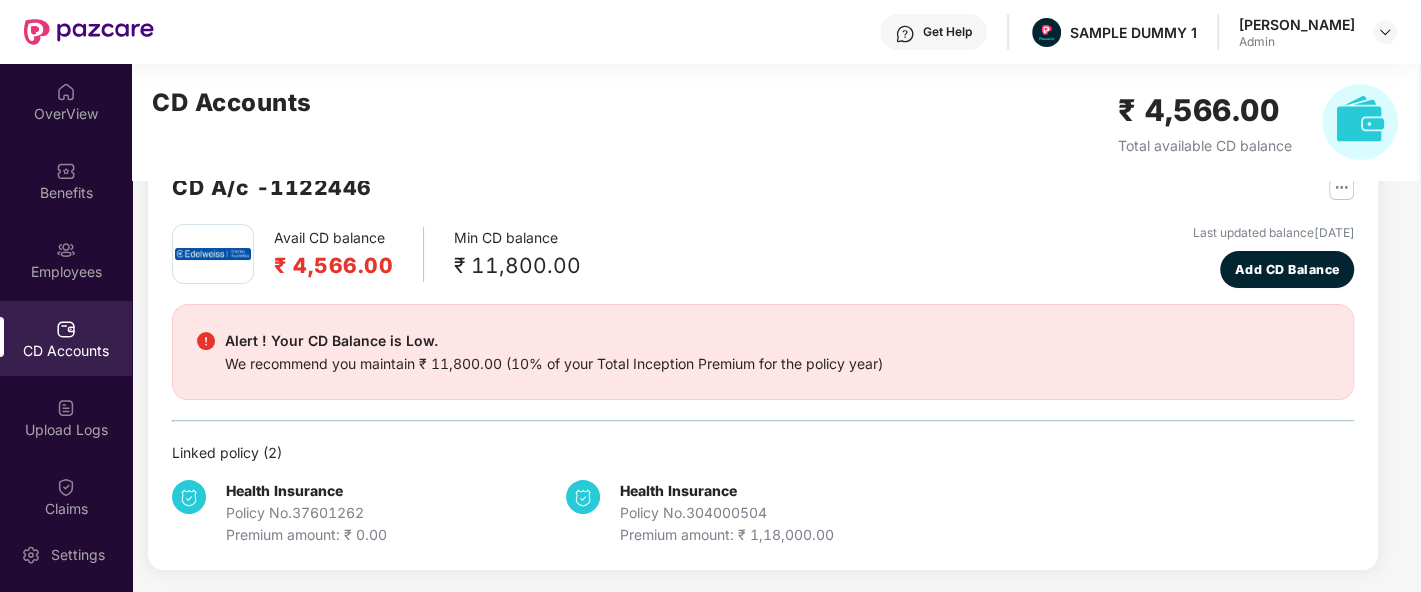 scroll, scrollTop: 0, scrollLeft: 0, axis: both 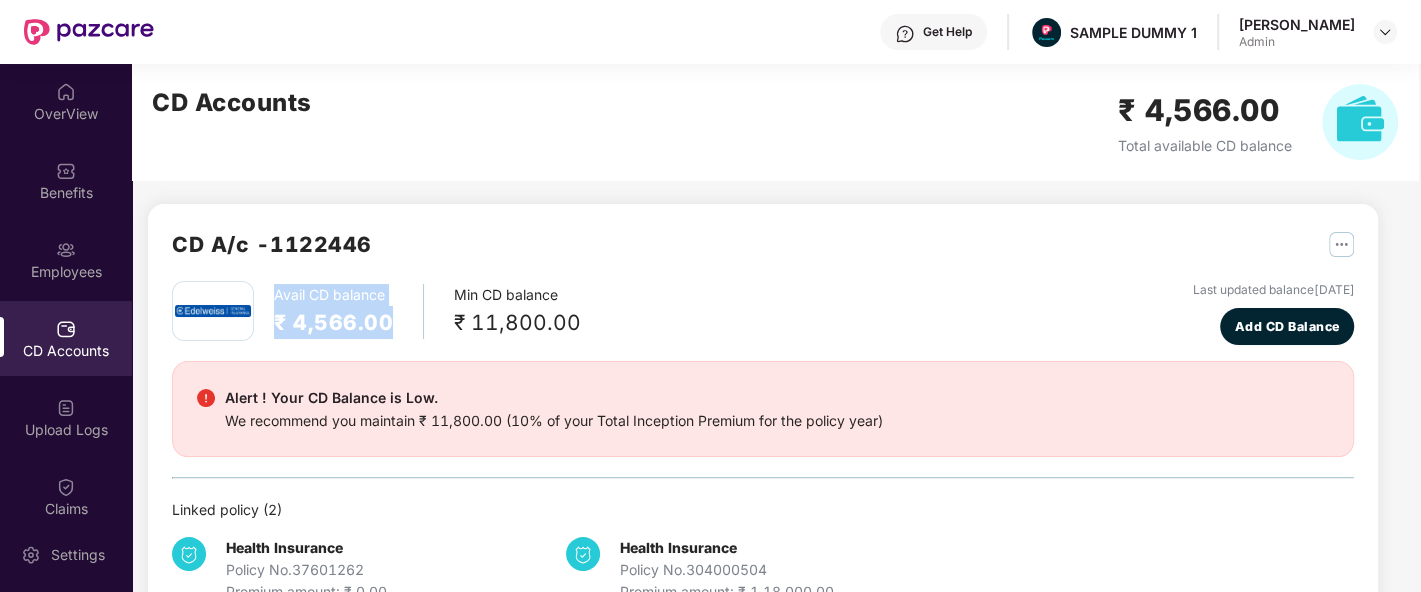 drag, startPoint x: 278, startPoint y: 292, endPoint x: 403, endPoint y: 328, distance: 130.08075 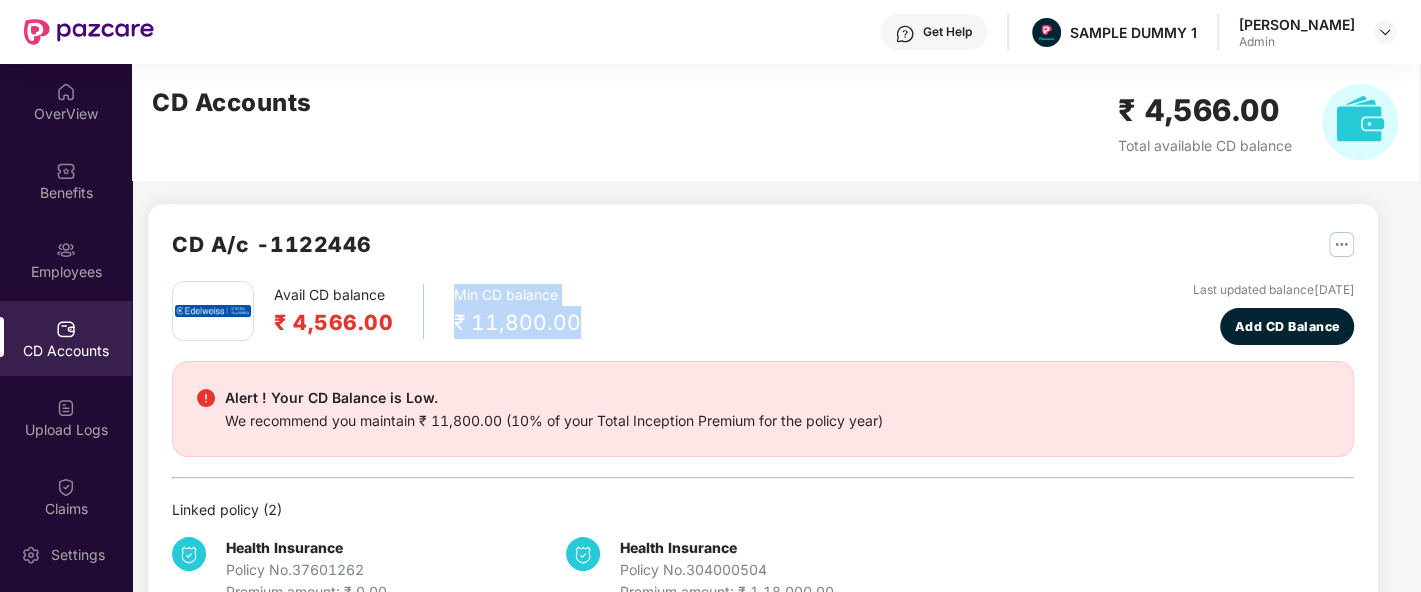 drag, startPoint x: 452, startPoint y: 294, endPoint x: 591, endPoint y: 327, distance: 142.86357 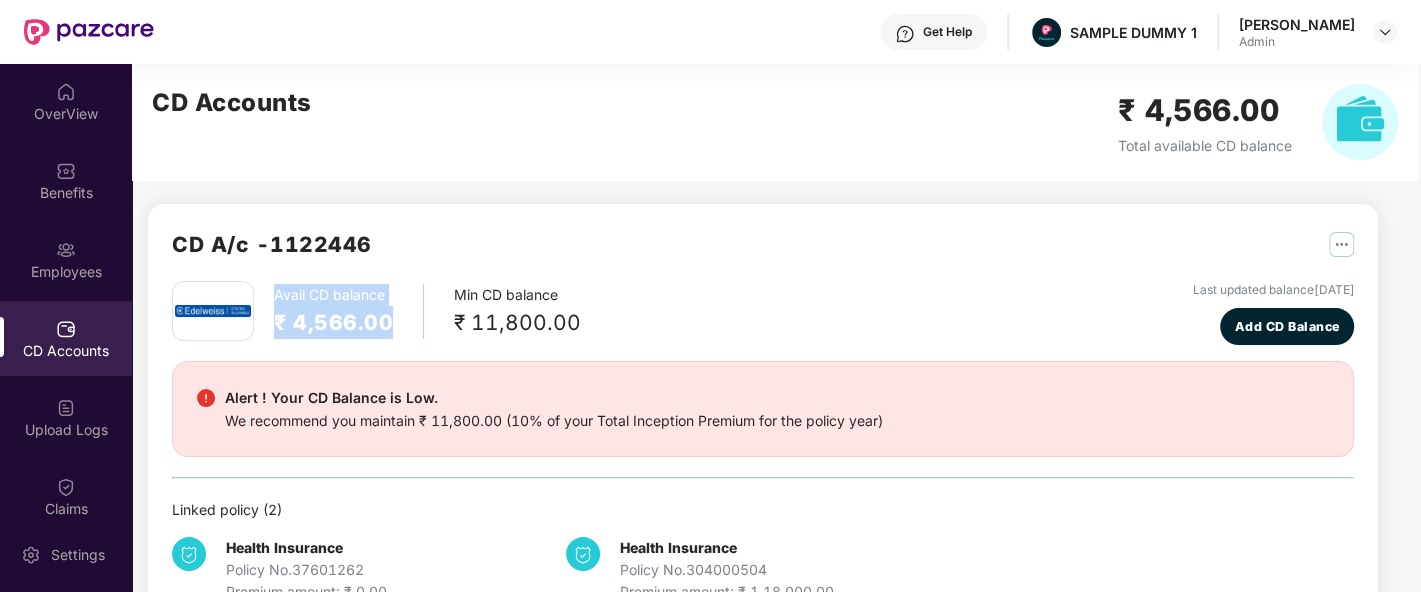 drag, startPoint x: 269, startPoint y: 291, endPoint x: 412, endPoint y: 335, distance: 149.61618 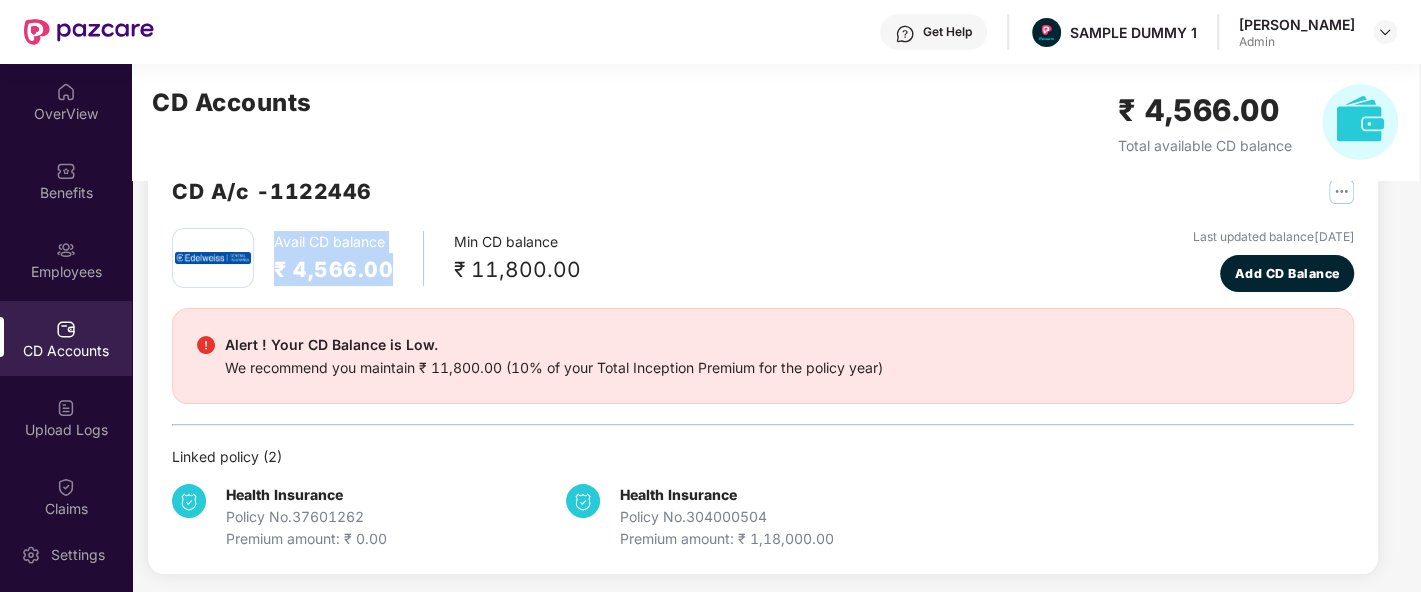 scroll, scrollTop: 0, scrollLeft: 0, axis: both 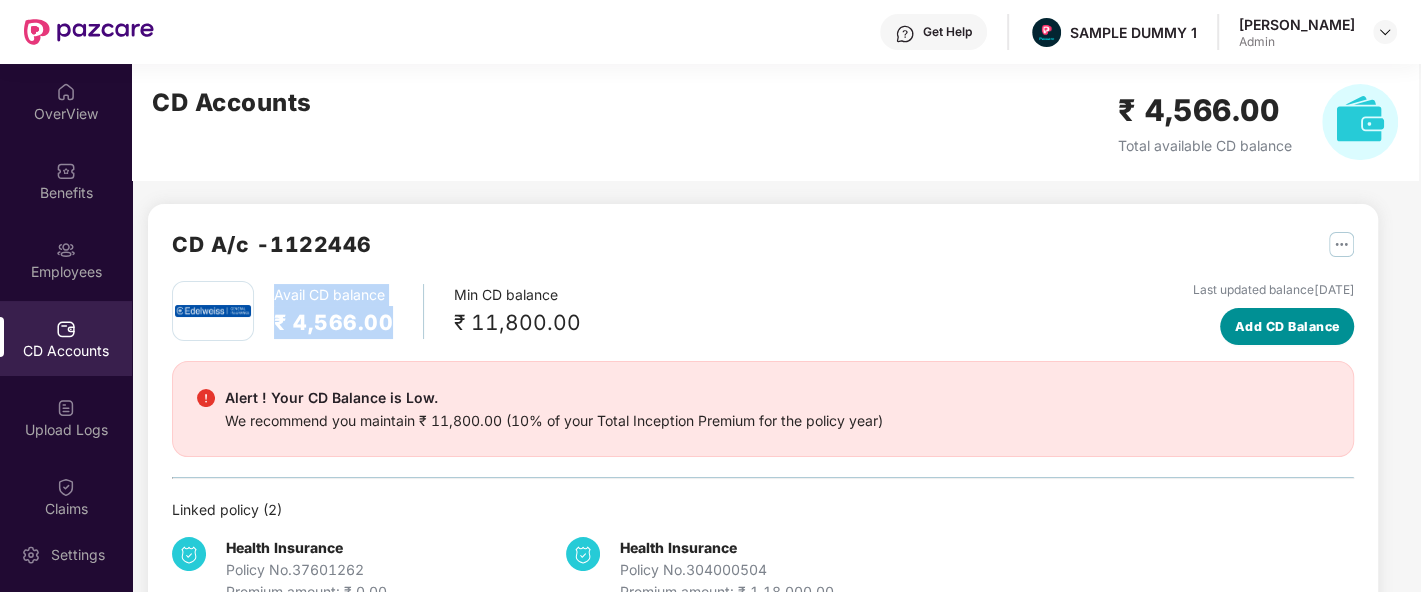click on "Add CD Balance" at bounding box center [1287, 327] 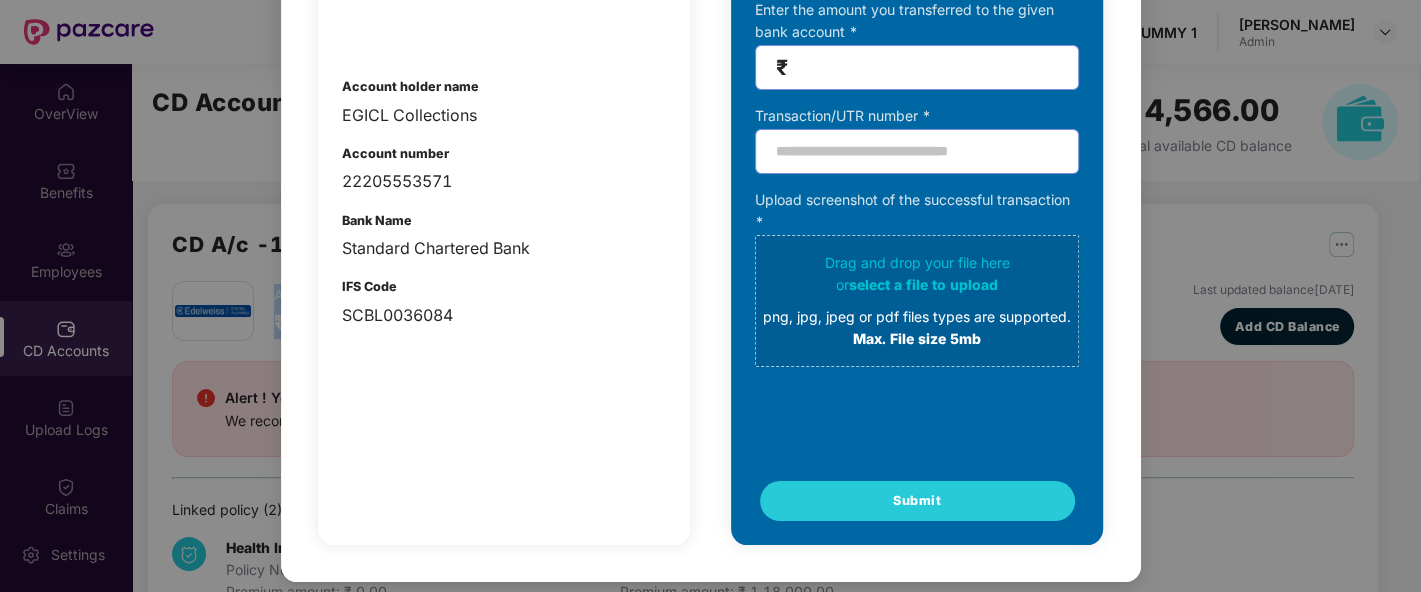 scroll, scrollTop: 0, scrollLeft: 0, axis: both 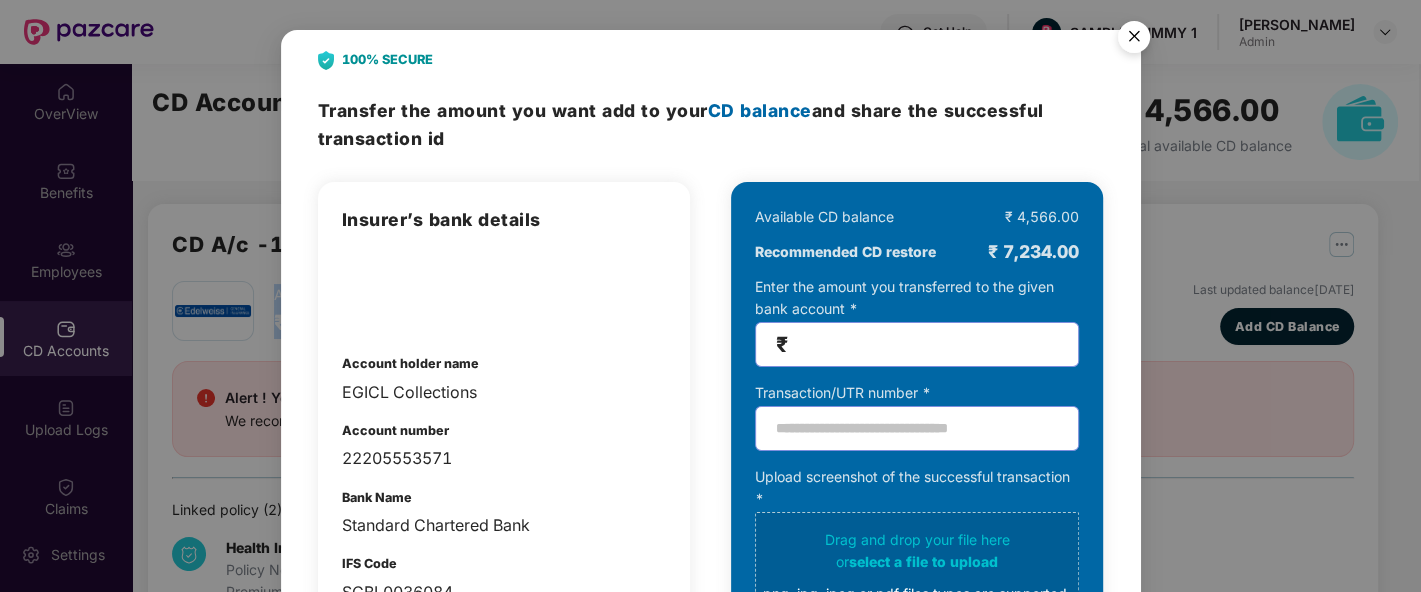 click at bounding box center [1134, 40] 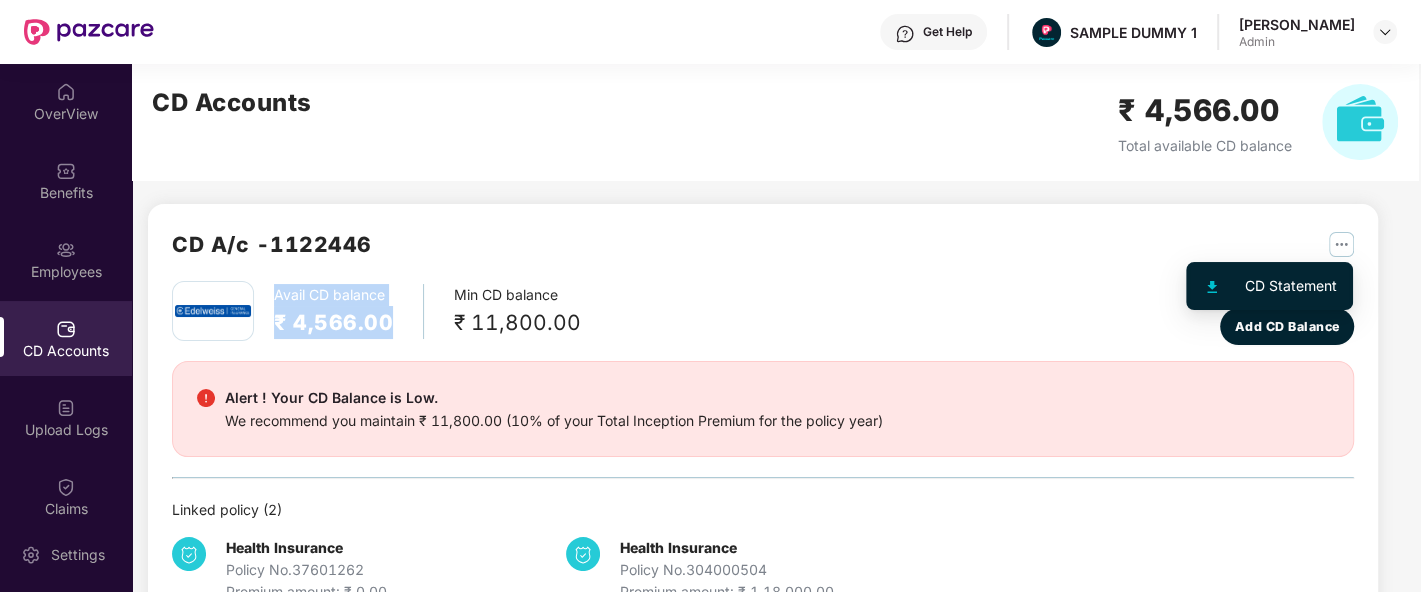 click at bounding box center [1341, 244] 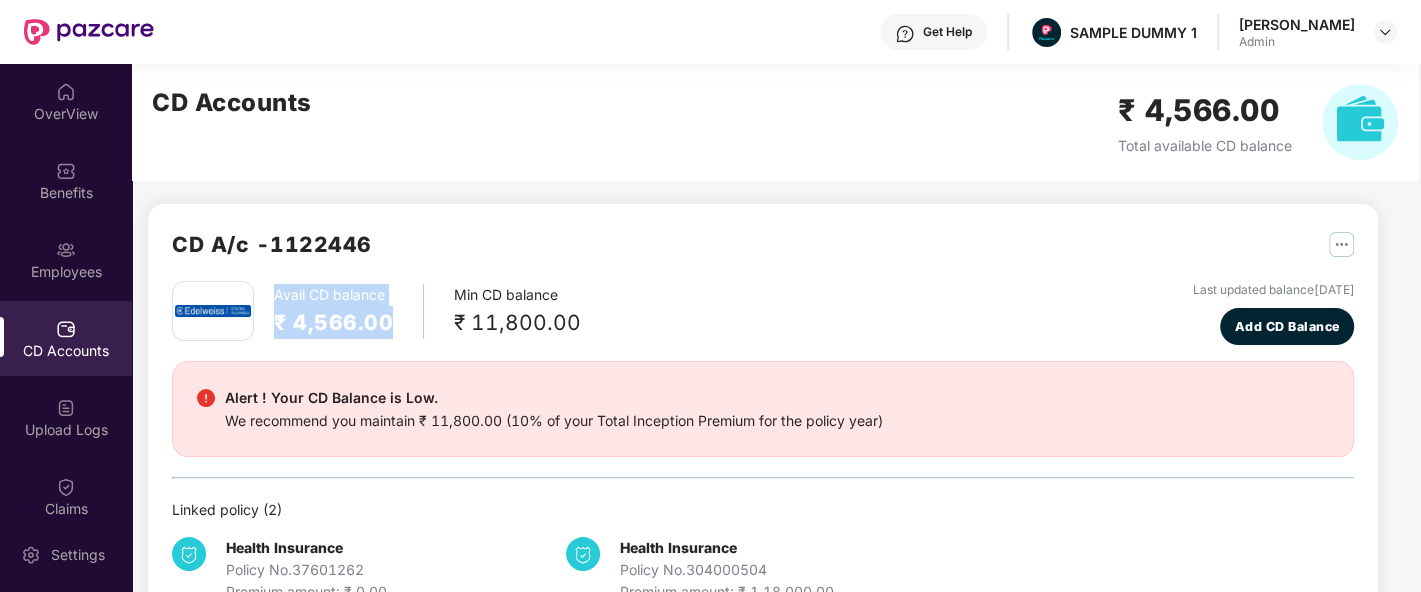 scroll, scrollTop: 57, scrollLeft: 0, axis: vertical 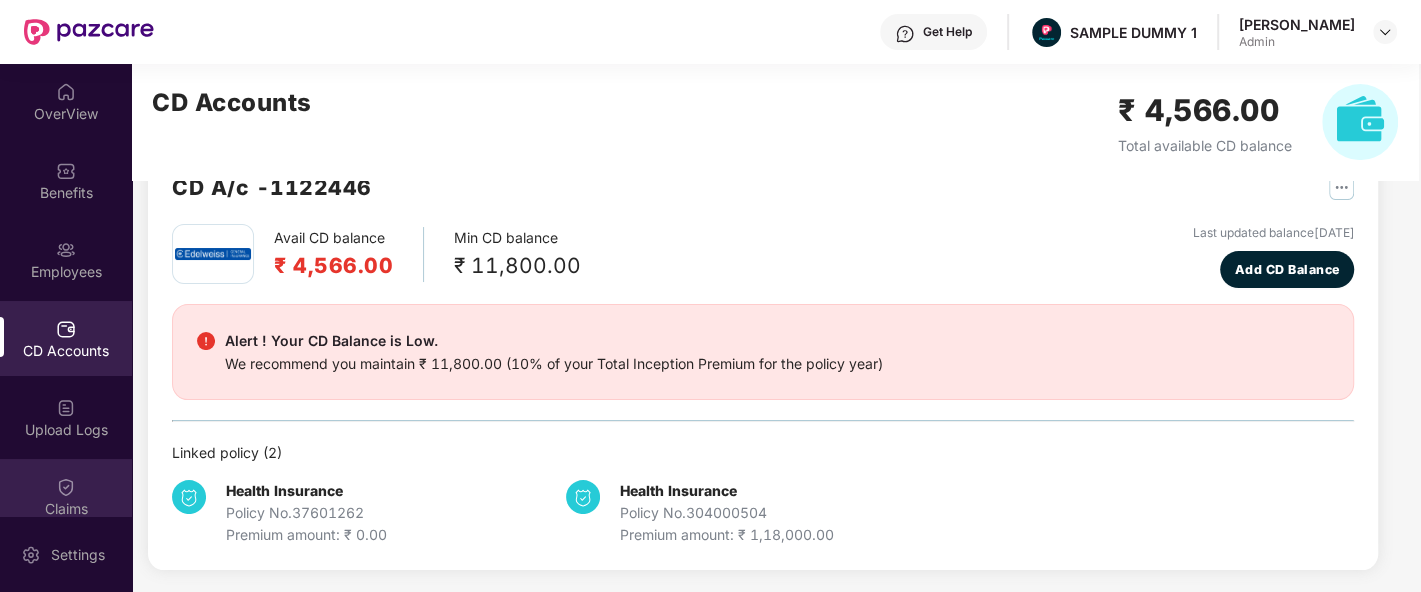 click on "Claims" at bounding box center [66, 509] 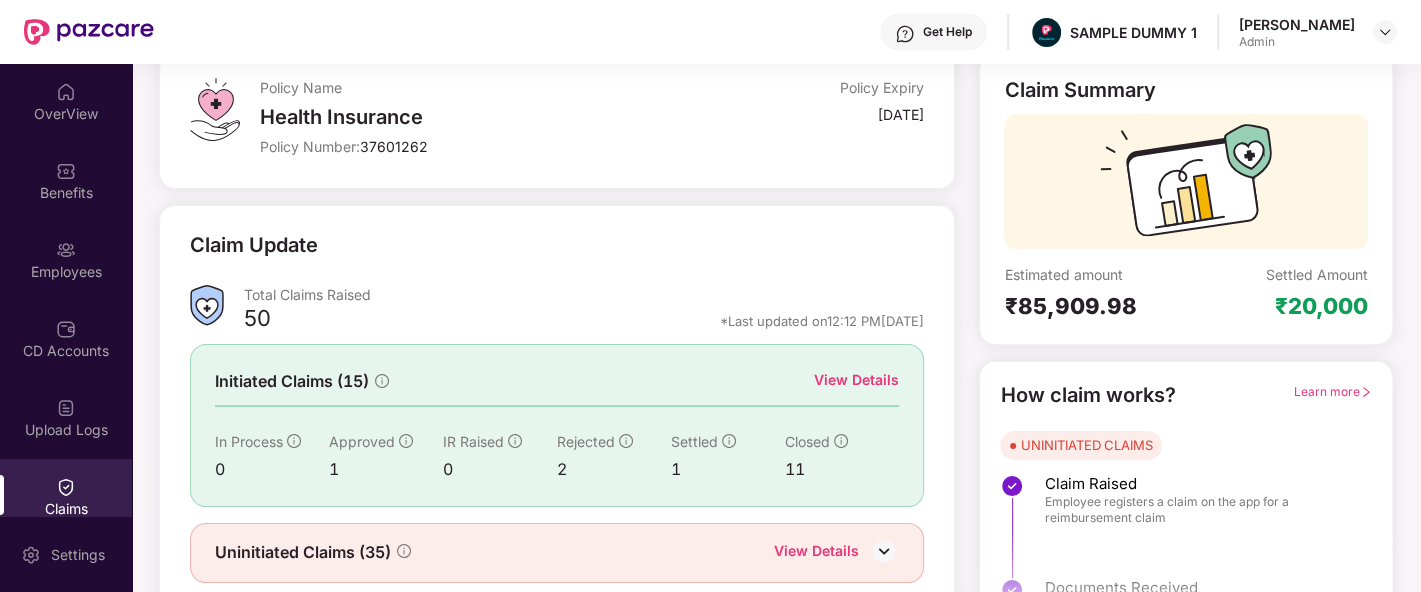 scroll, scrollTop: 124, scrollLeft: 0, axis: vertical 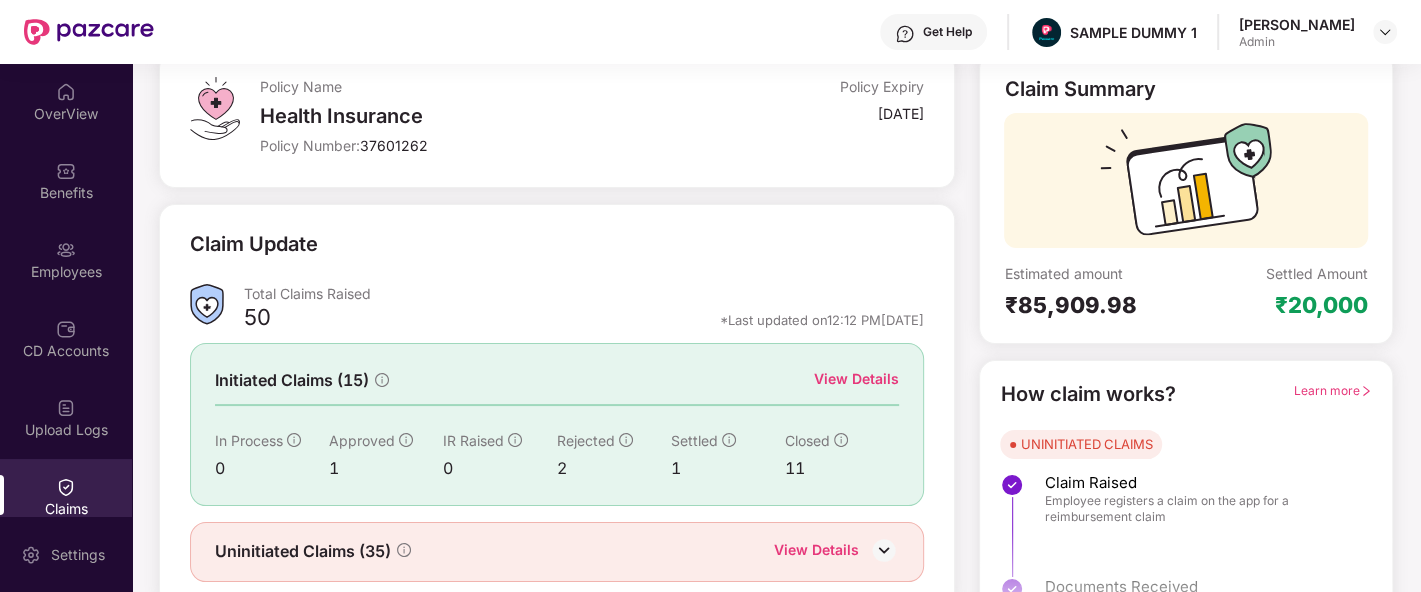 click on "View Details" at bounding box center (856, 379) 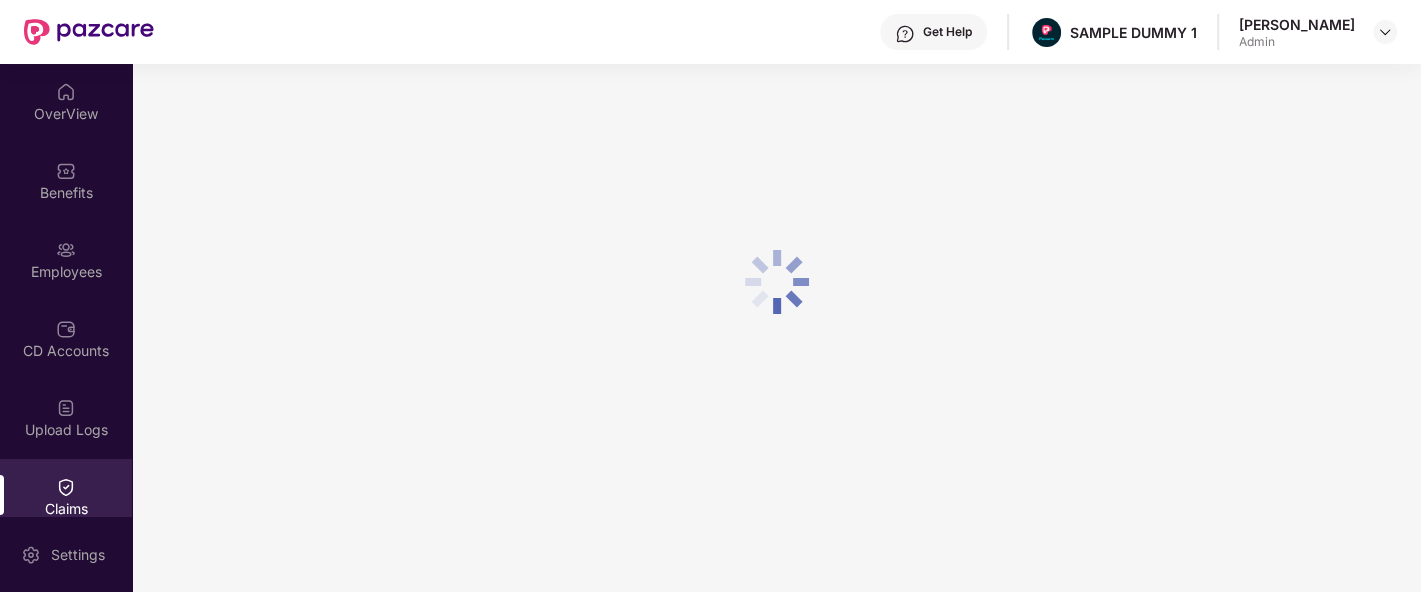 click at bounding box center (776, 282) 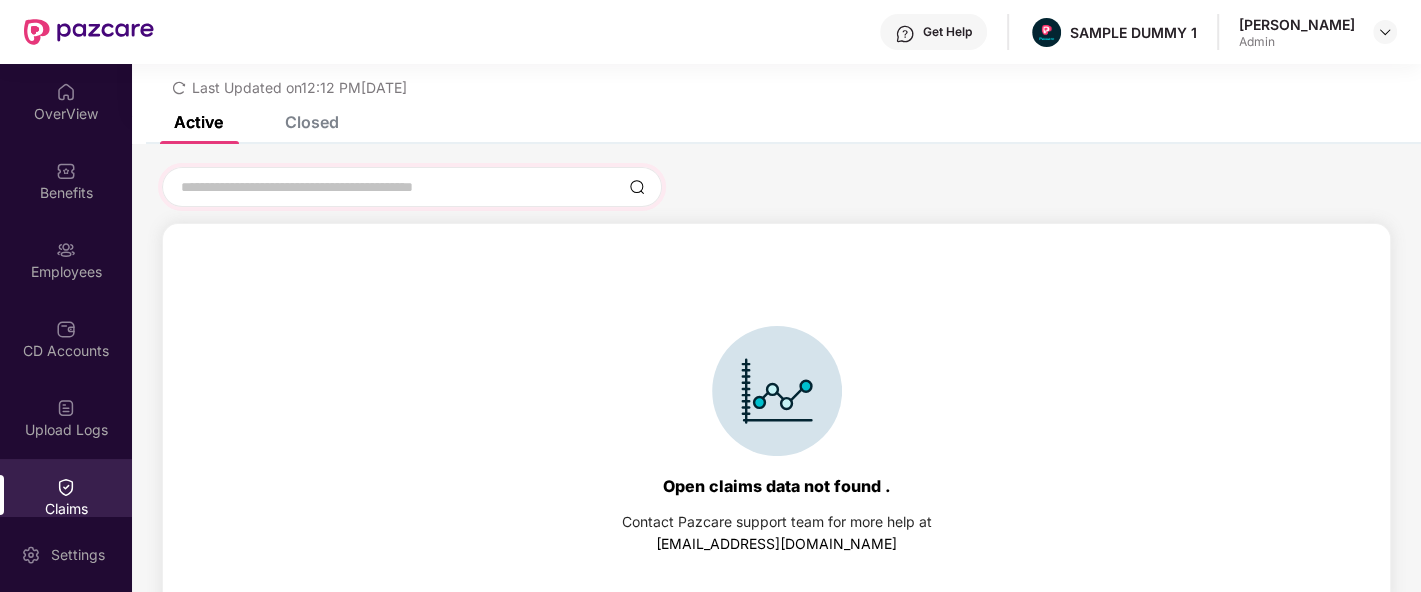 scroll, scrollTop: 85, scrollLeft: 0, axis: vertical 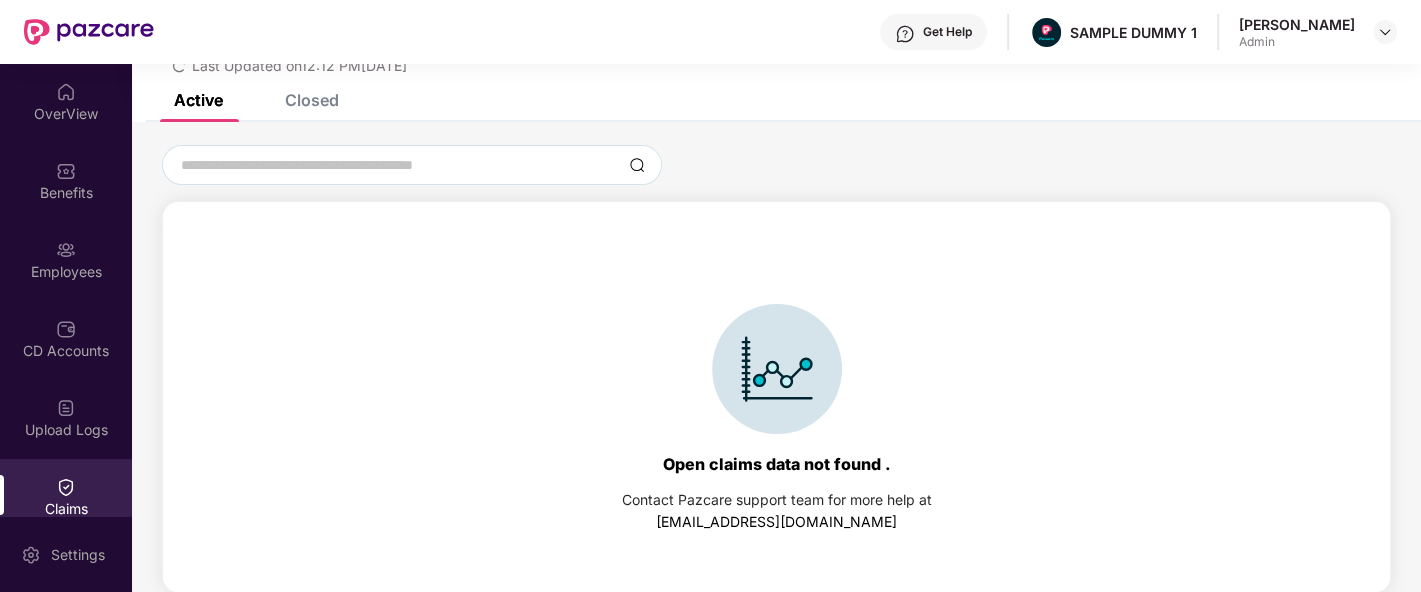 click on "Closed" at bounding box center (312, 100) 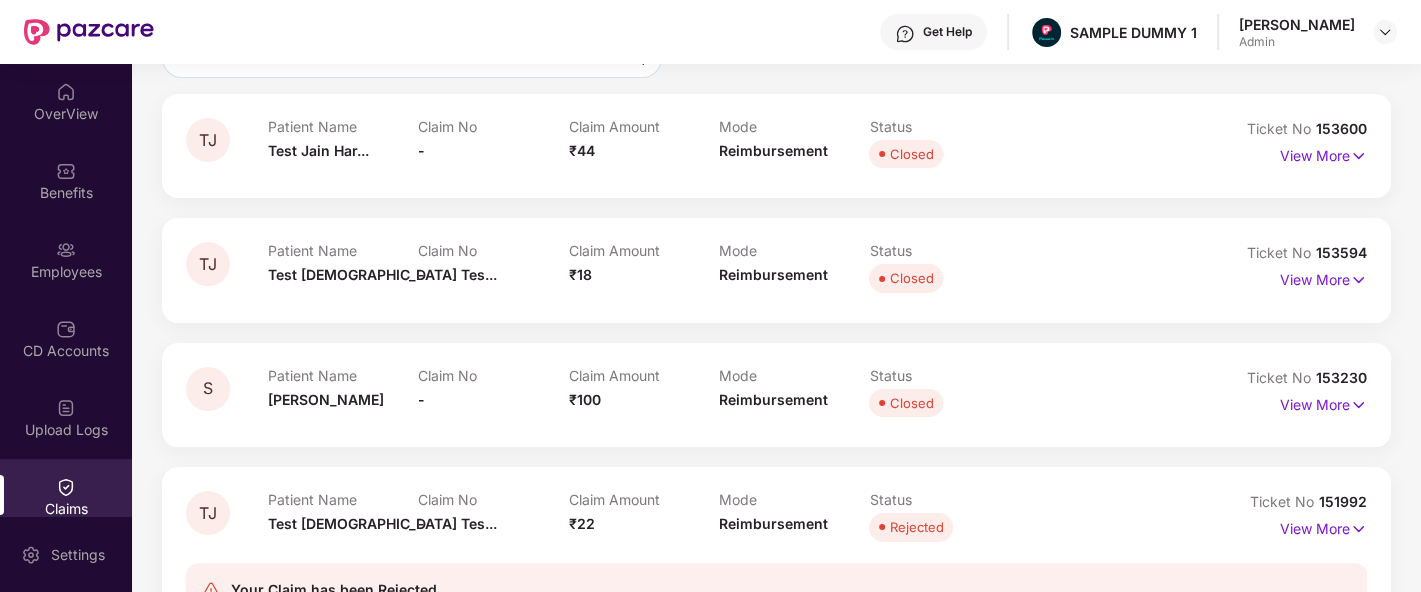 scroll, scrollTop: 222, scrollLeft: 0, axis: vertical 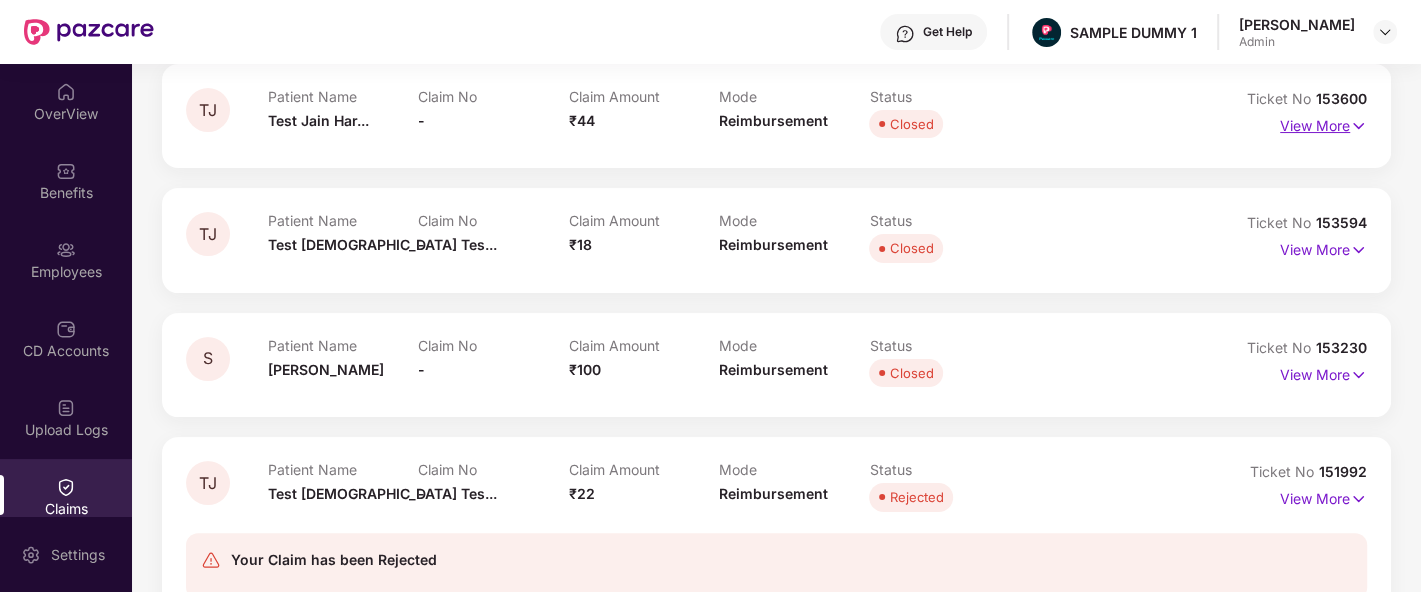 click on "View More" at bounding box center (1323, 123) 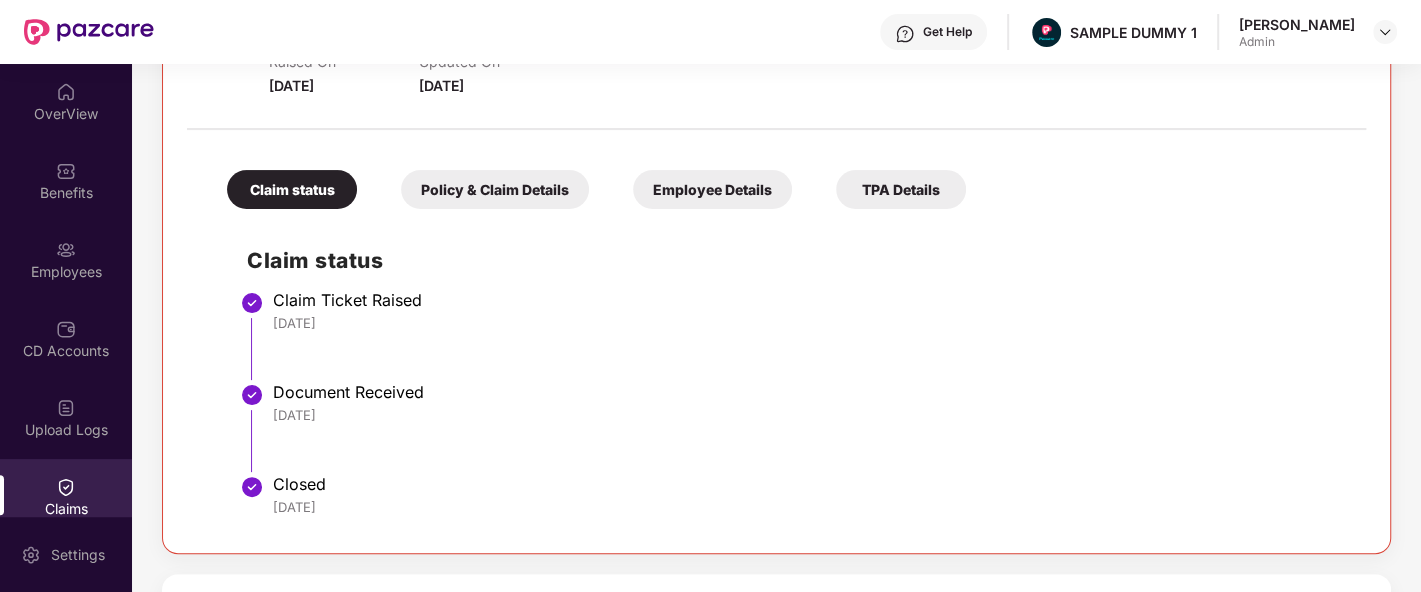 scroll, scrollTop: 328, scrollLeft: 0, axis: vertical 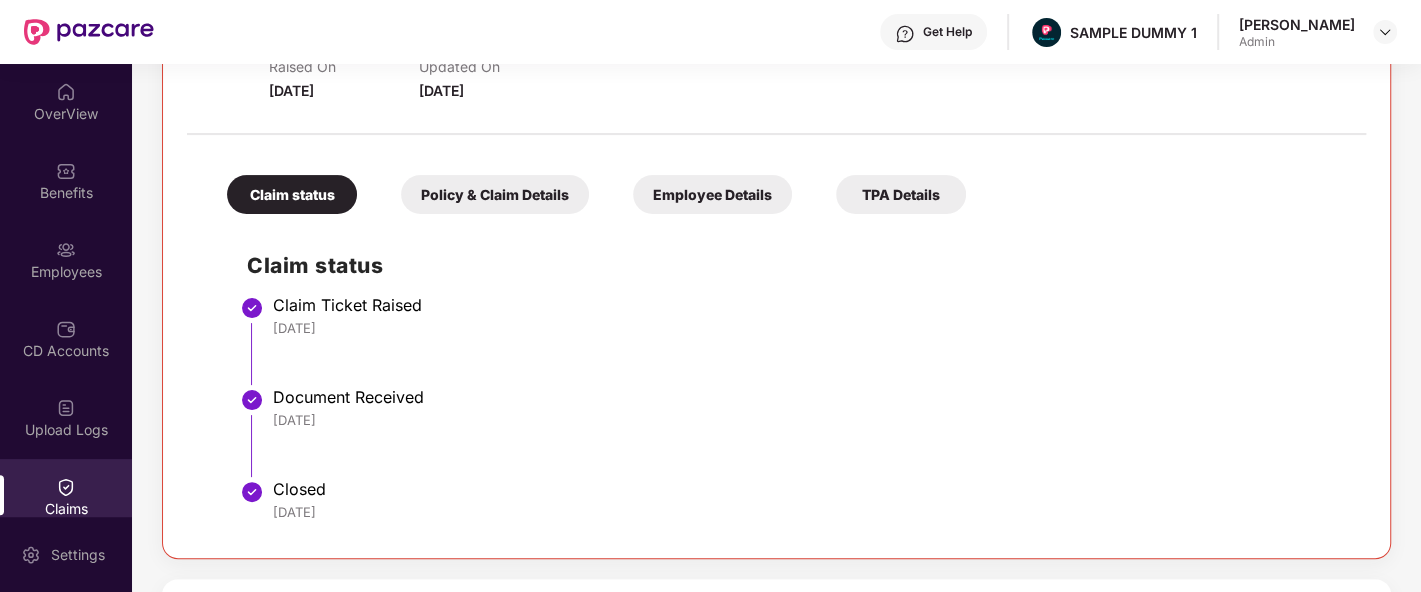 click on "Policy & Claim Details" at bounding box center [495, 194] 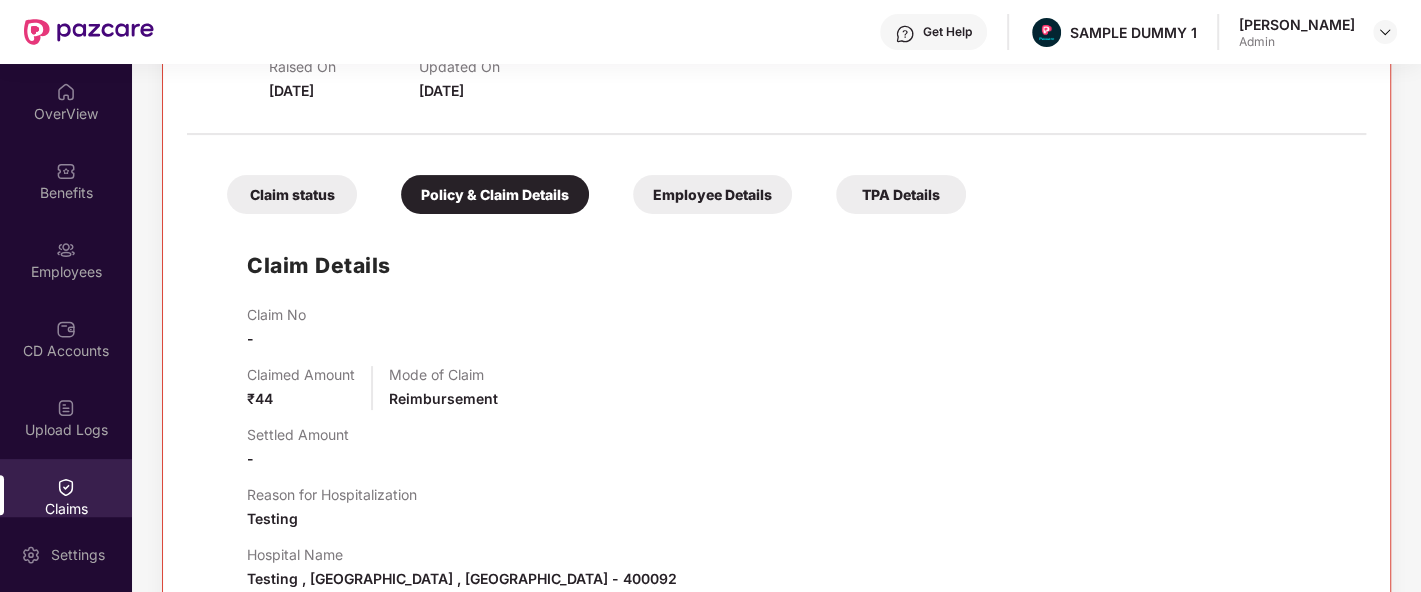 click on "Employee Details" at bounding box center [712, 194] 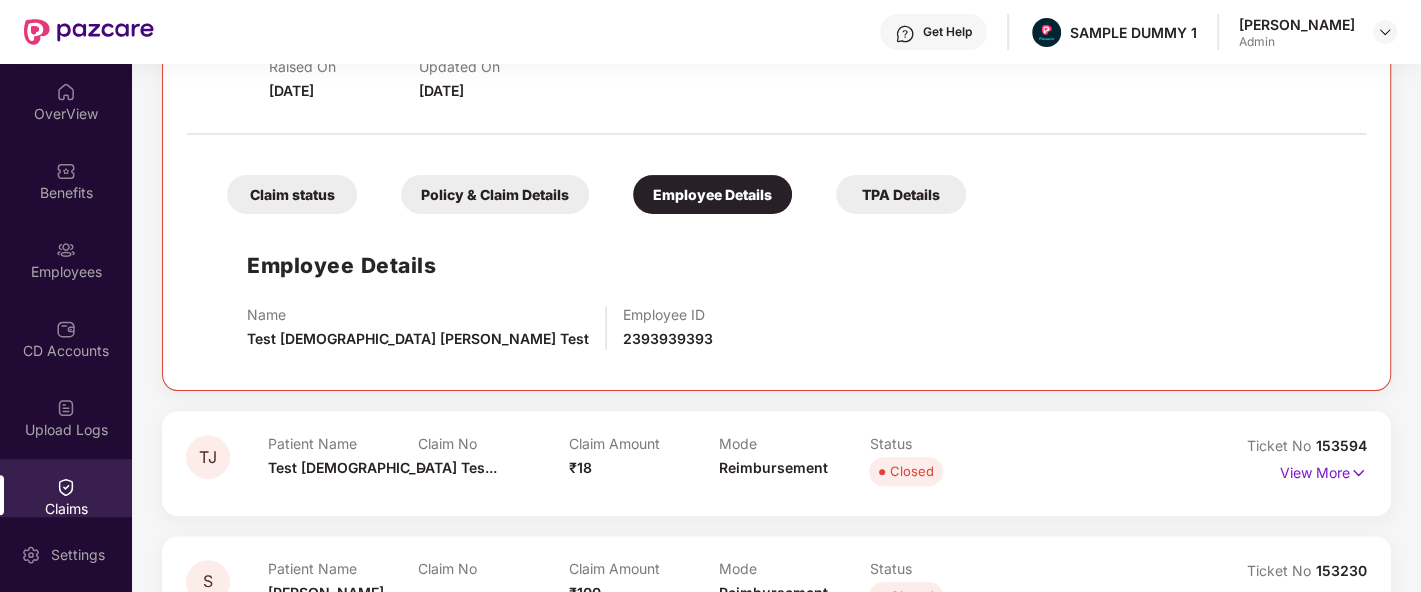 click on "TPA Details" at bounding box center [901, 194] 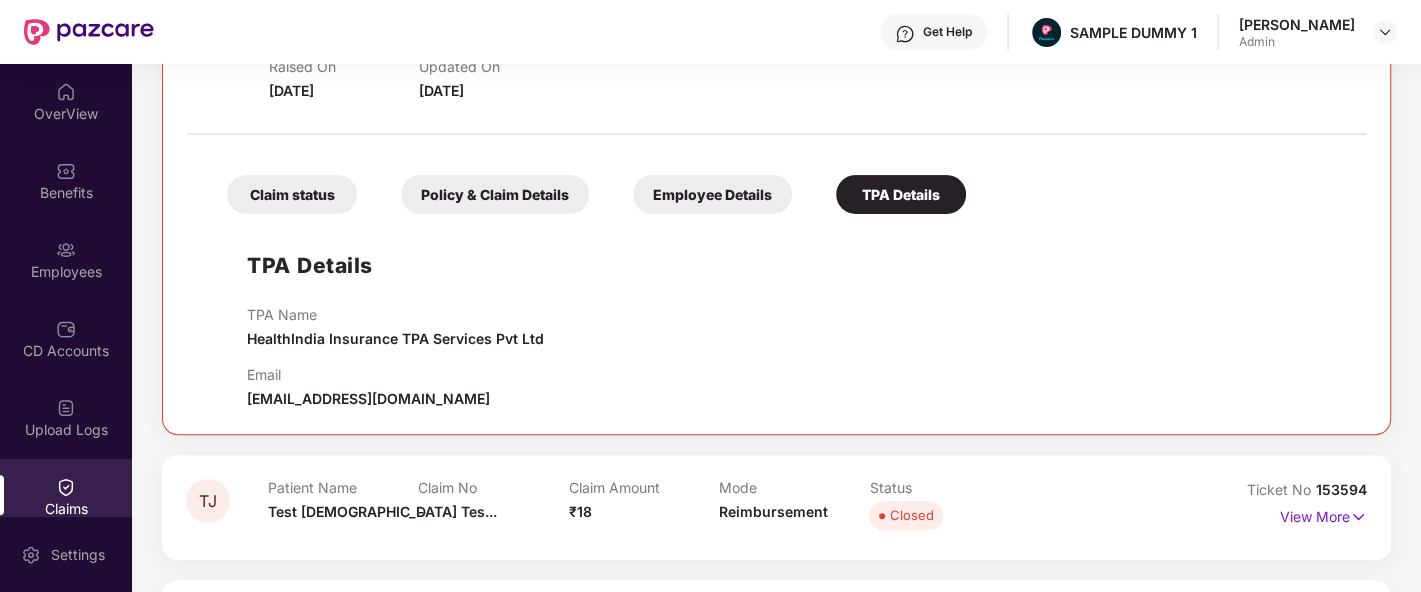 click on "Claim status" at bounding box center [292, 194] 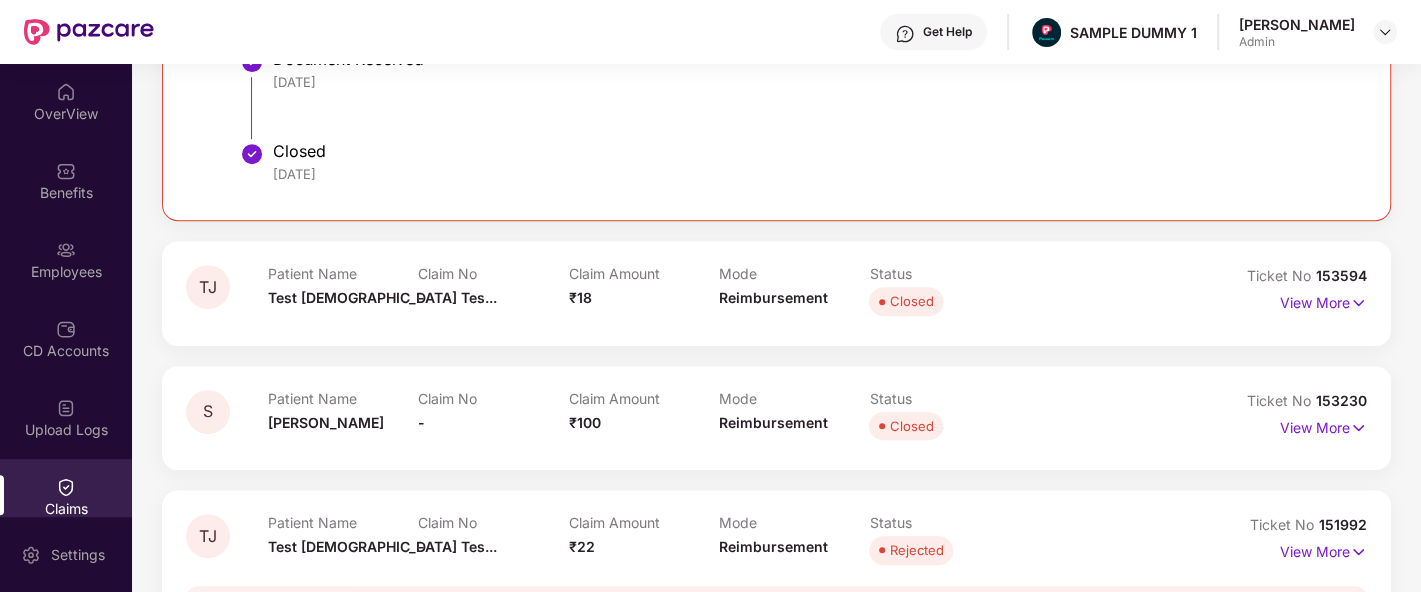 scroll, scrollTop: 713, scrollLeft: 0, axis: vertical 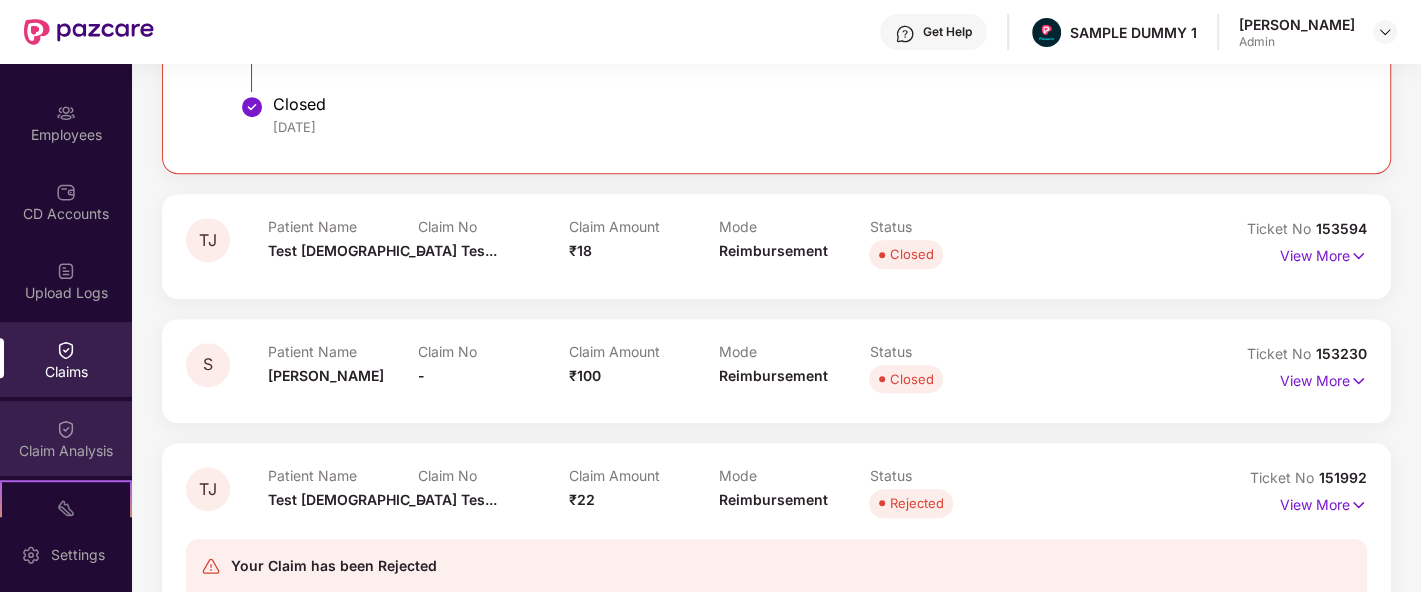 click at bounding box center (66, 429) 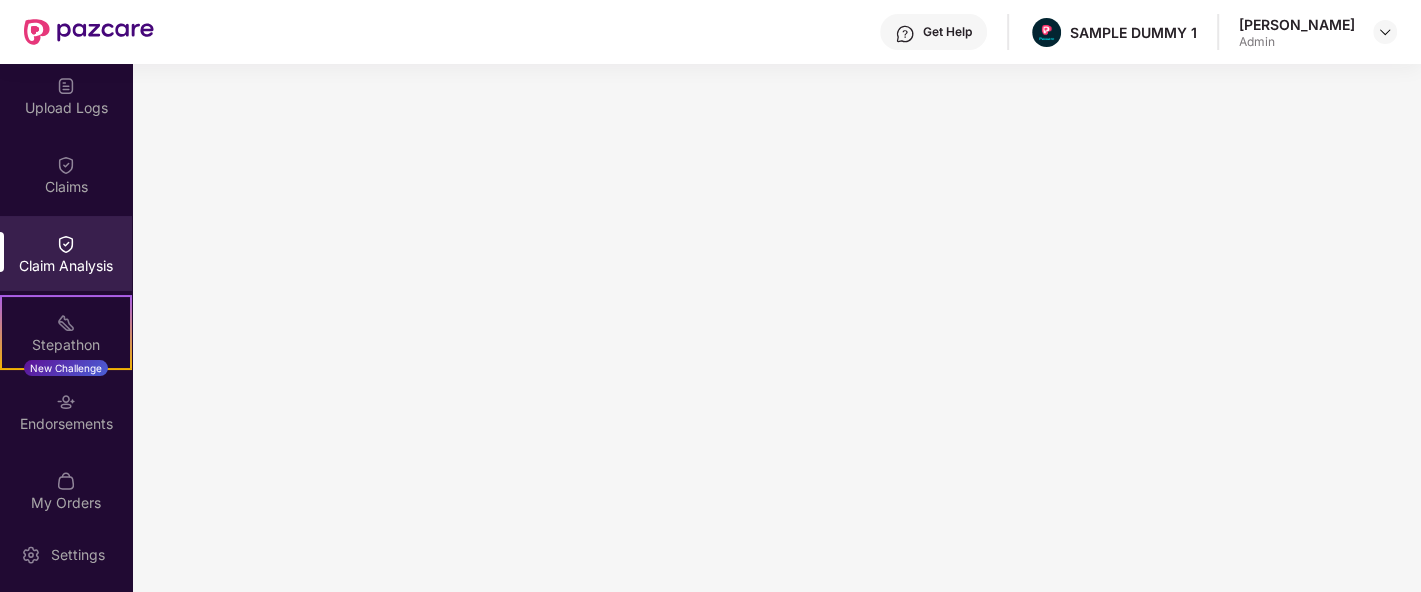 scroll, scrollTop: 350, scrollLeft: 0, axis: vertical 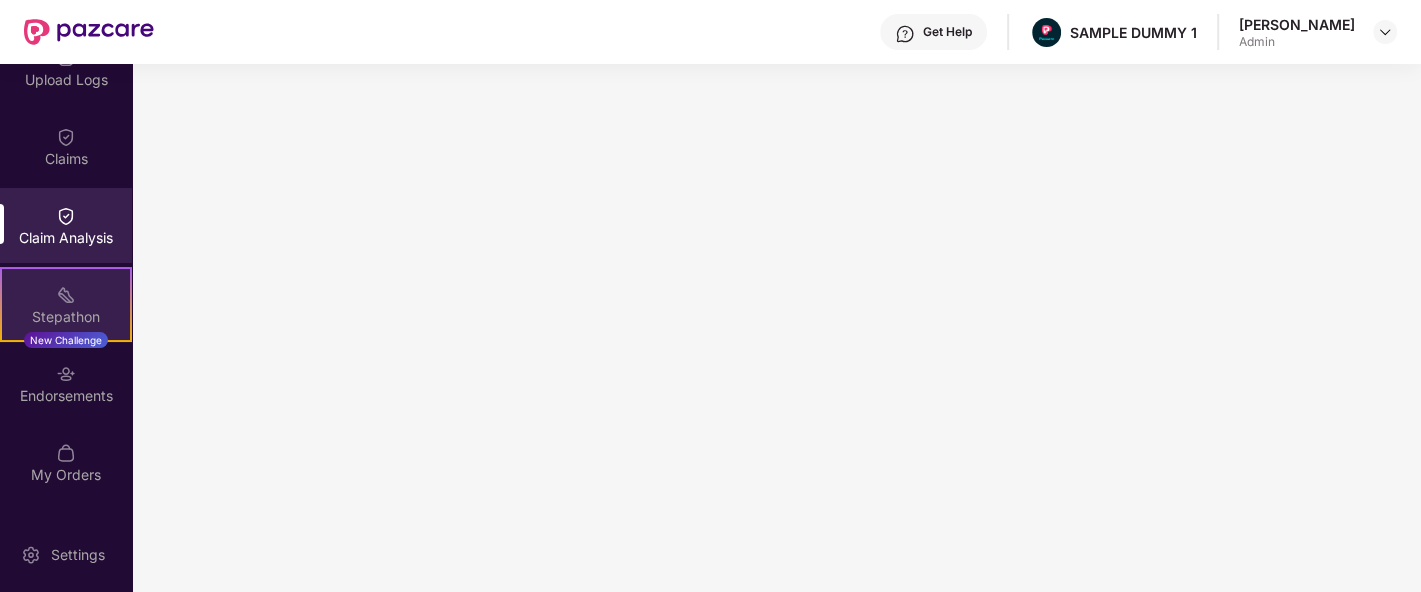 click on "Stepathon" at bounding box center (66, 317) 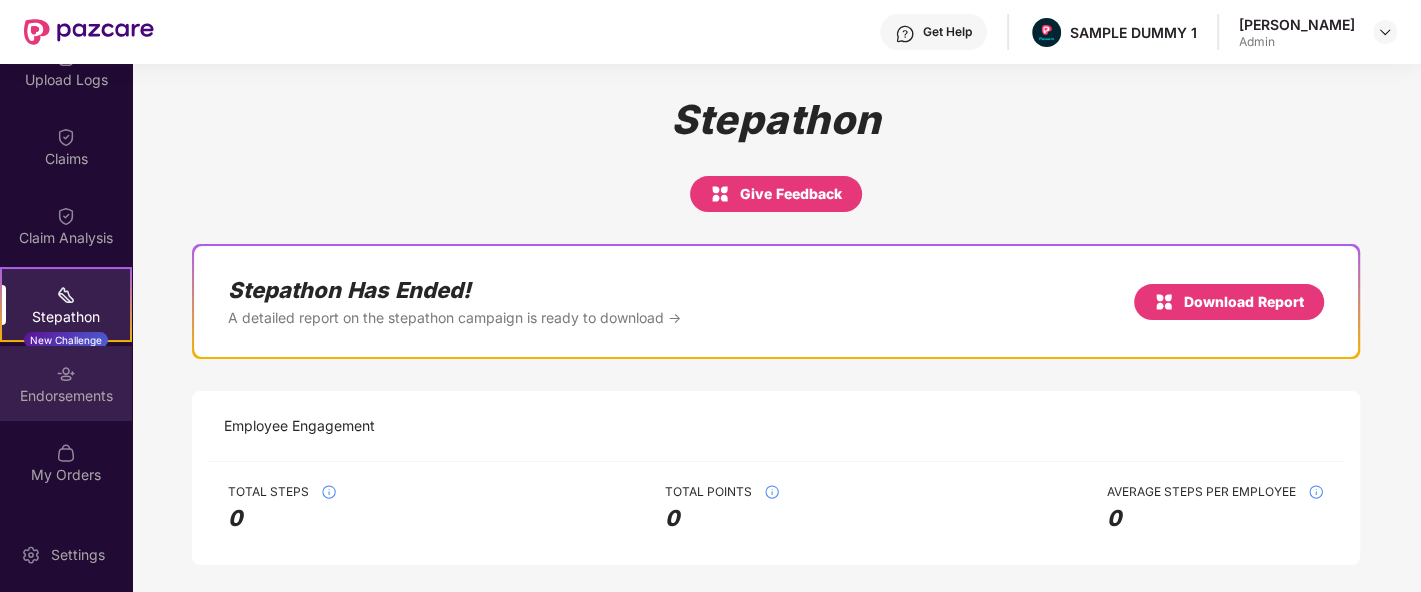 click on "Endorsements" at bounding box center [66, 396] 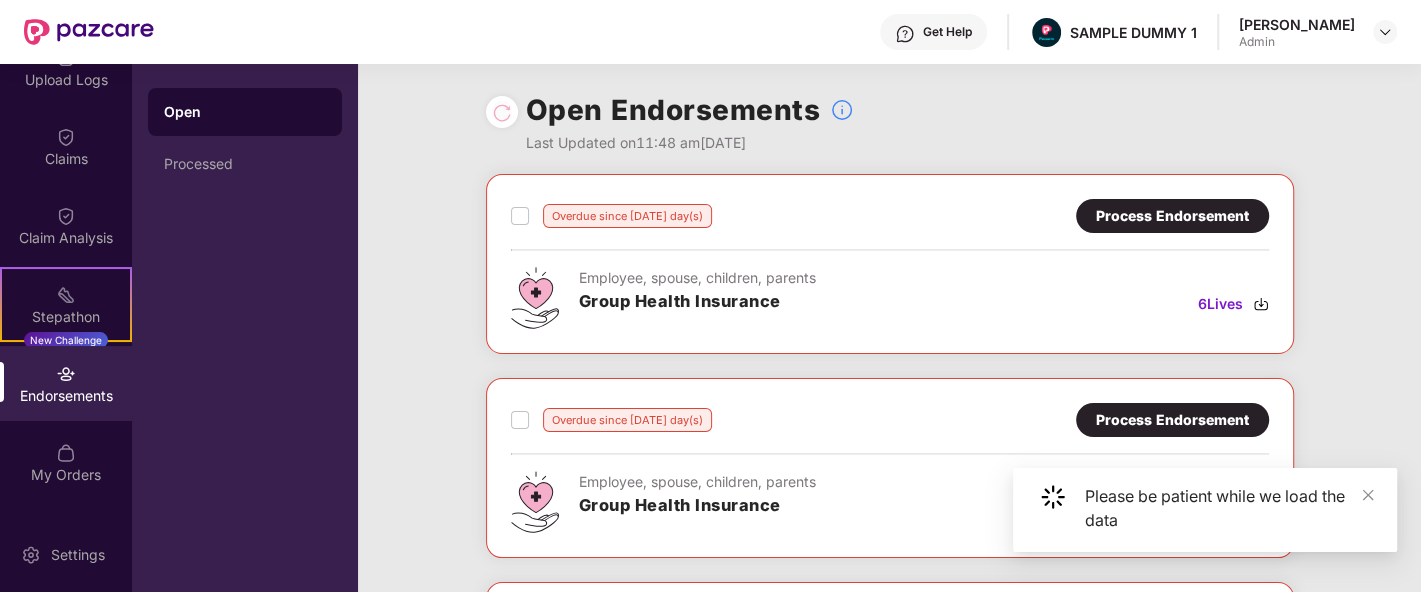 click on "Last Updated on  11:48 am[DATE]" at bounding box center (690, 143) 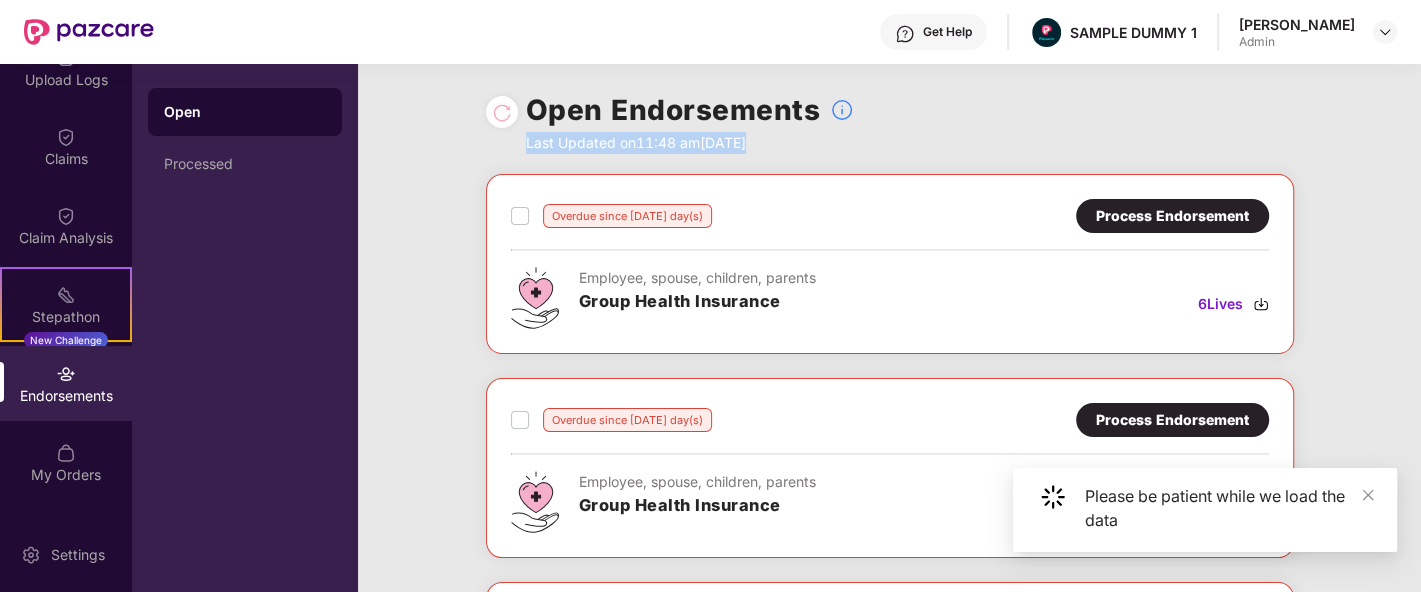 drag, startPoint x: 540, startPoint y: 141, endPoint x: 834, endPoint y: 147, distance: 294.06122 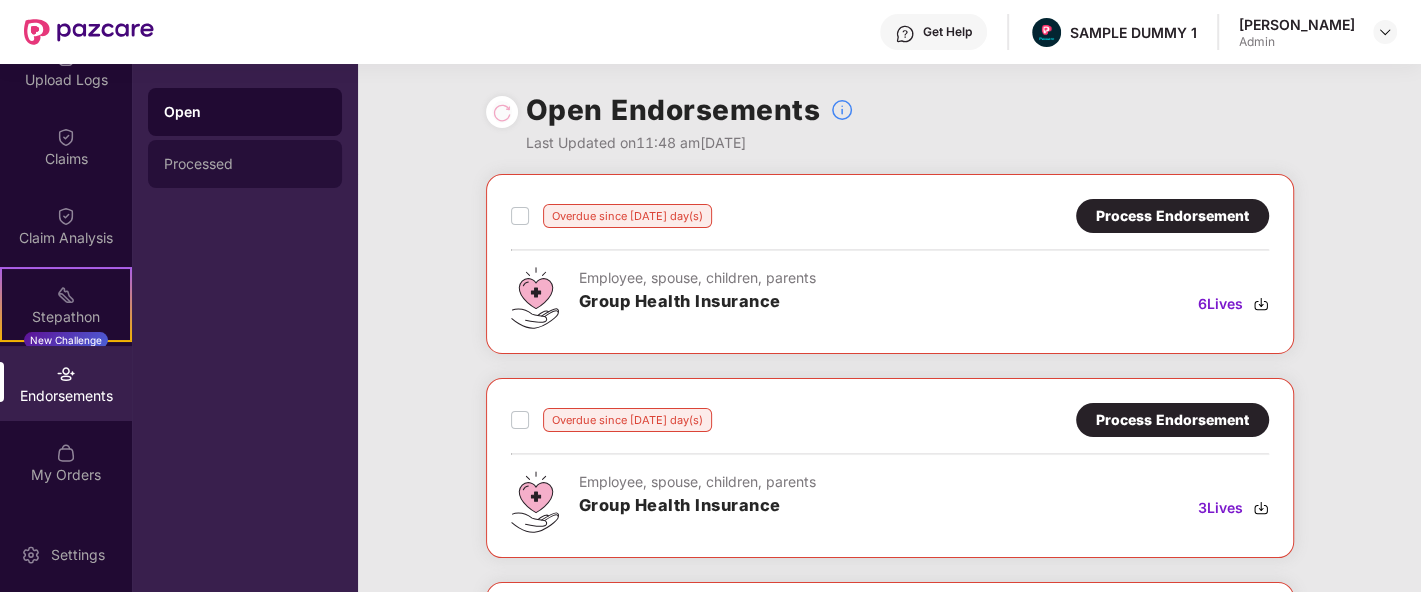 click on "Processed" at bounding box center (245, 164) 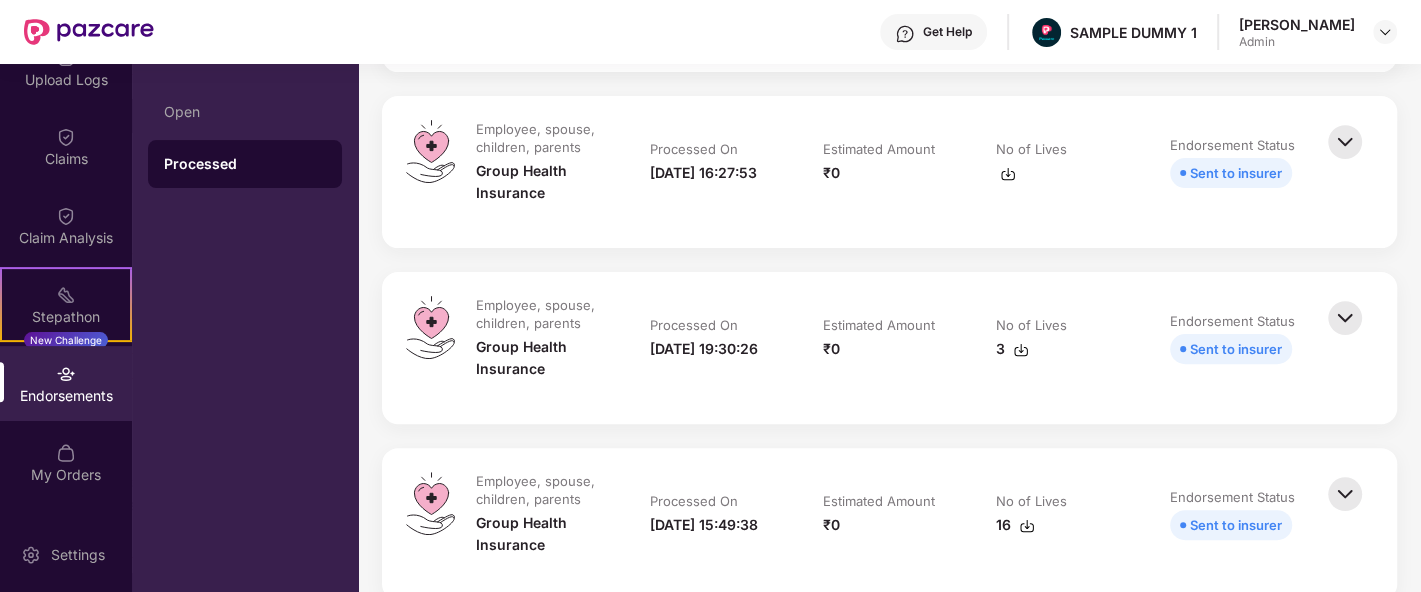 scroll, scrollTop: 408, scrollLeft: 0, axis: vertical 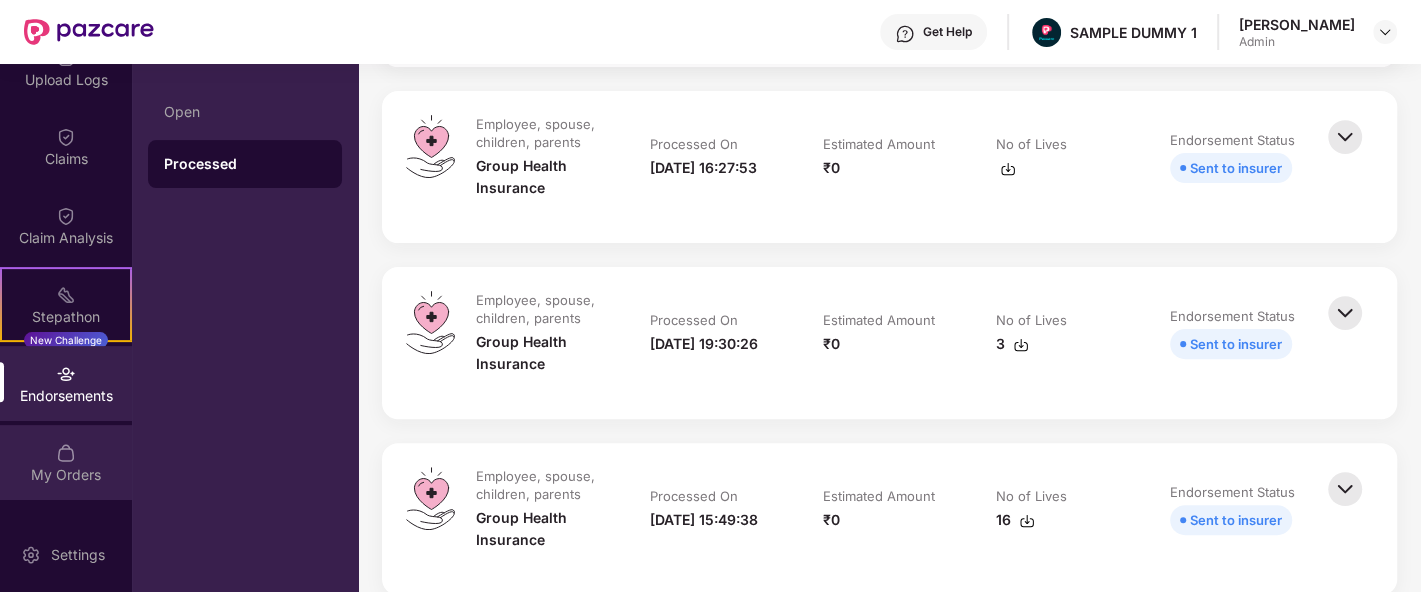 click on "My Orders" at bounding box center (66, 462) 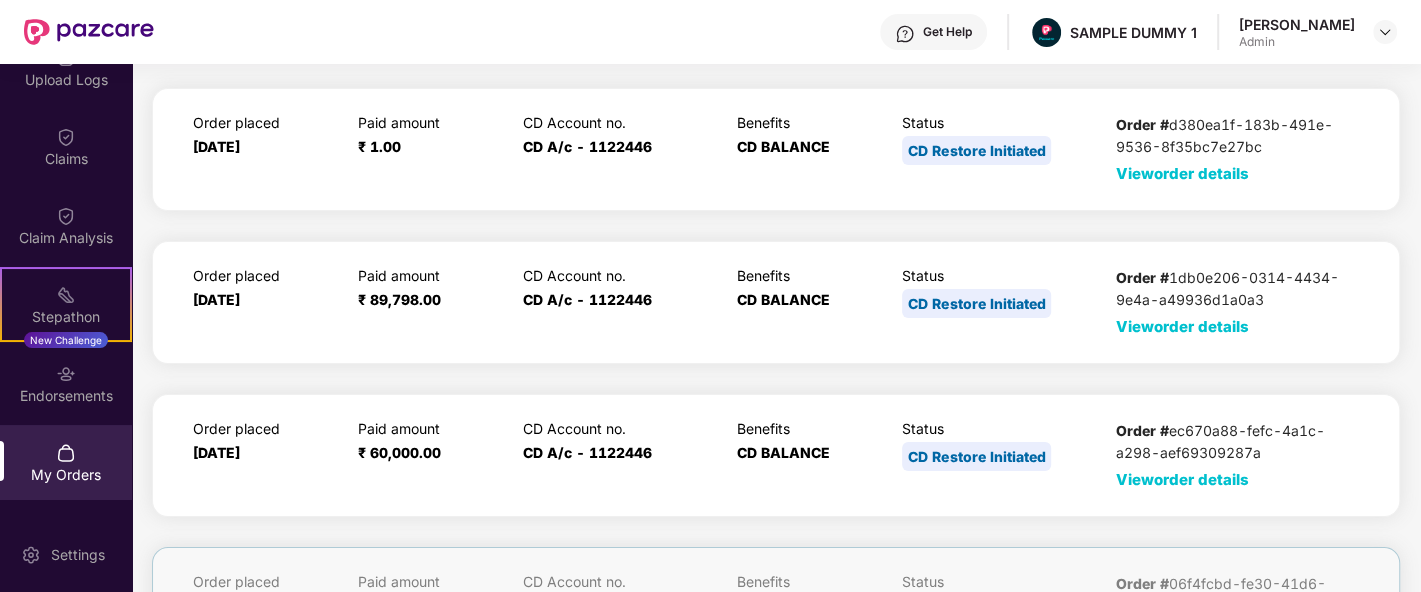 scroll, scrollTop: 0, scrollLeft: 0, axis: both 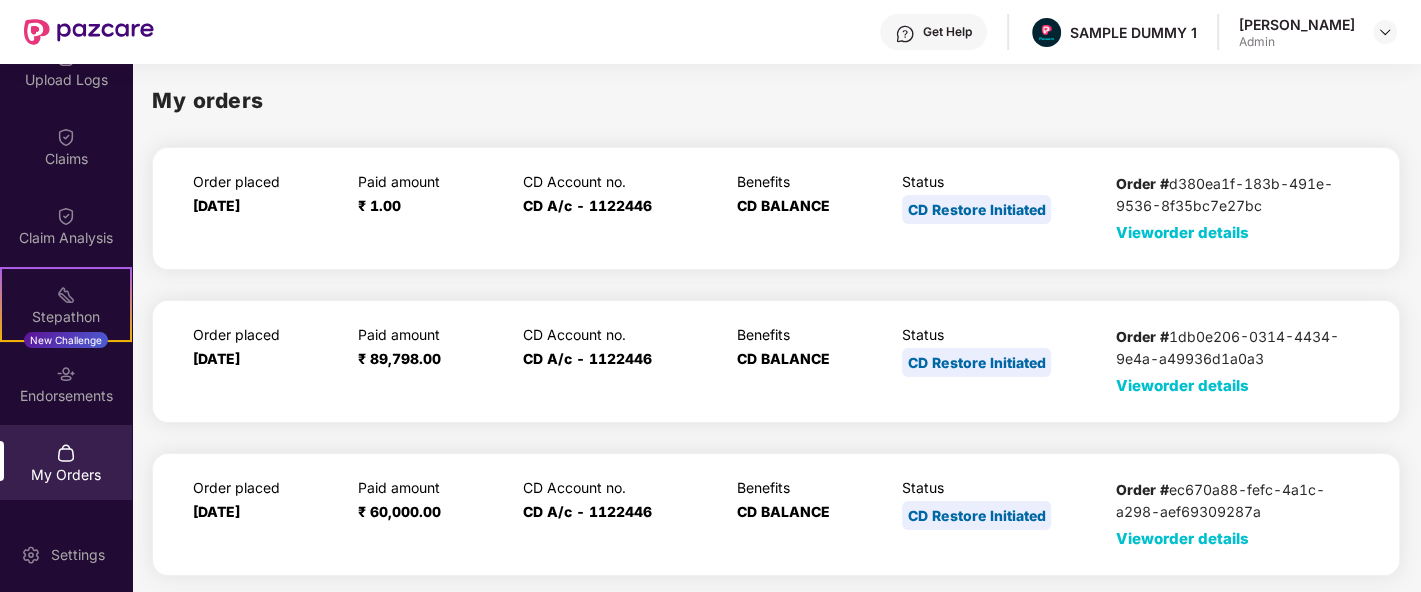 click on "View  order details" at bounding box center (1182, 232) 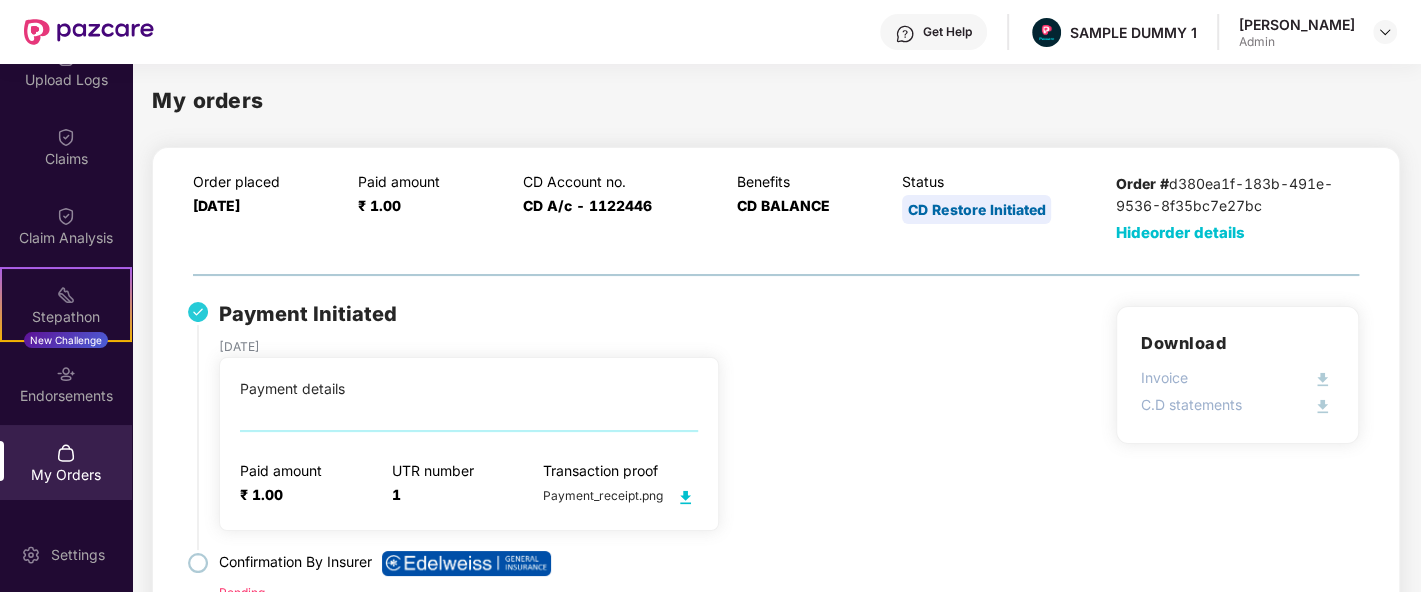 scroll, scrollTop: 414, scrollLeft: 0, axis: vertical 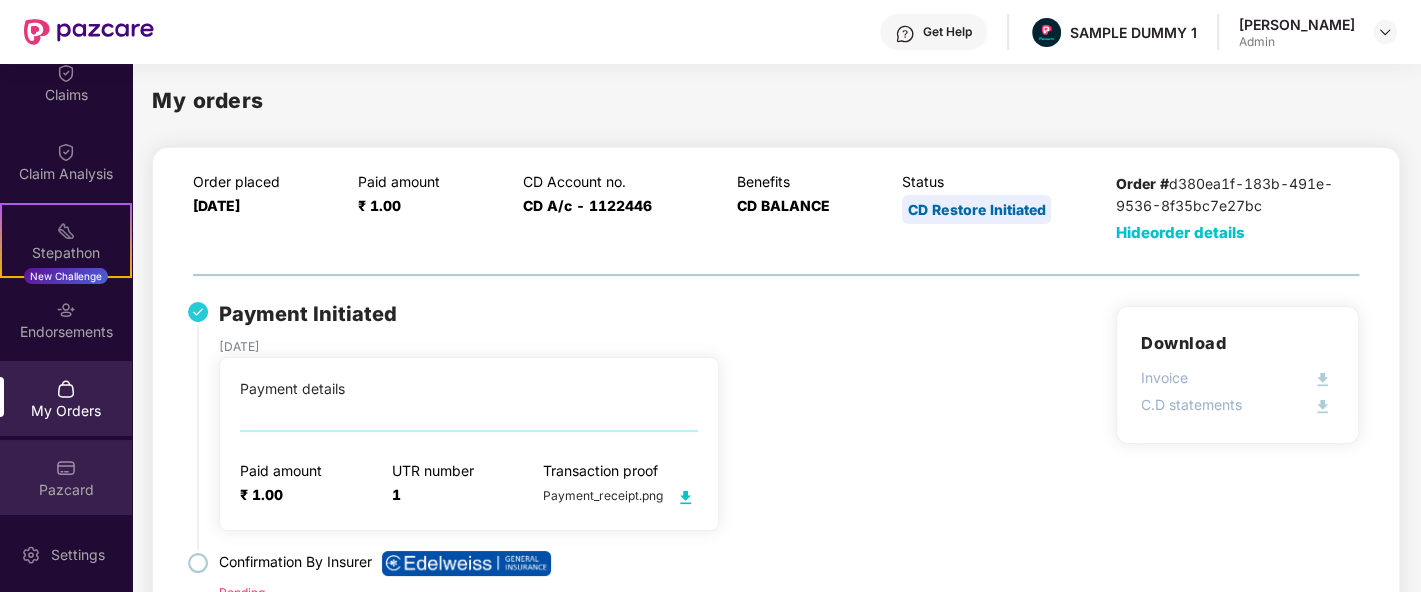 click at bounding box center (66, 468) 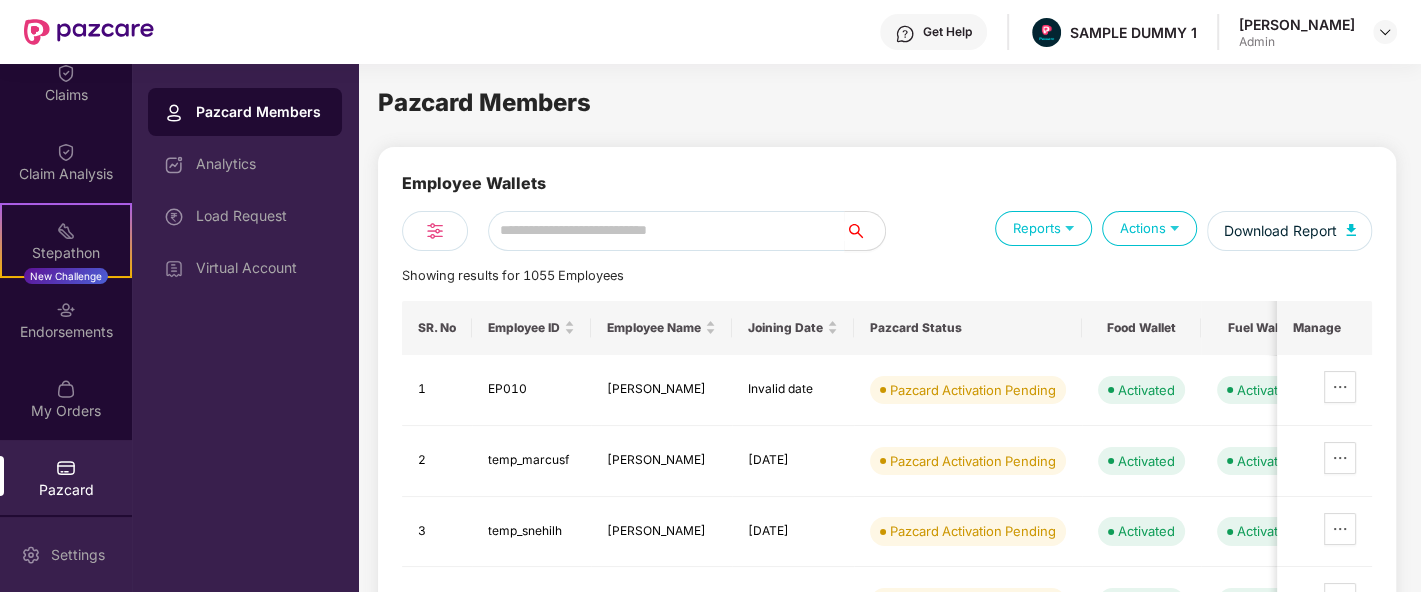 click on "Settings" at bounding box center [78, 555] 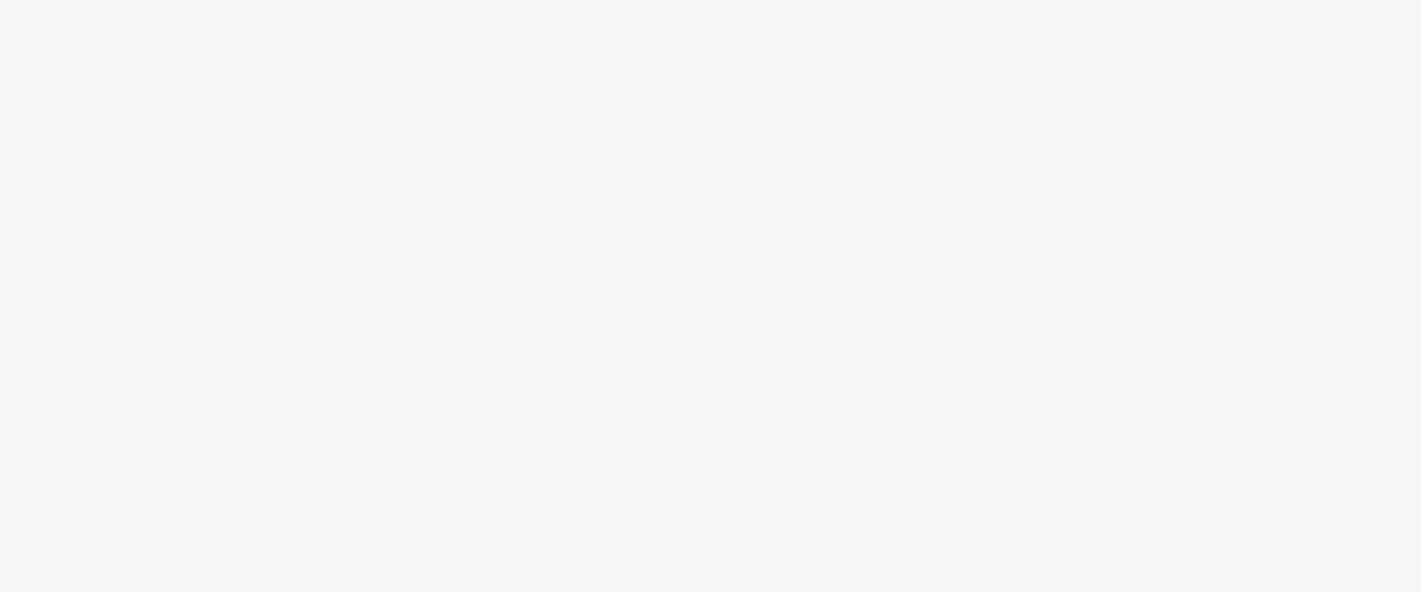 scroll, scrollTop: 0, scrollLeft: 0, axis: both 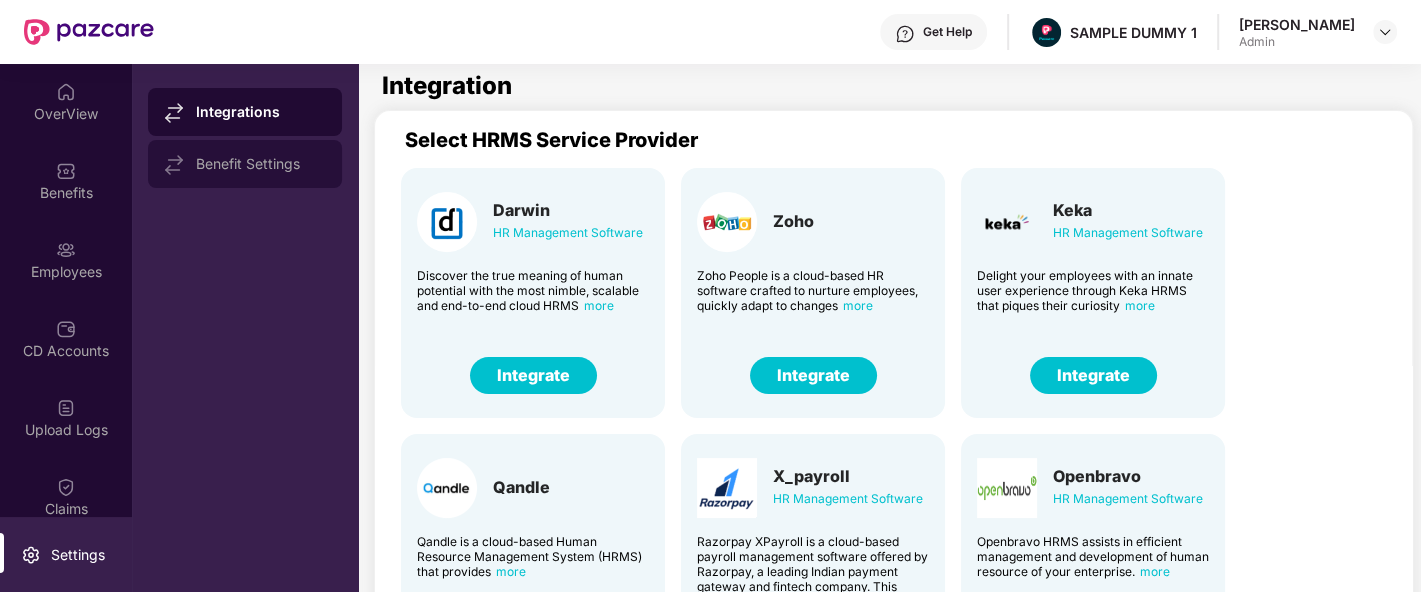 click on "Benefit Settings" at bounding box center [261, 164] 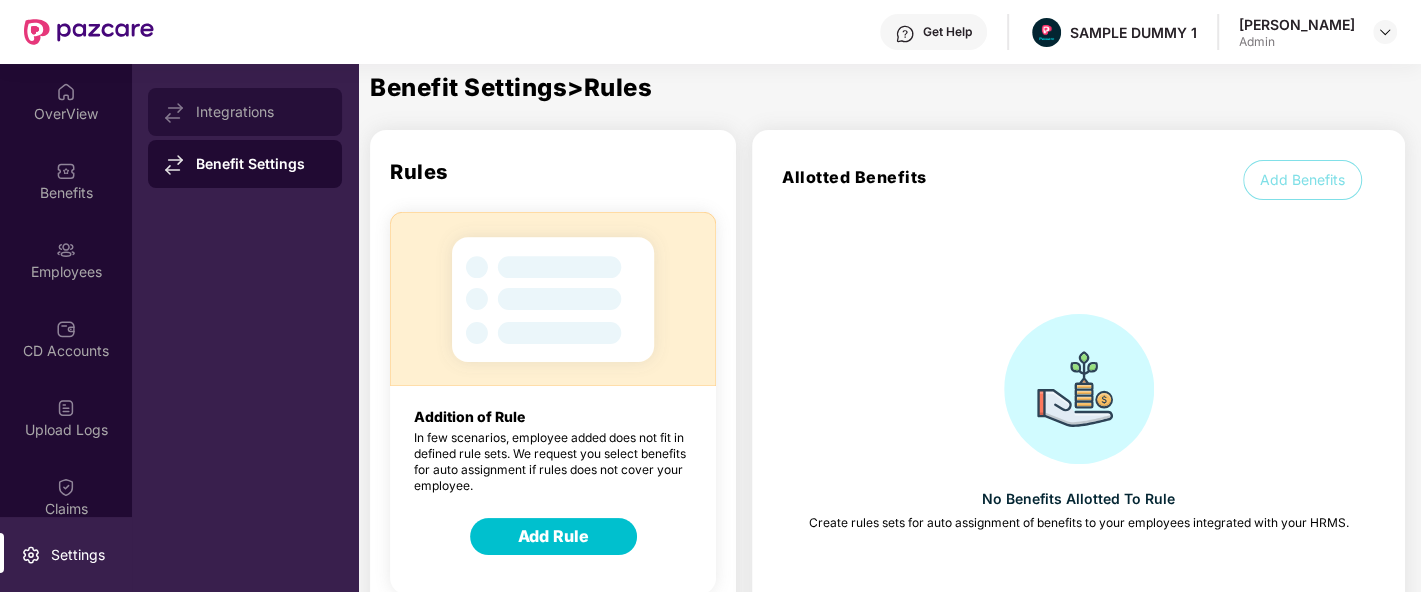 click on "Integrations" at bounding box center [261, 112] 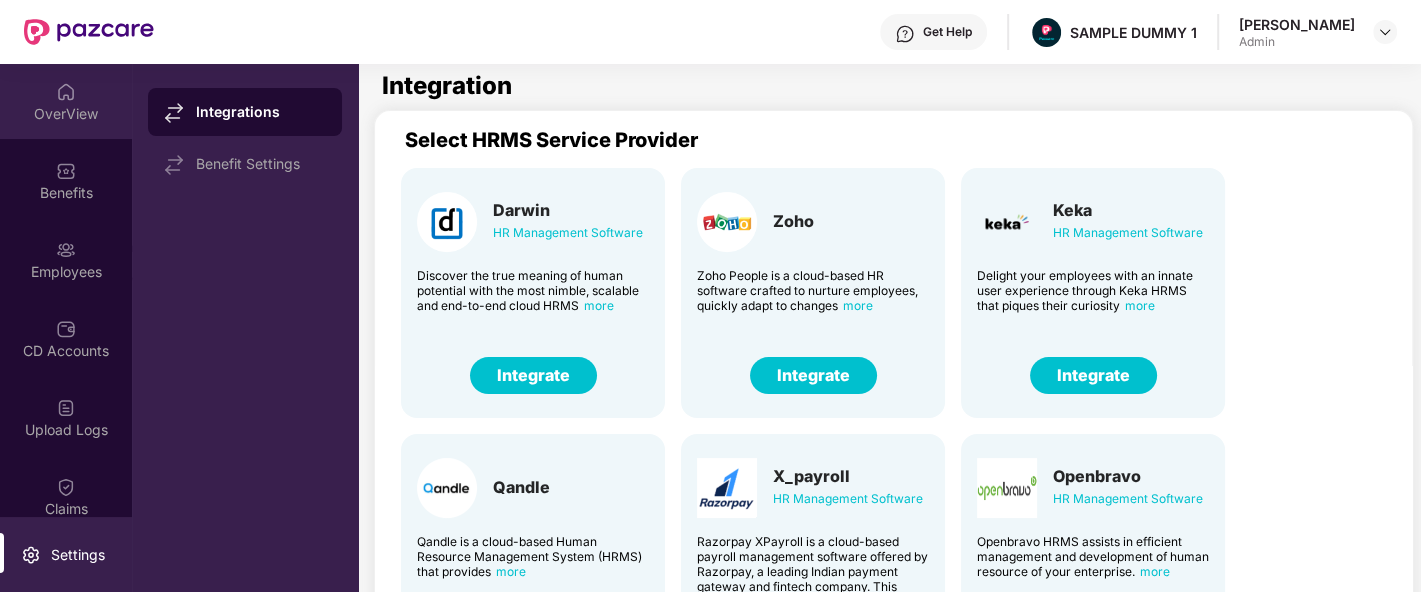 click on "OverView" at bounding box center [66, 114] 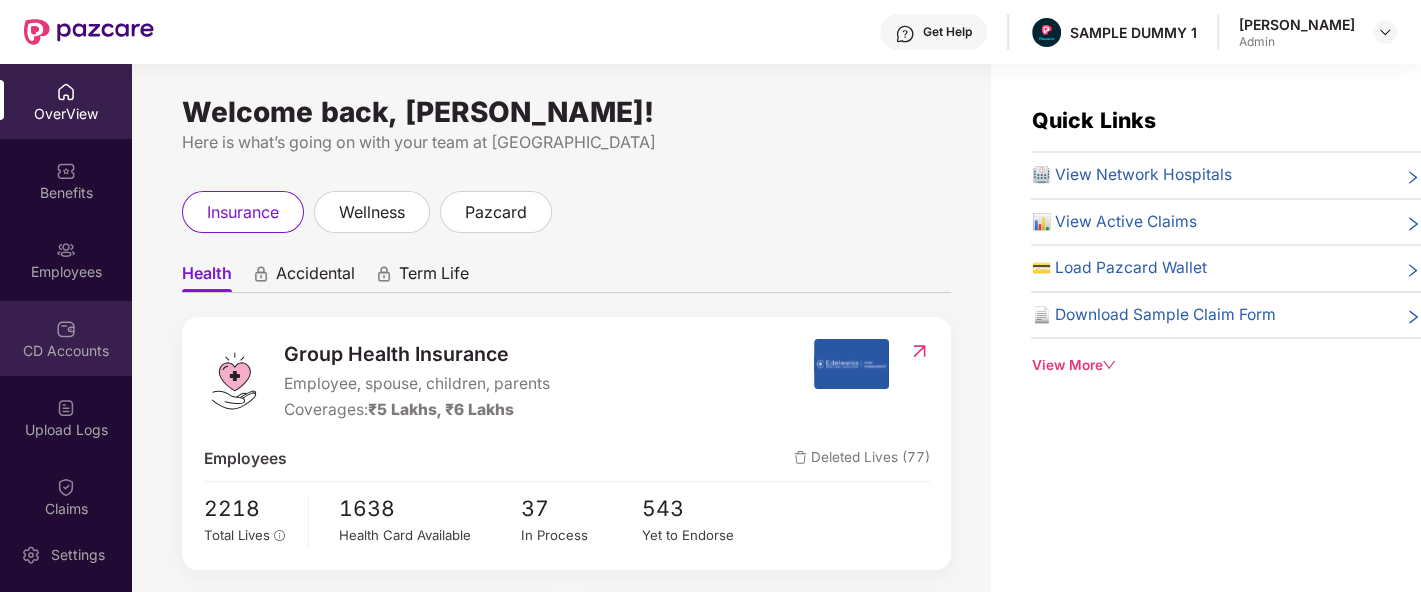 click on "CD Accounts" at bounding box center [66, 351] 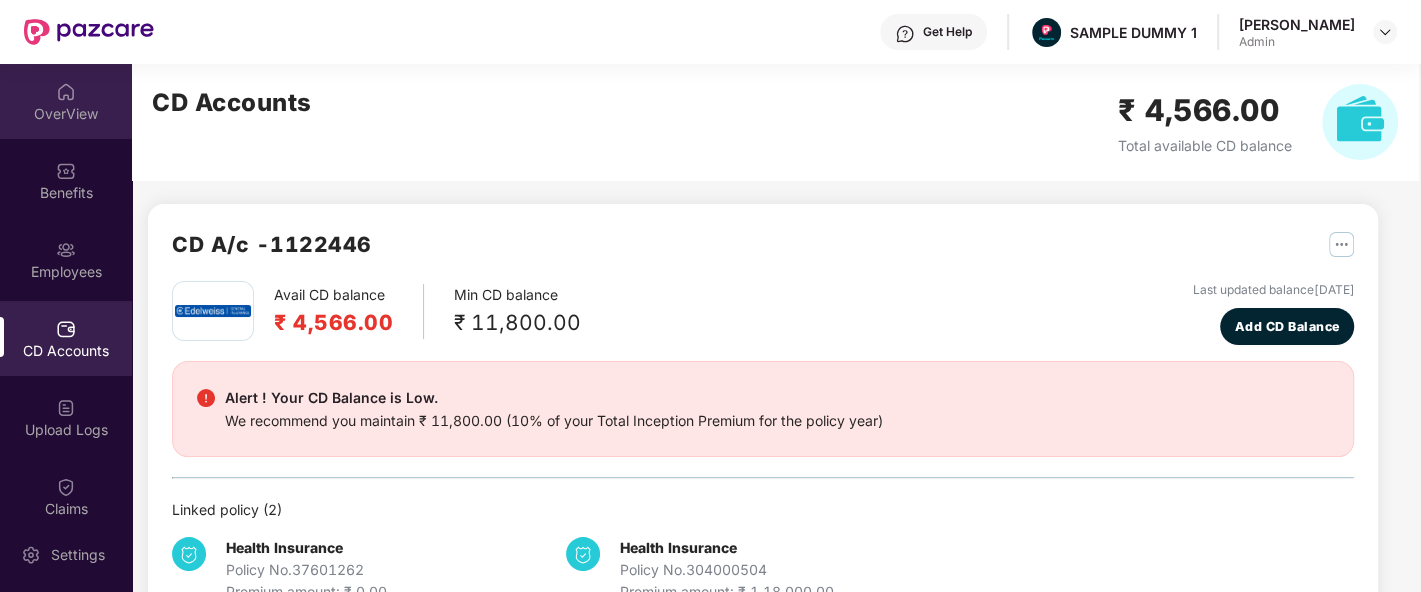 click on "OverView" at bounding box center [66, 114] 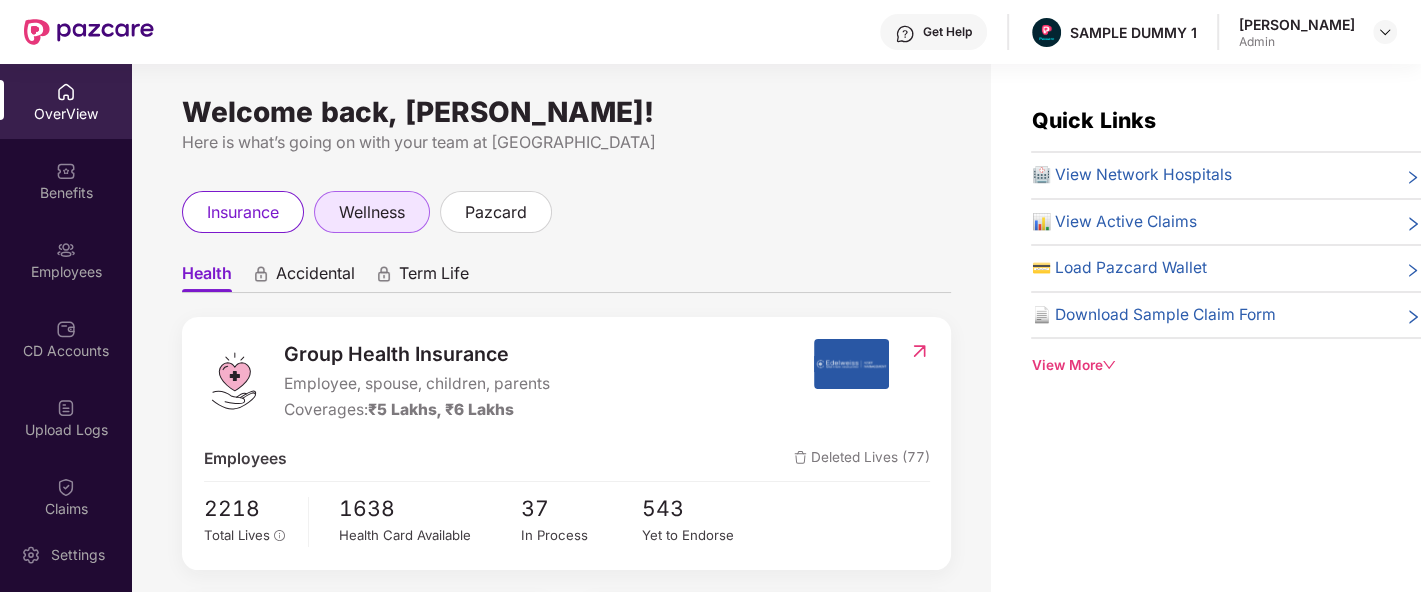 click on "wellness" at bounding box center [372, 212] 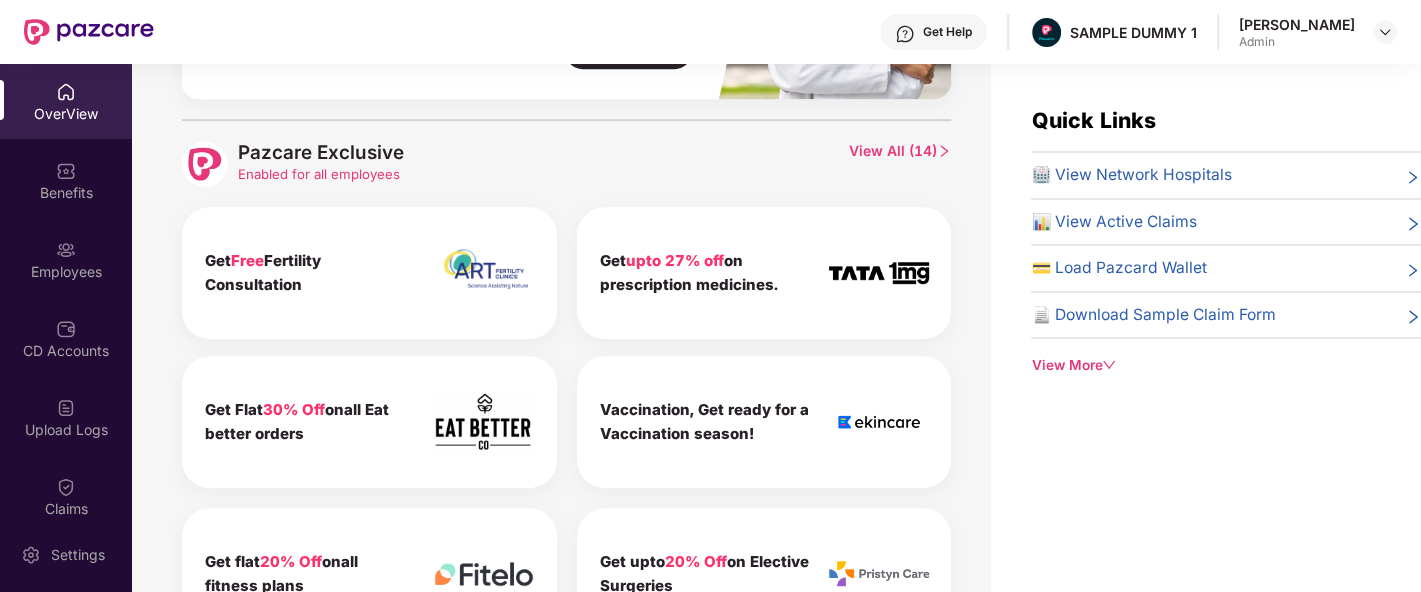 scroll, scrollTop: 0, scrollLeft: 0, axis: both 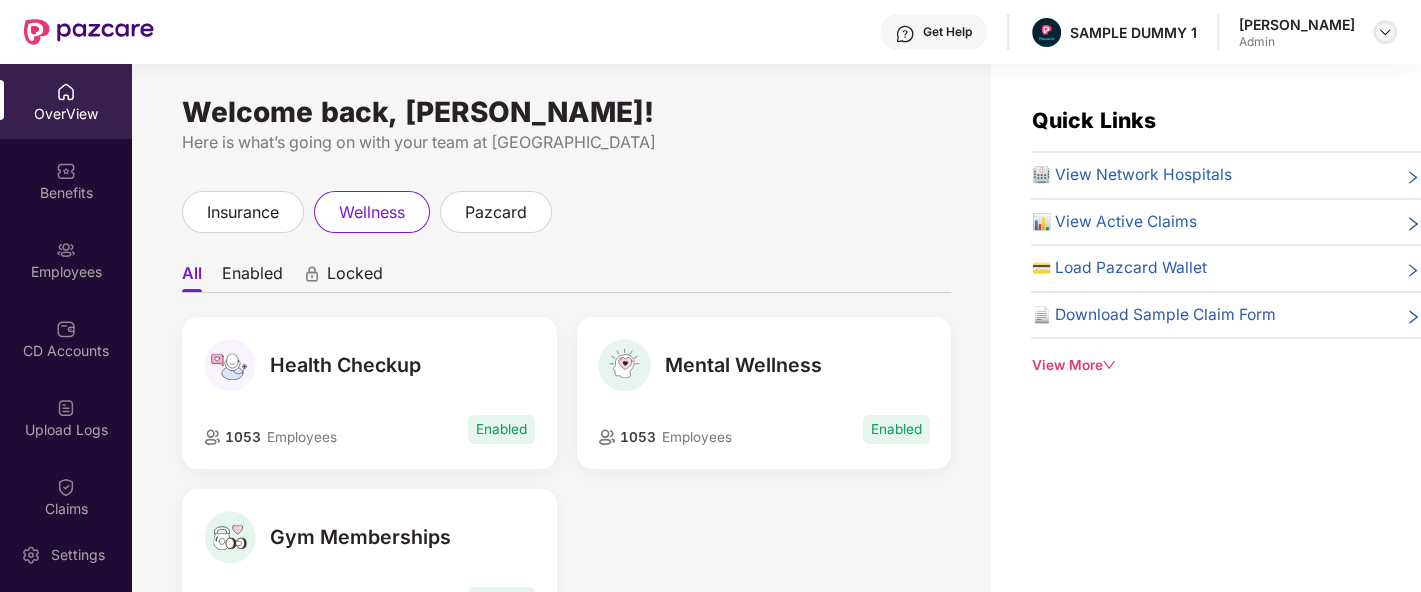 click at bounding box center [1385, 32] 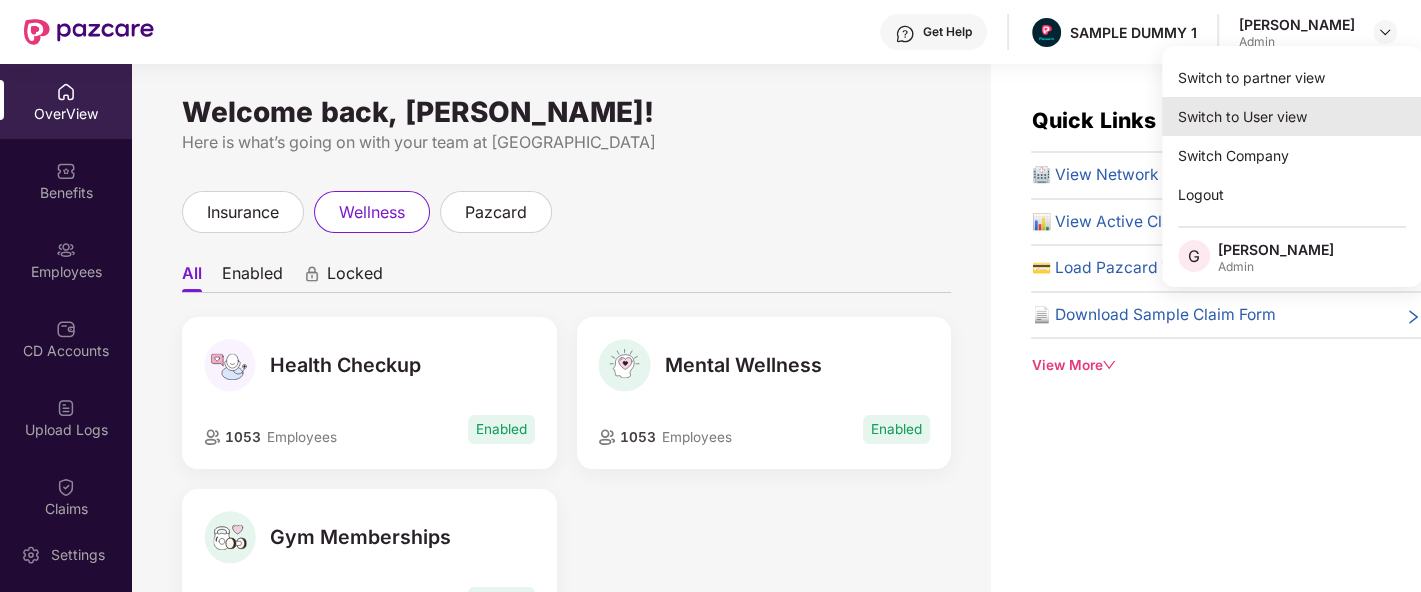 click on "Switch to User view" at bounding box center (1292, 116) 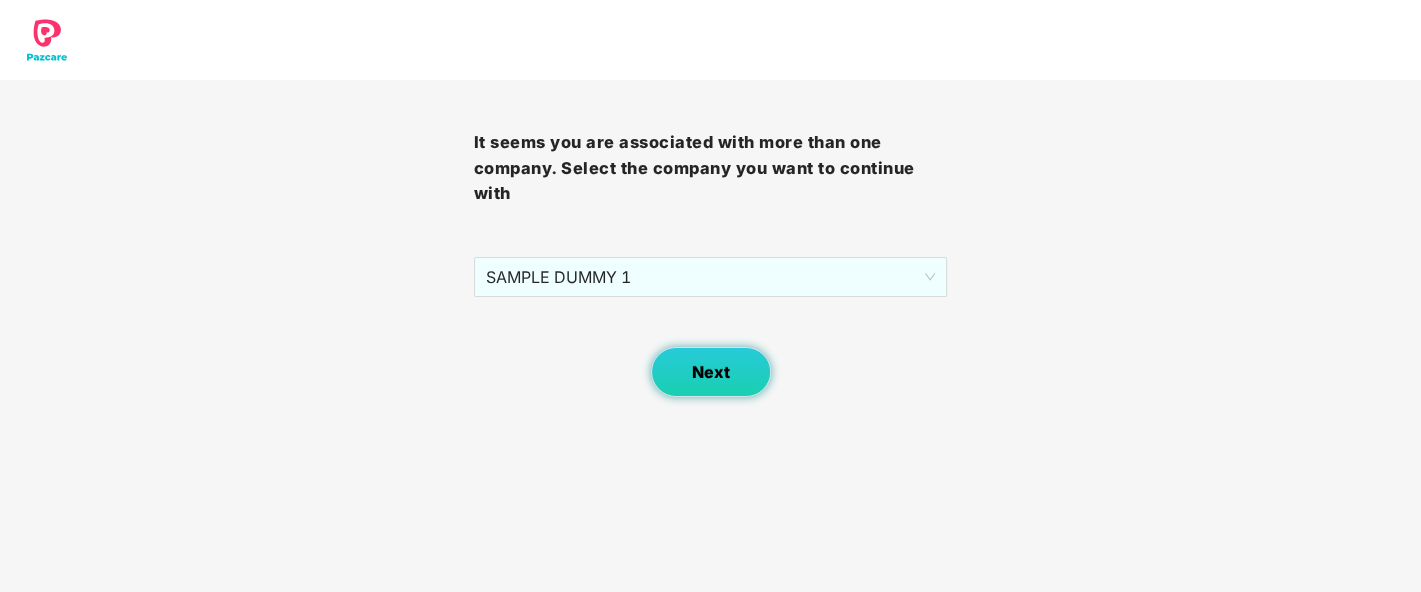 click on "Next" at bounding box center (711, 372) 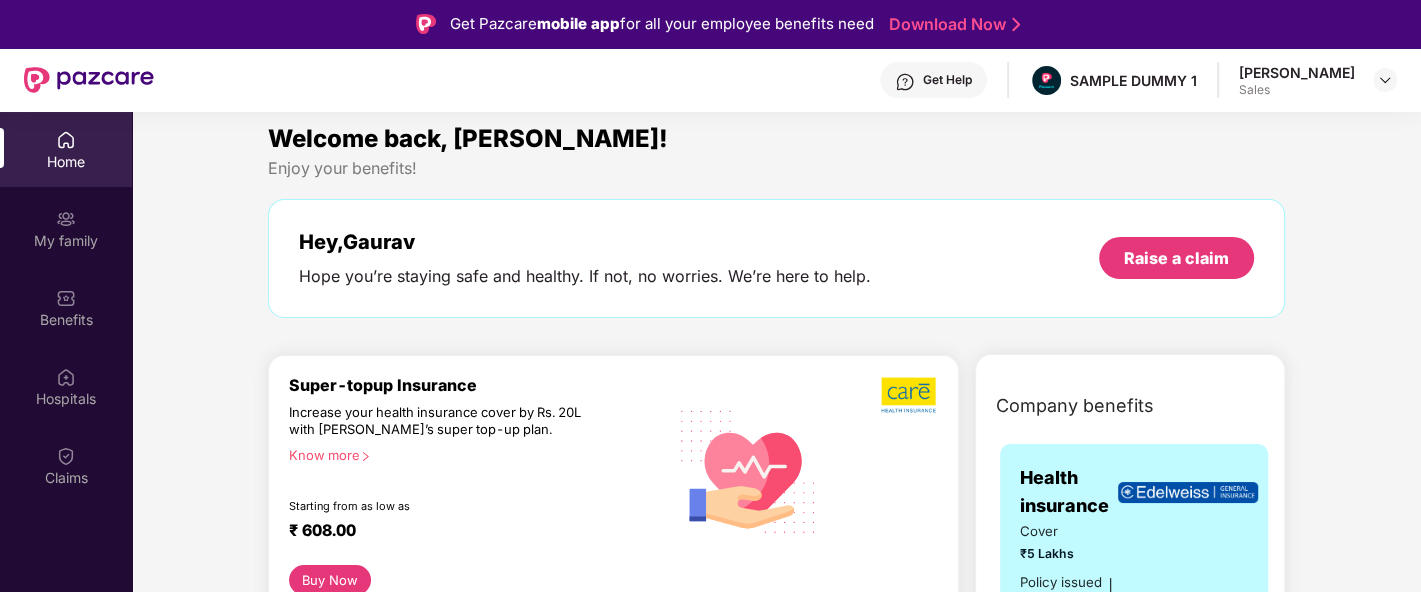 scroll, scrollTop: 0, scrollLeft: 0, axis: both 